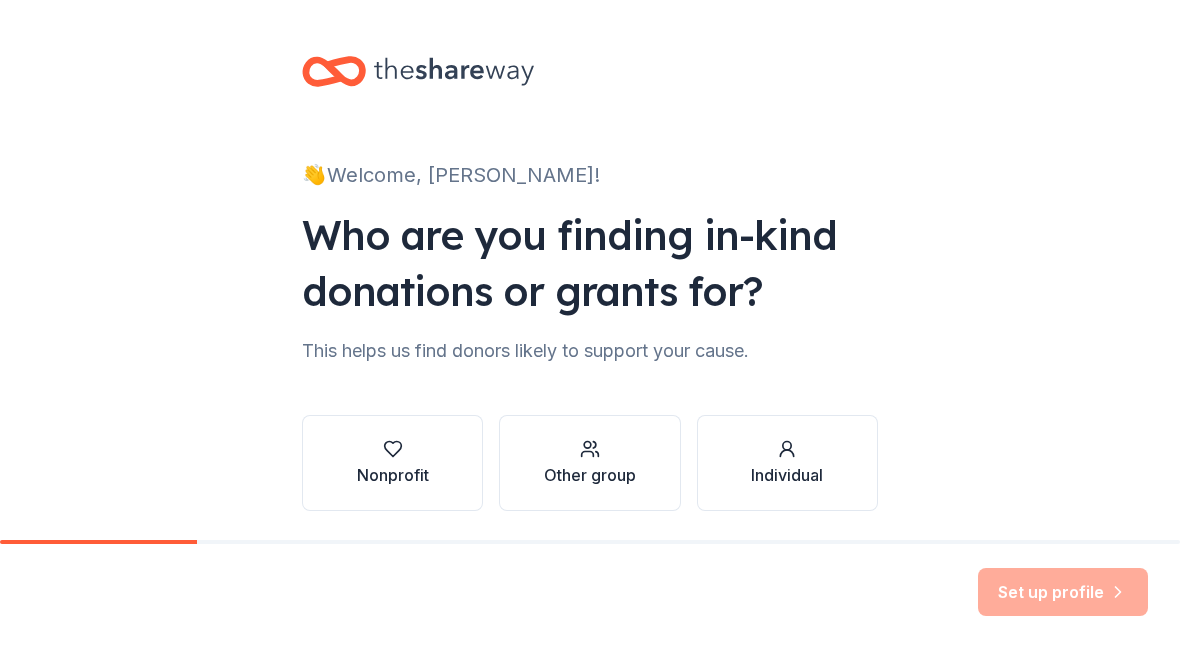 scroll, scrollTop: 0, scrollLeft: 0, axis: both 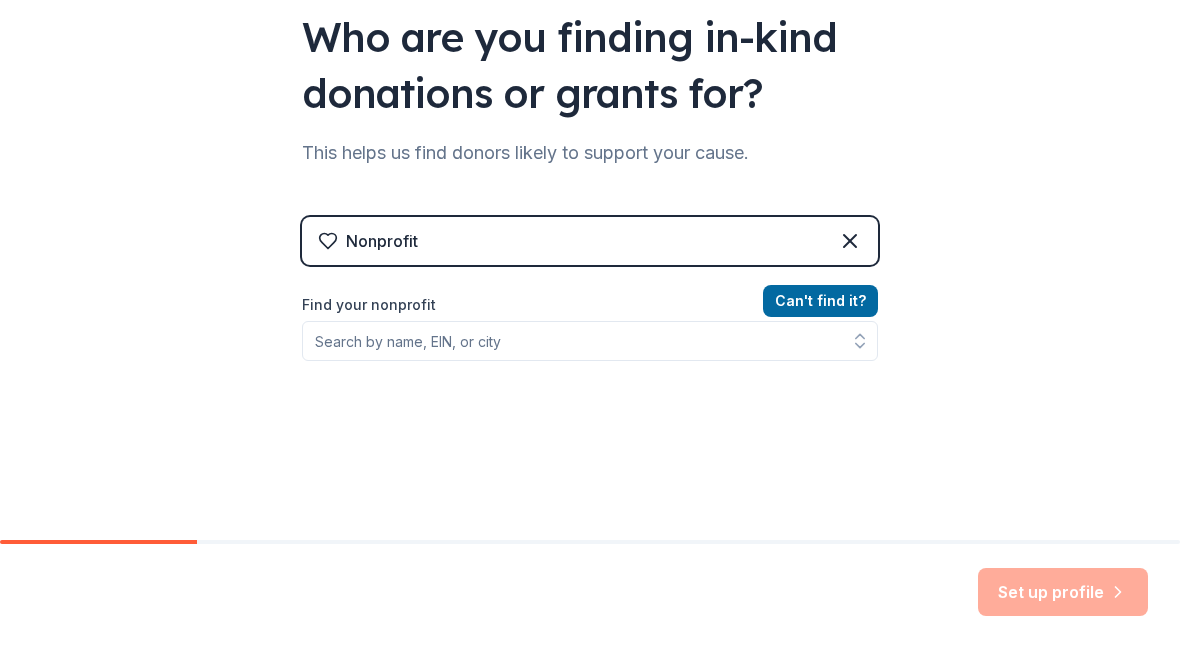 click on "Nonprofit" at bounding box center (590, 241) 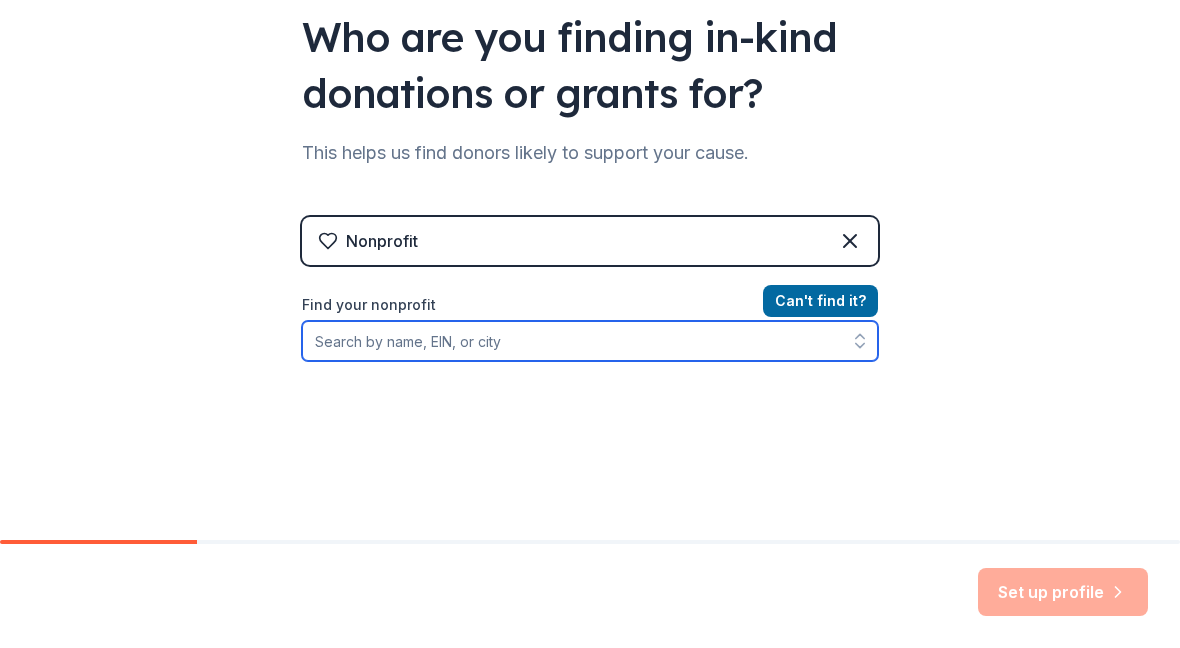 click on "Find your nonprofit" at bounding box center (590, 341) 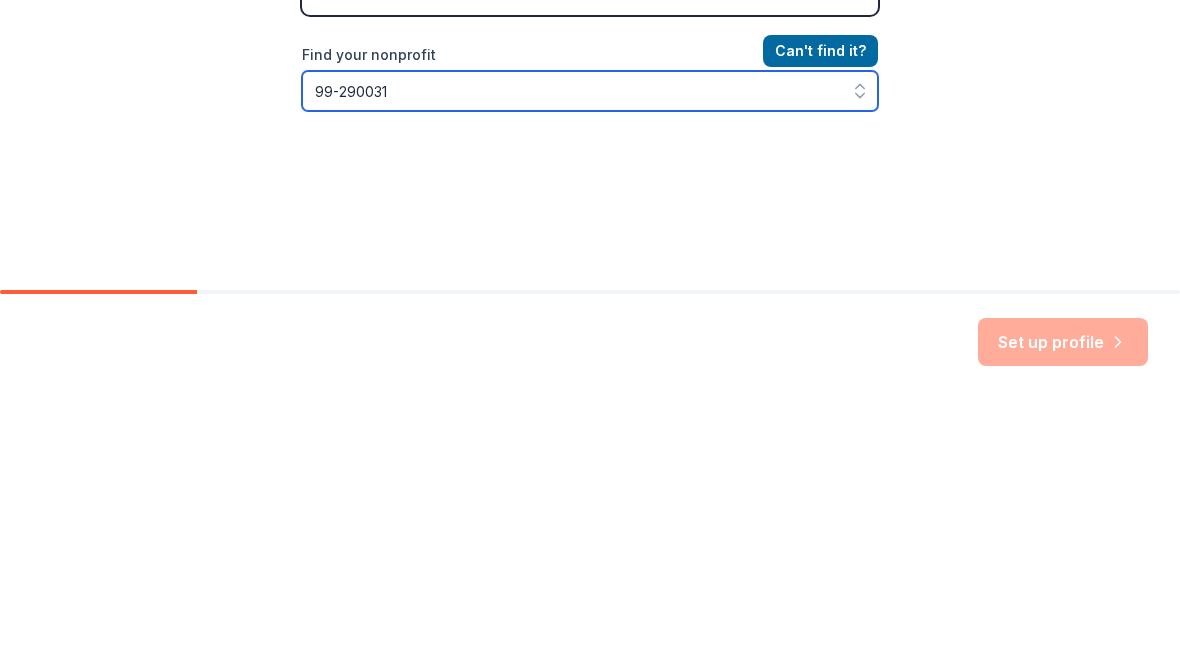 type on "99-2900317" 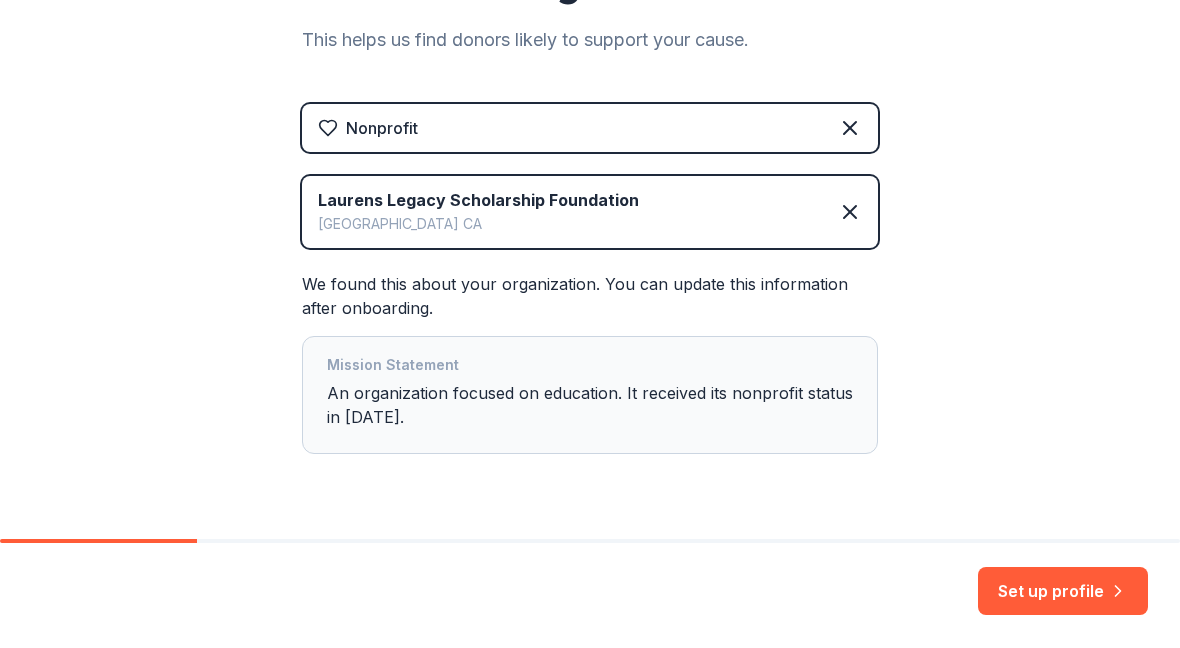 scroll, scrollTop: 313, scrollLeft: 0, axis: vertical 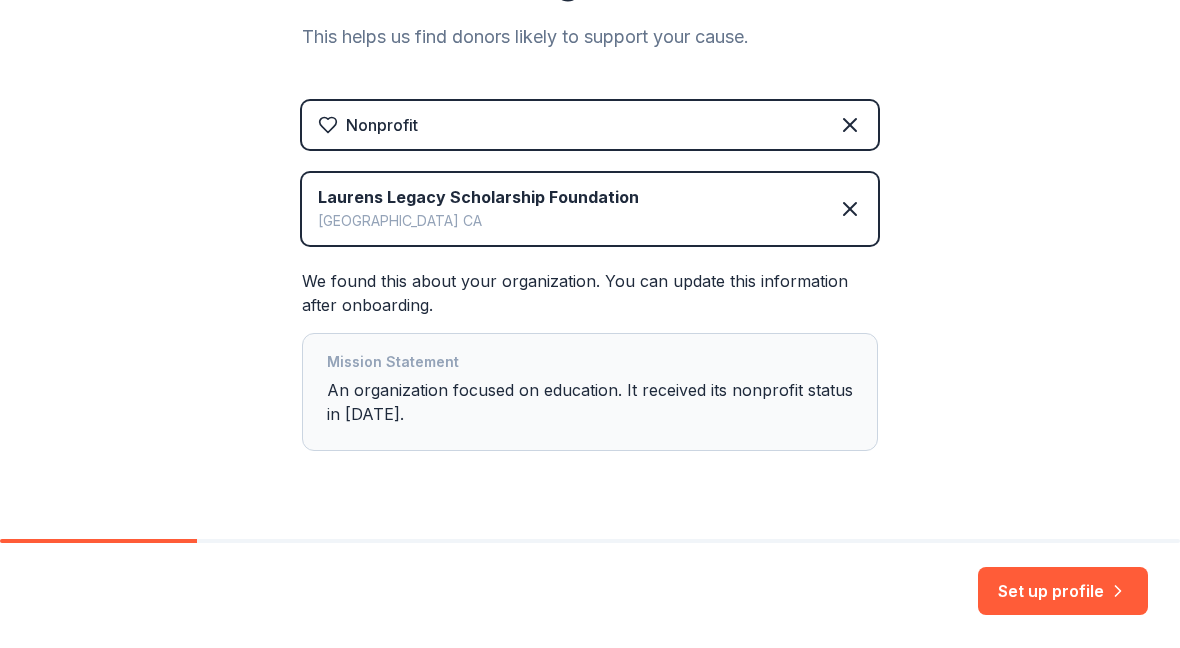 click on "Mission Statement An organization focused on education. It received its nonprofit status in 2024." at bounding box center (590, 393) 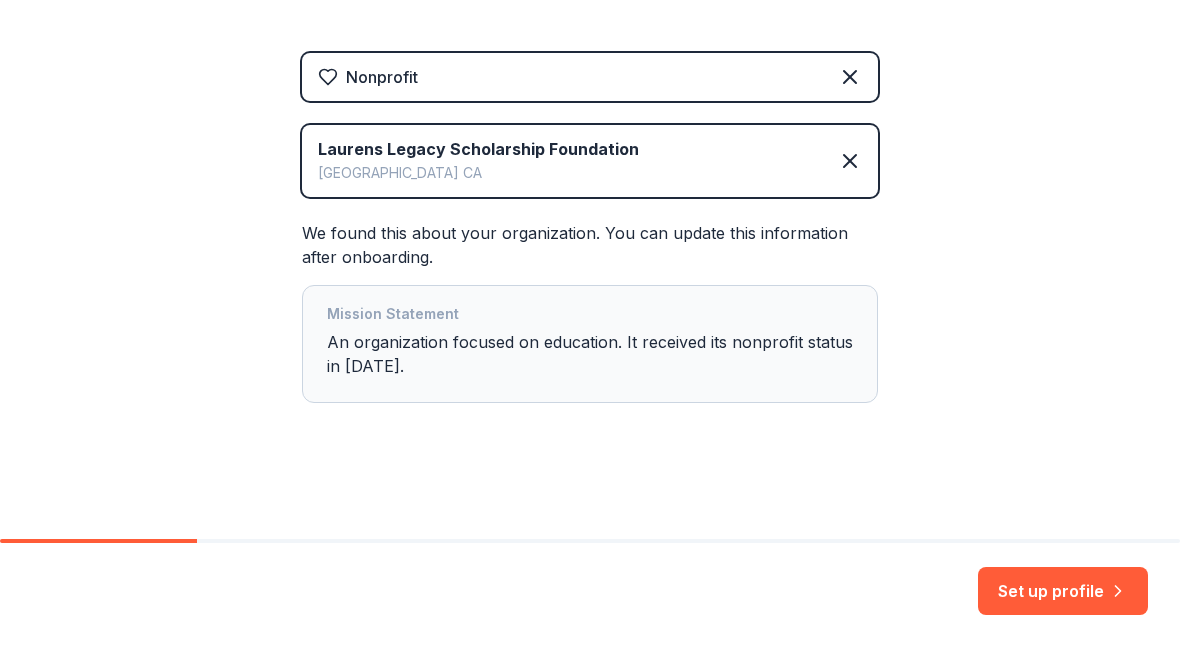 scroll, scrollTop: 361, scrollLeft: 0, axis: vertical 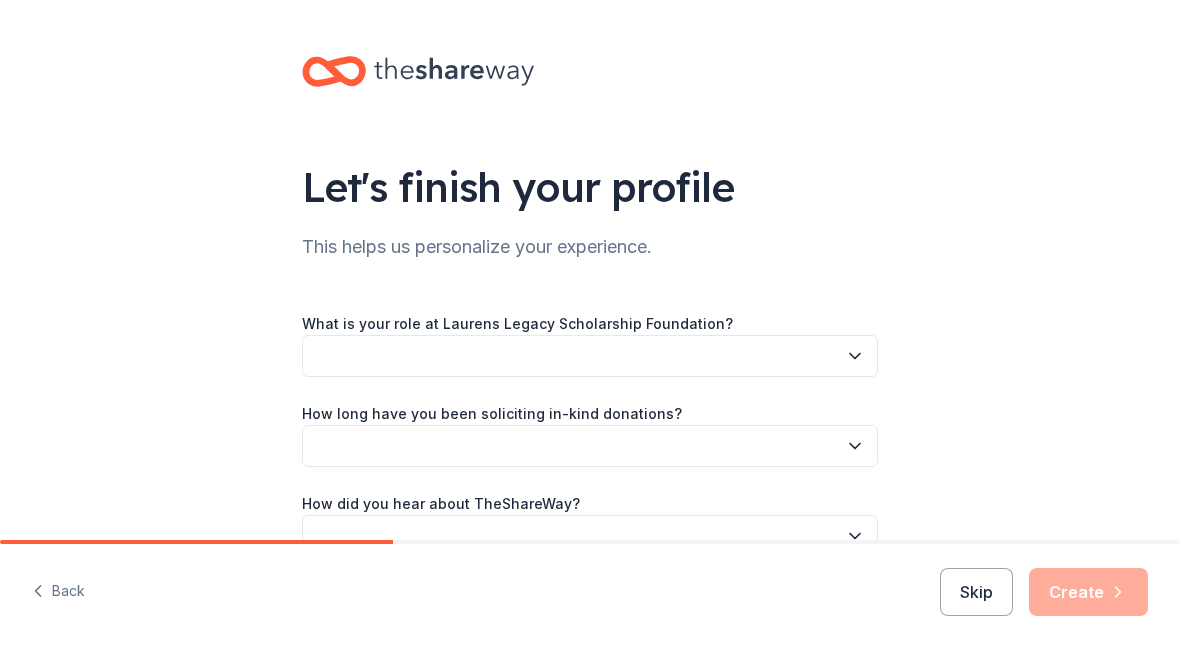click at bounding box center [590, 356] 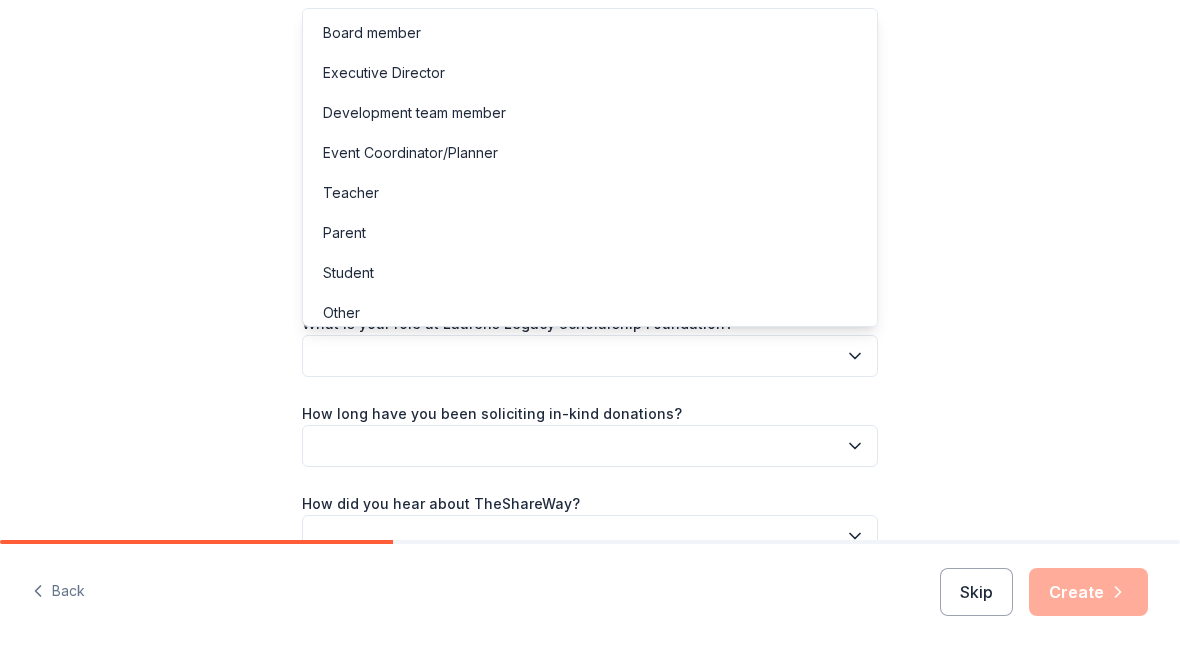 click on "Executive Director" at bounding box center (384, 73) 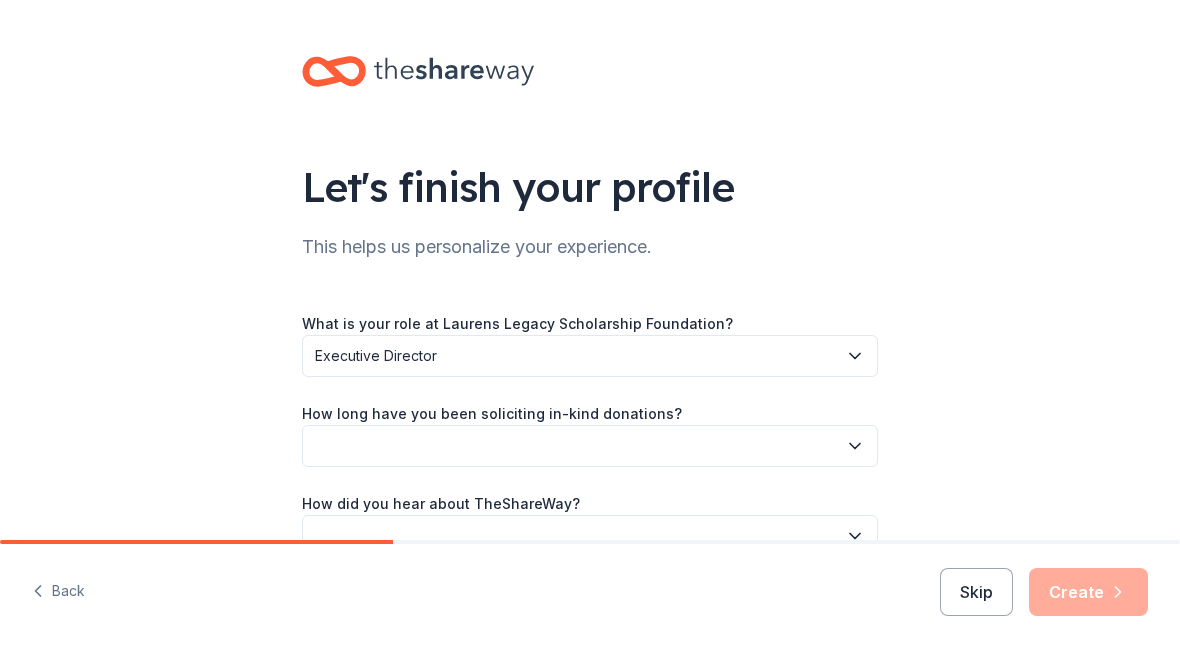 click 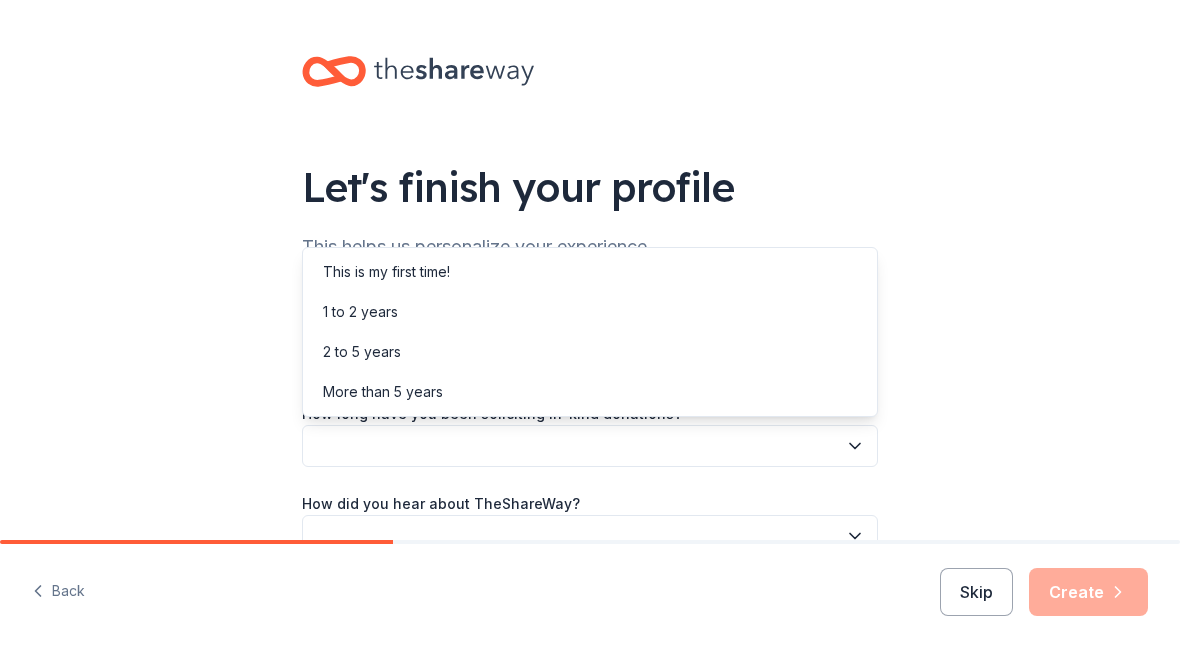 click on "1 to 2 years" at bounding box center (360, 312) 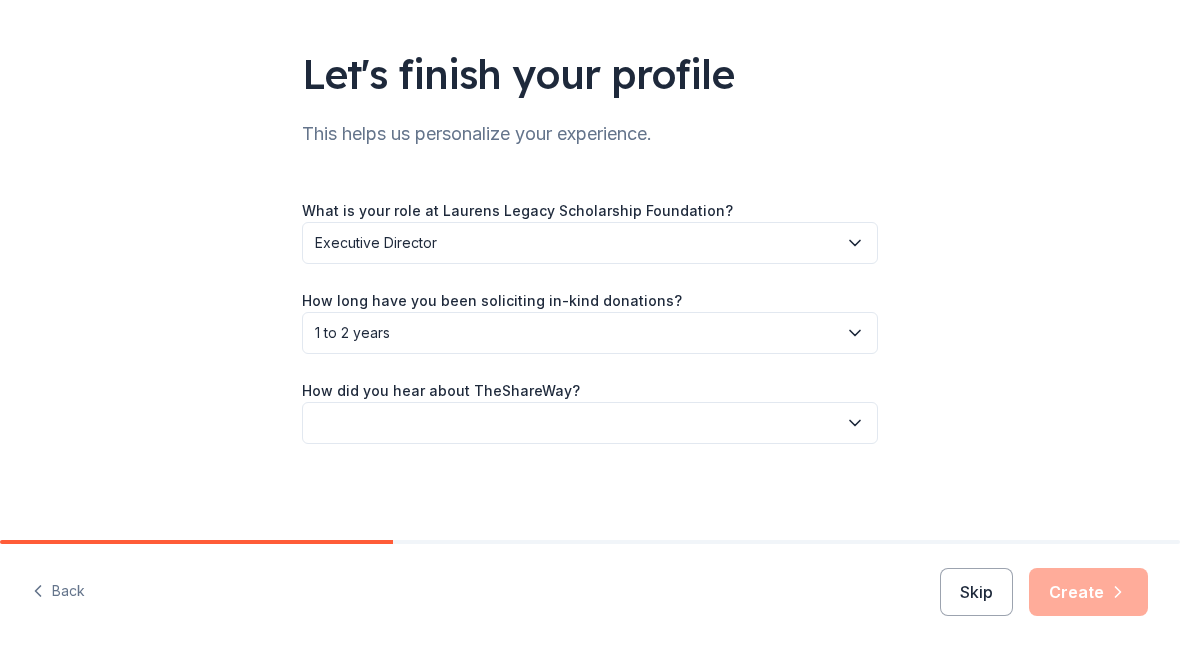 scroll, scrollTop: 113, scrollLeft: 0, axis: vertical 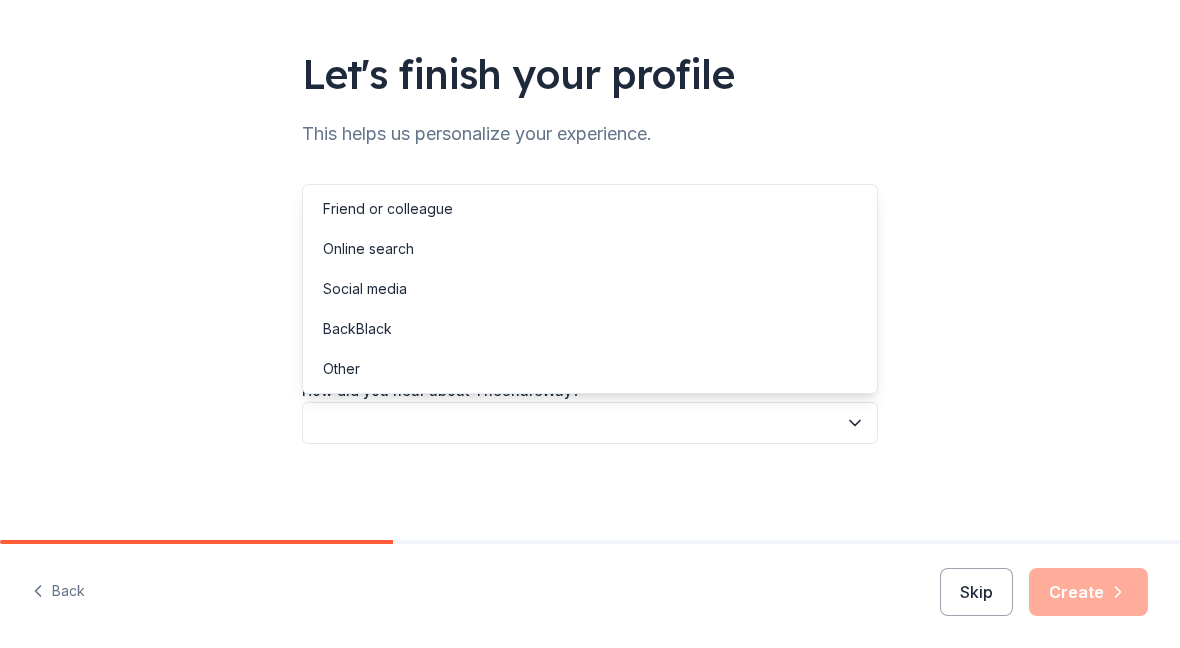 click on "Online search" at bounding box center (368, 249) 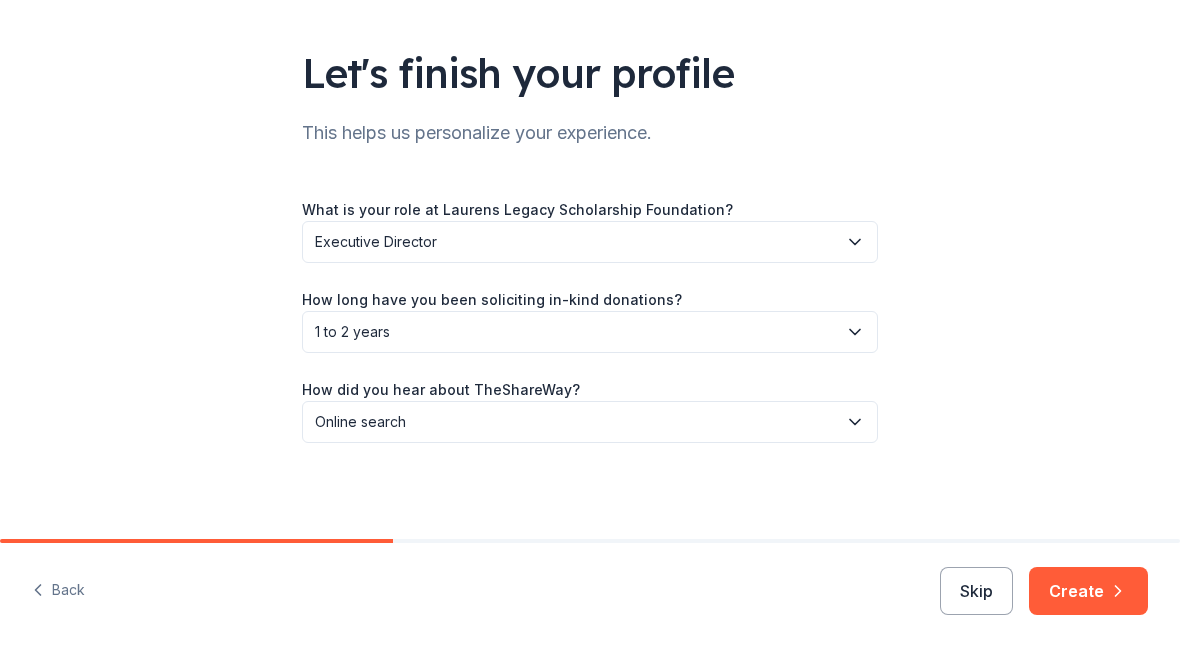 click on "Create" at bounding box center (1088, 592) 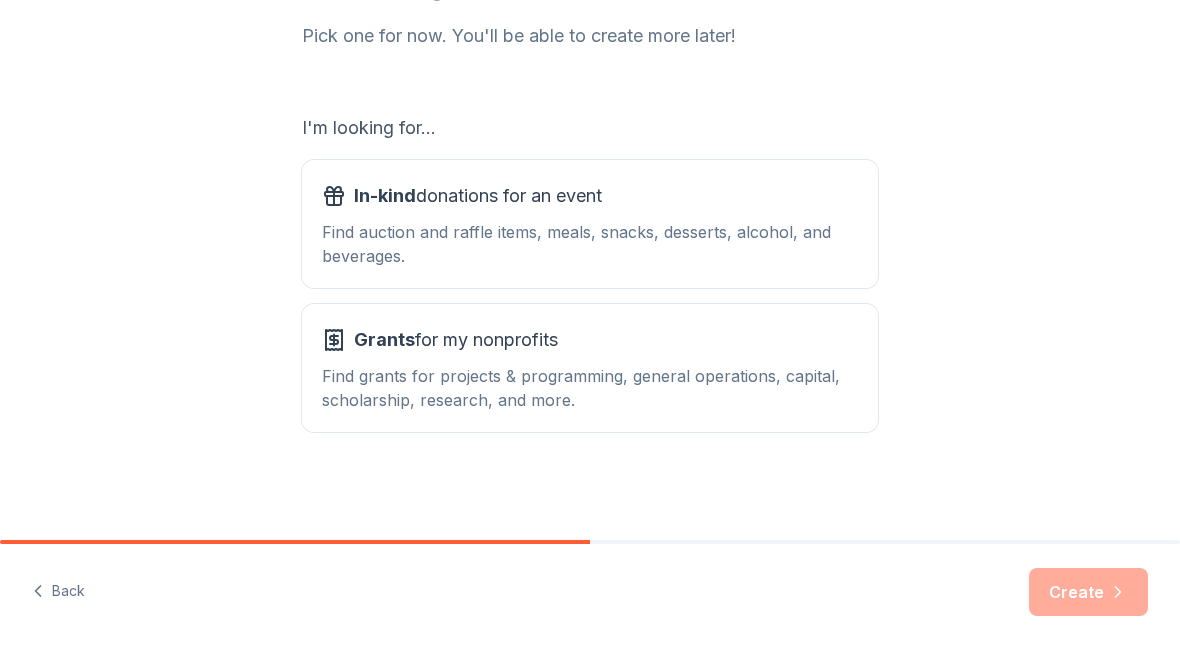 scroll, scrollTop: 267, scrollLeft: 0, axis: vertical 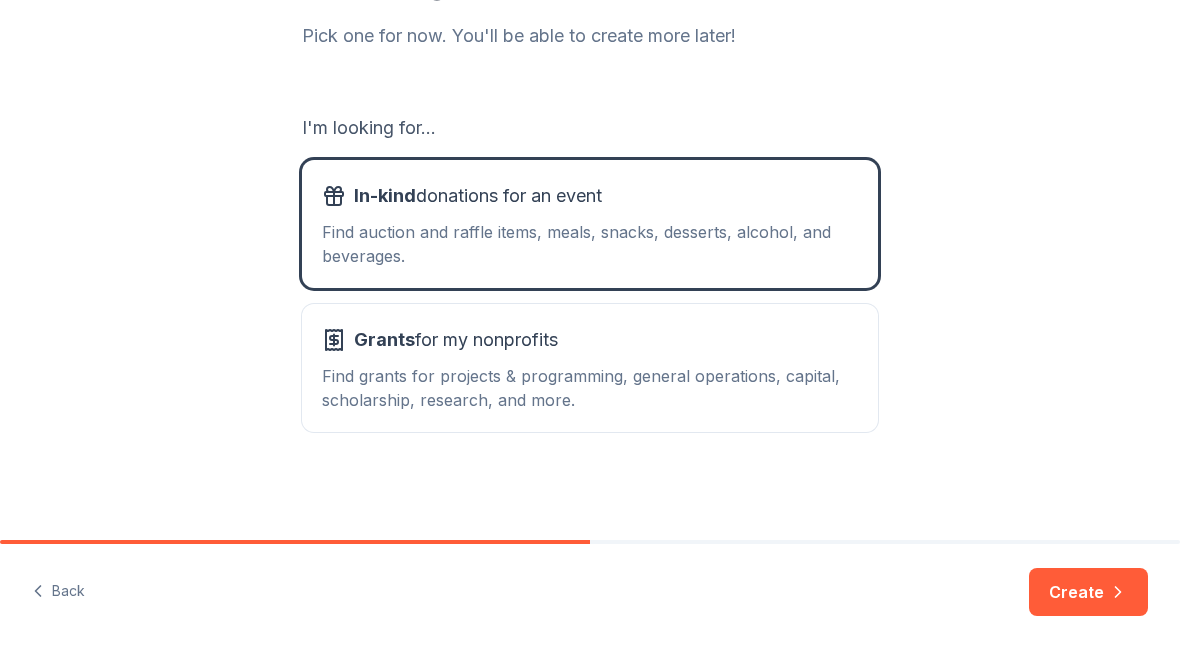 click on "Grants  for my nonprofits Find grants for projects & programming, general operations, capital, scholarship, research, and more." at bounding box center (590, 368) 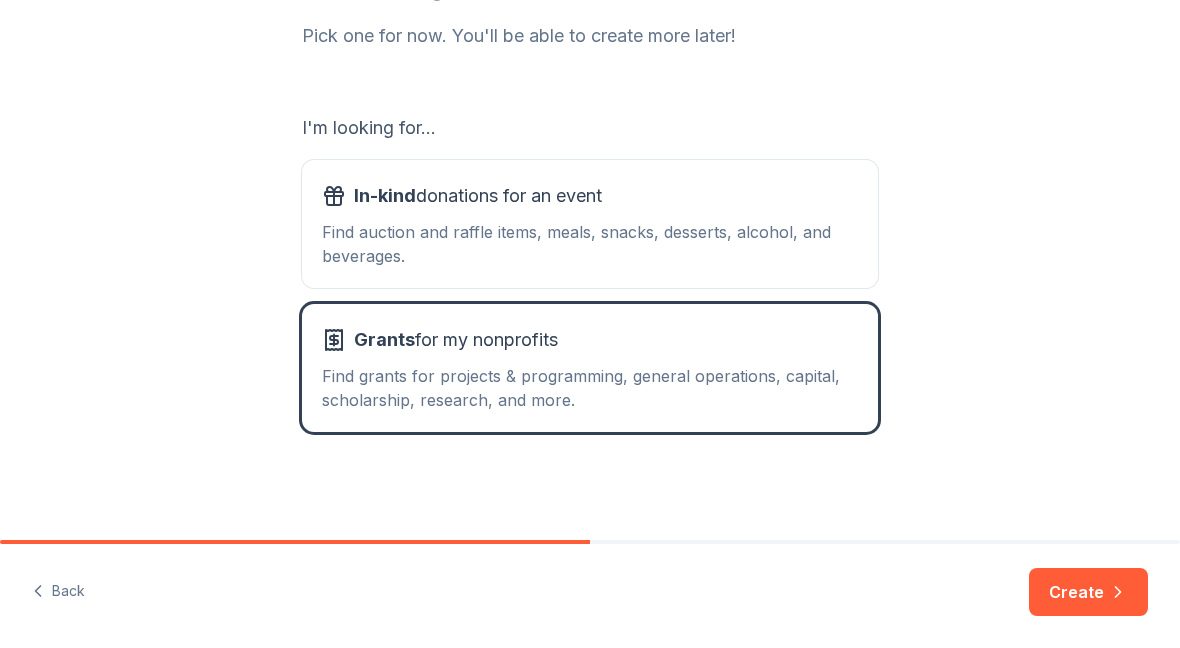 click on "Create" at bounding box center (1088, 592) 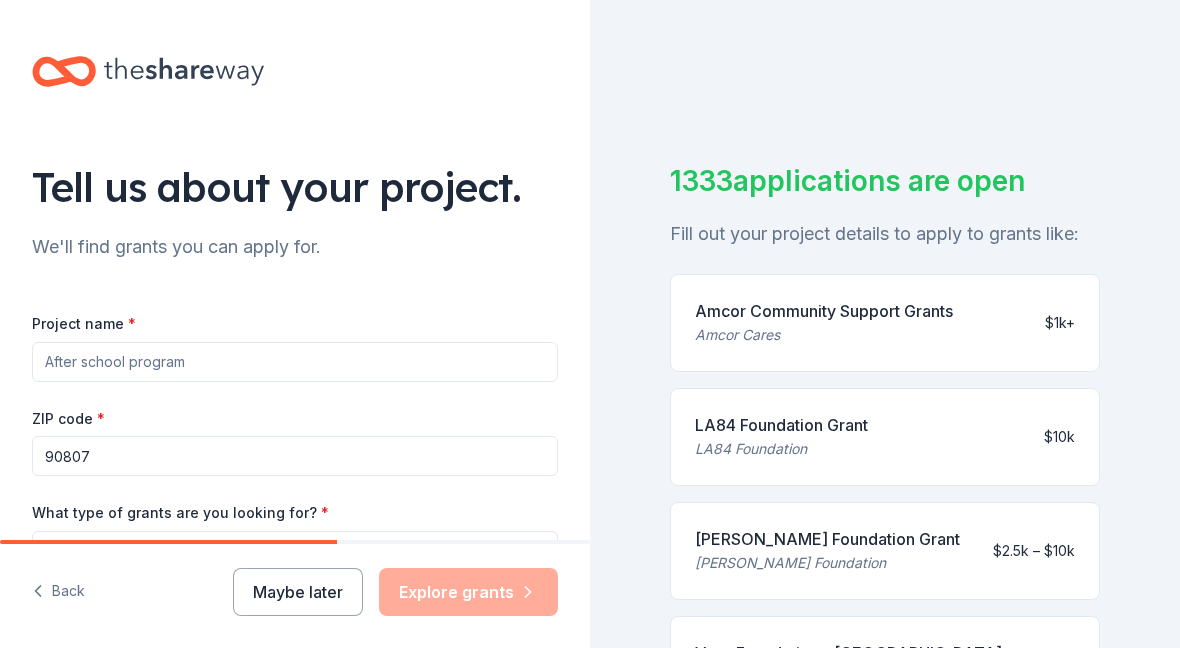 click on "Project name *" at bounding box center [295, 362] 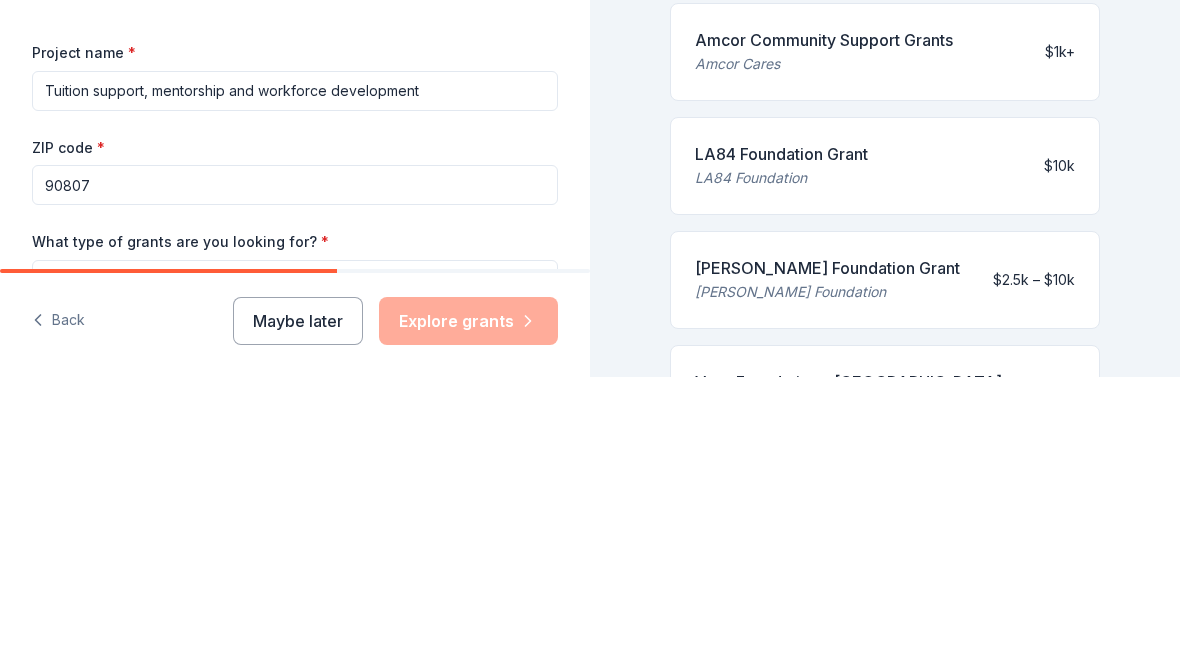 scroll, scrollTop: 106, scrollLeft: 0, axis: vertical 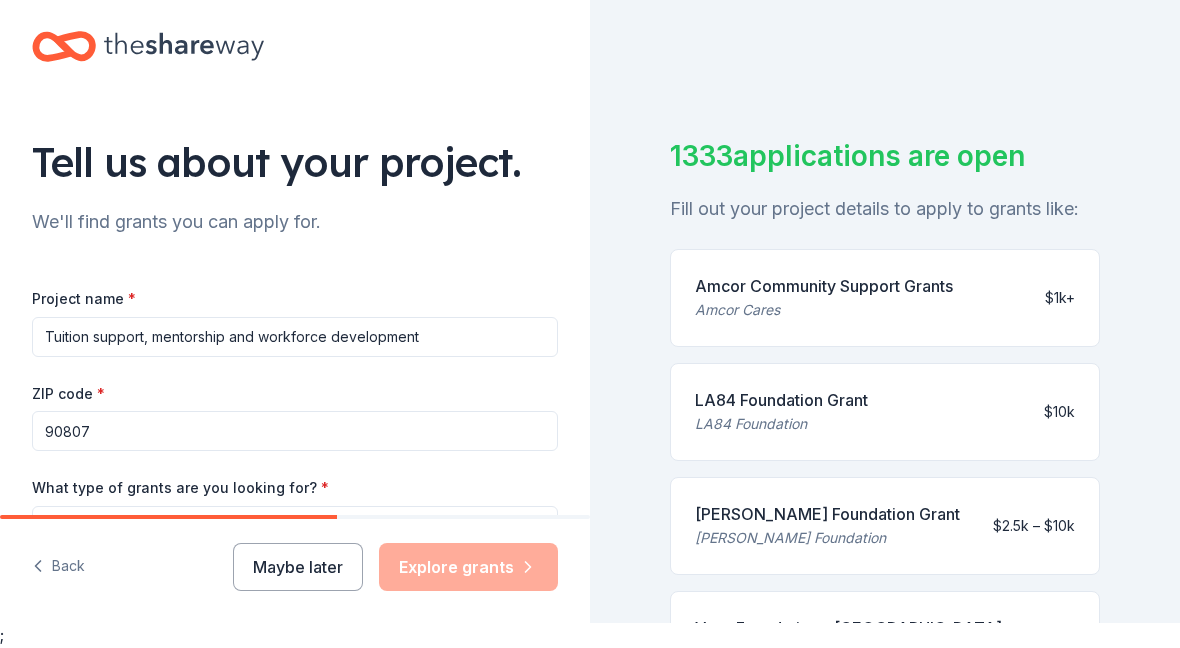 type on "Tuition support, mentorship and workforce development" 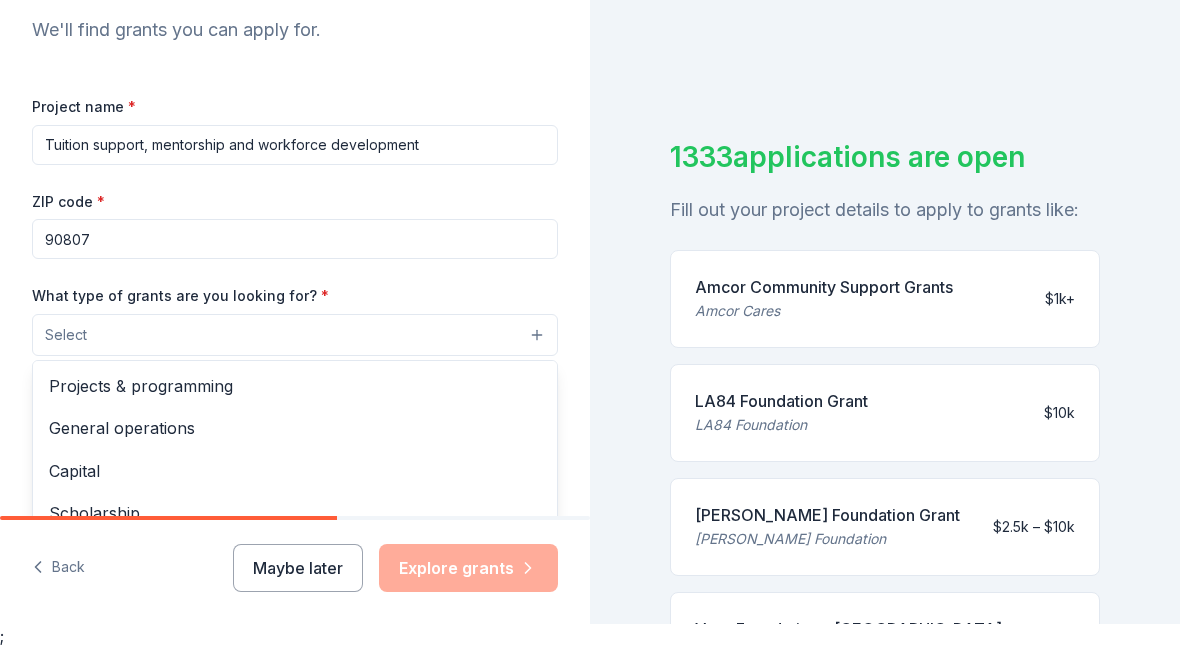 scroll, scrollTop: 188, scrollLeft: 0, axis: vertical 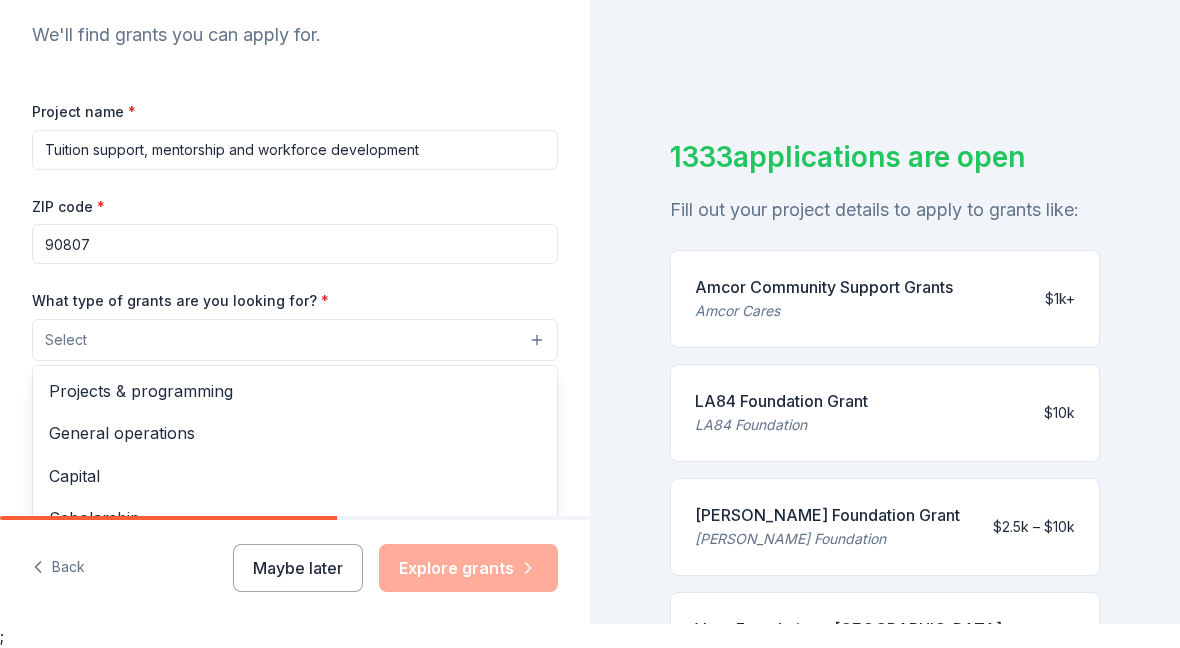 click on "Select" at bounding box center [295, 340] 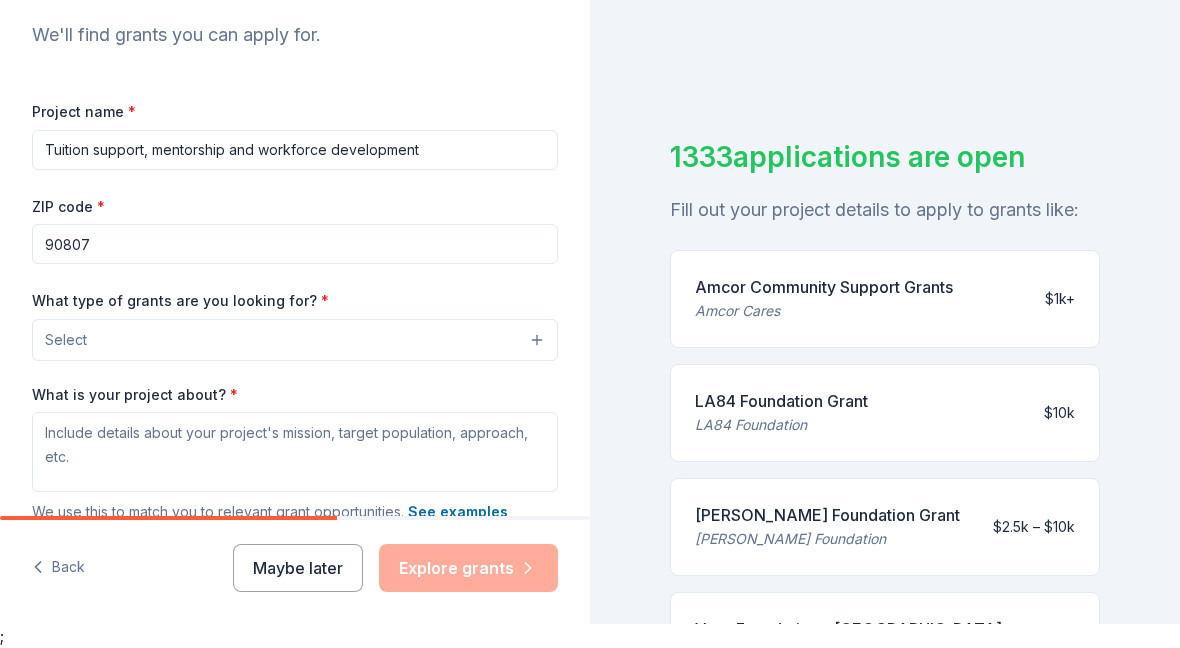 click on "Select" at bounding box center [295, 340] 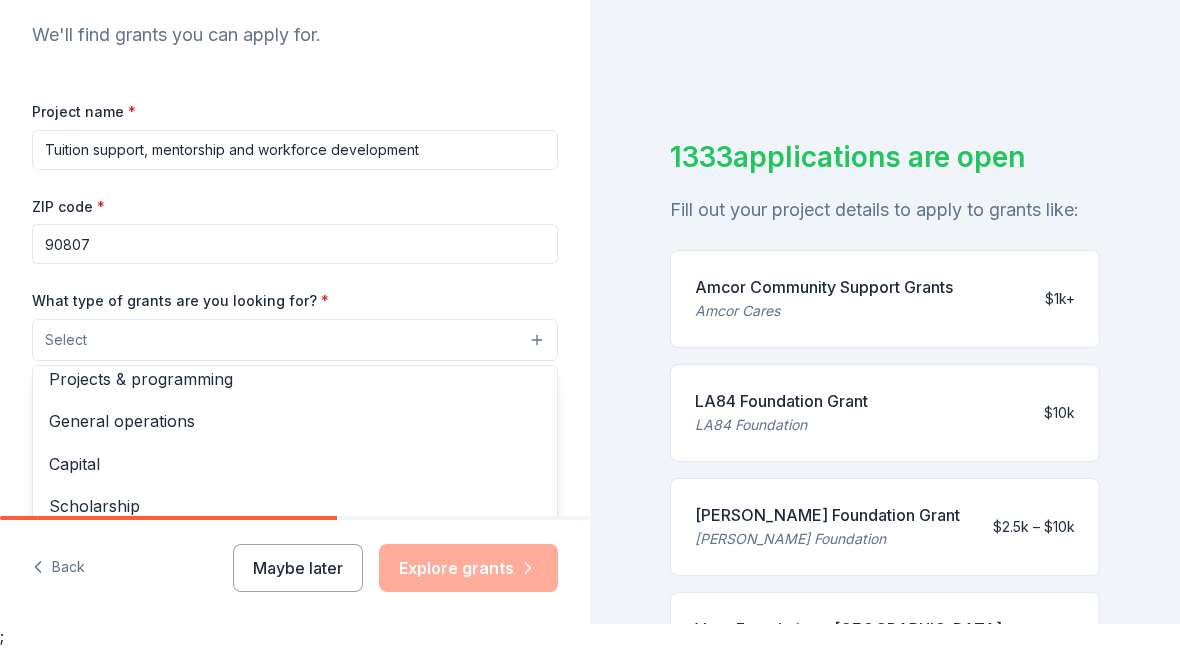 scroll, scrollTop: 10, scrollLeft: 0, axis: vertical 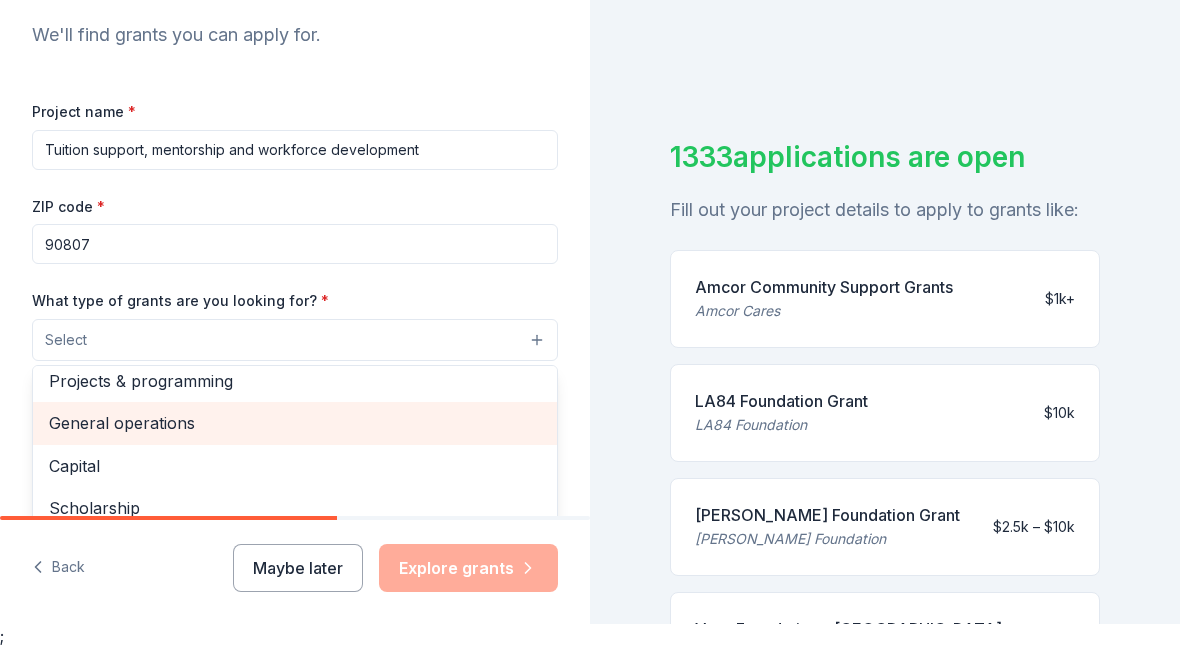 click on "General operations" at bounding box center (295, 423) 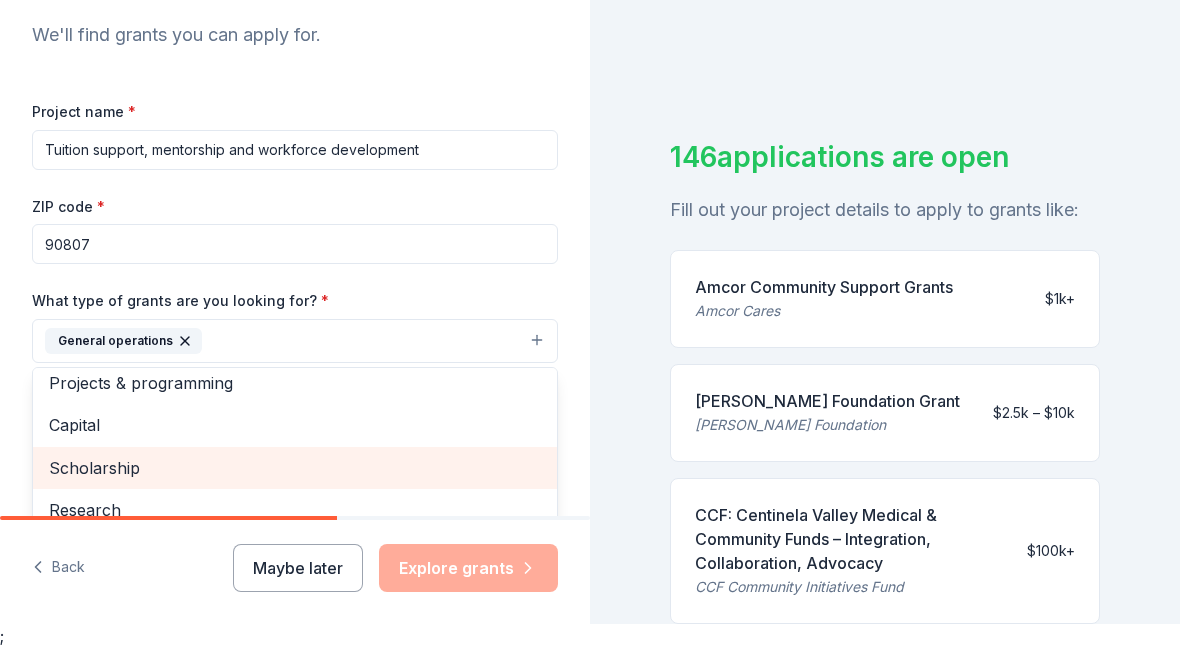 click on "Scholarship" at bounding box center (295, 468) 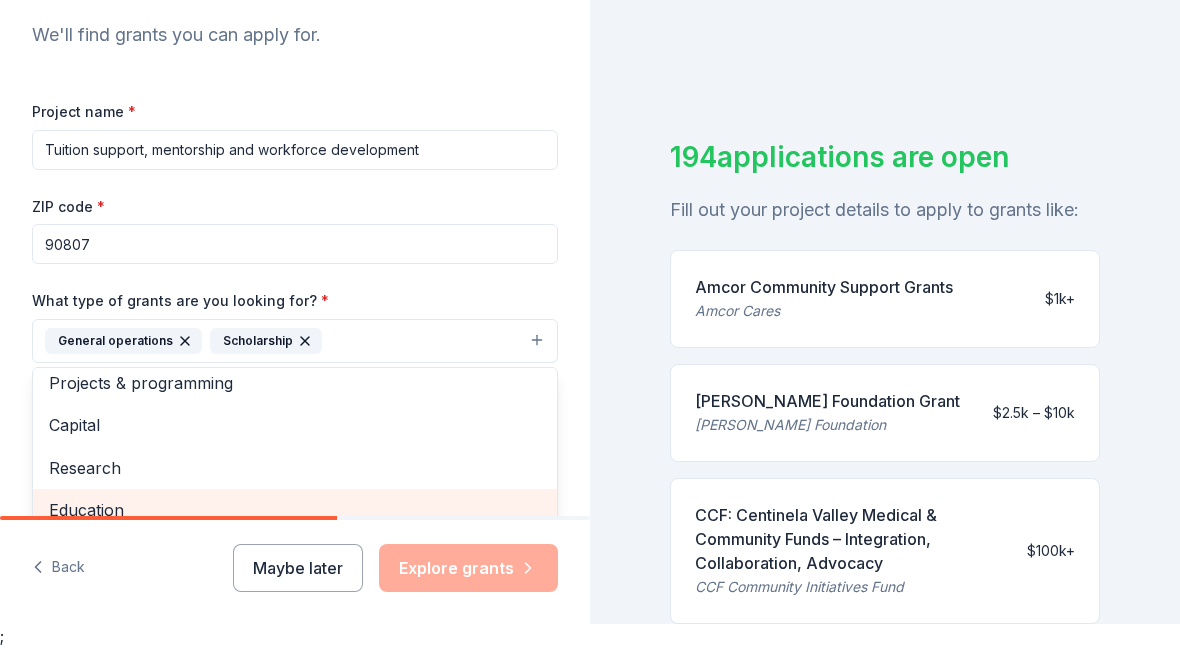 click on "Education" at bounding box center [295, 510] 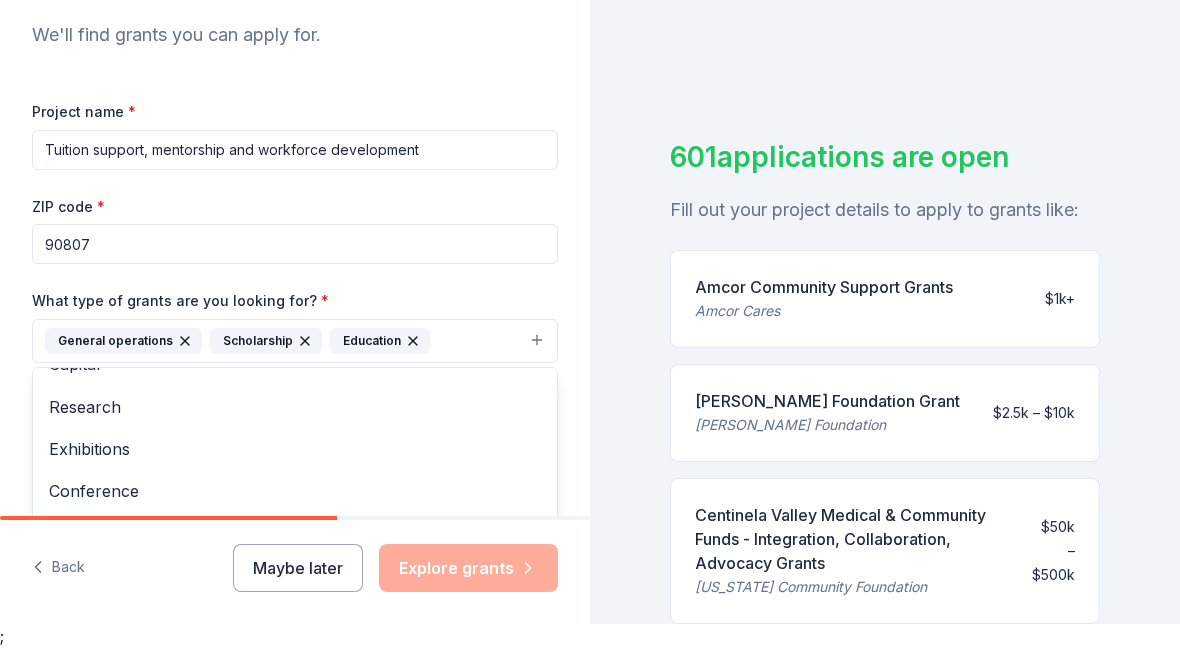 scroll, scrollTop: 72, scrollLeft: 0, axis: vertical 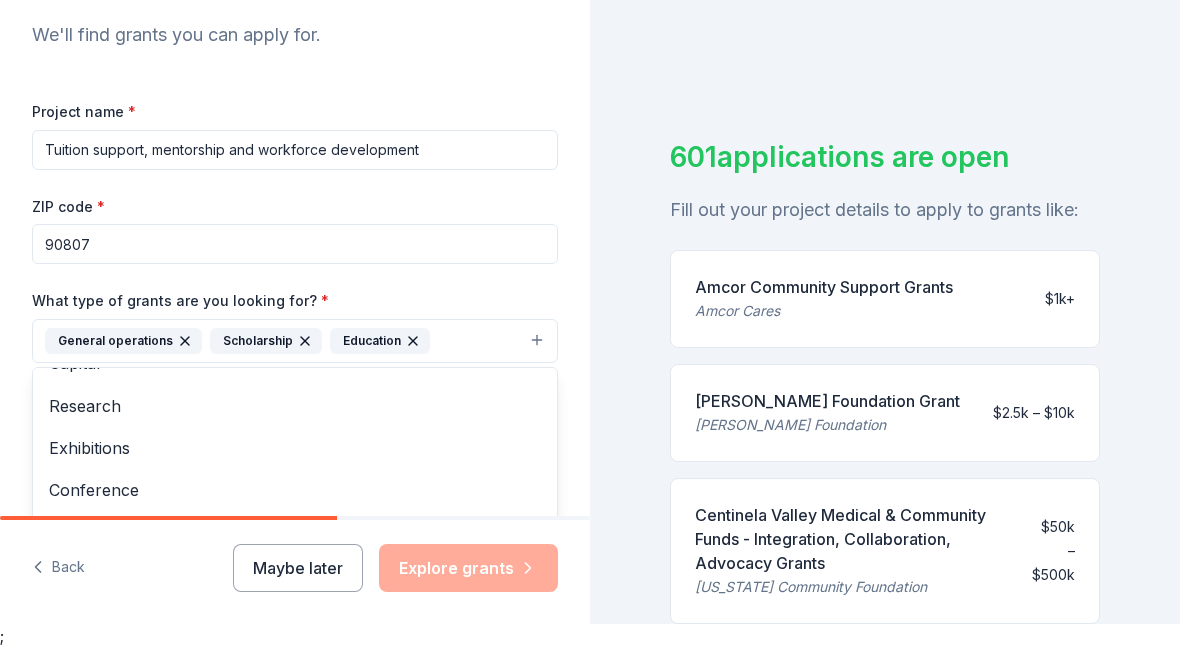 click on "Training and capacity building" at bounding box center (295, 533) 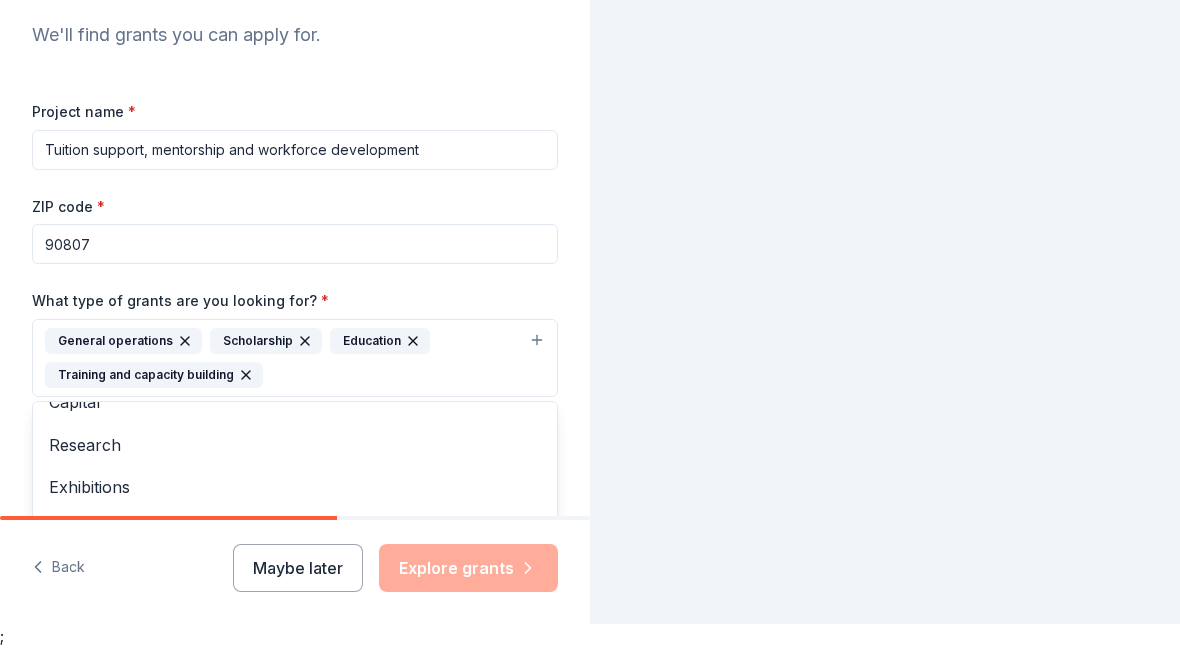 scroll, scrollTop: 64, scrollLeft: 0, axis: vertical 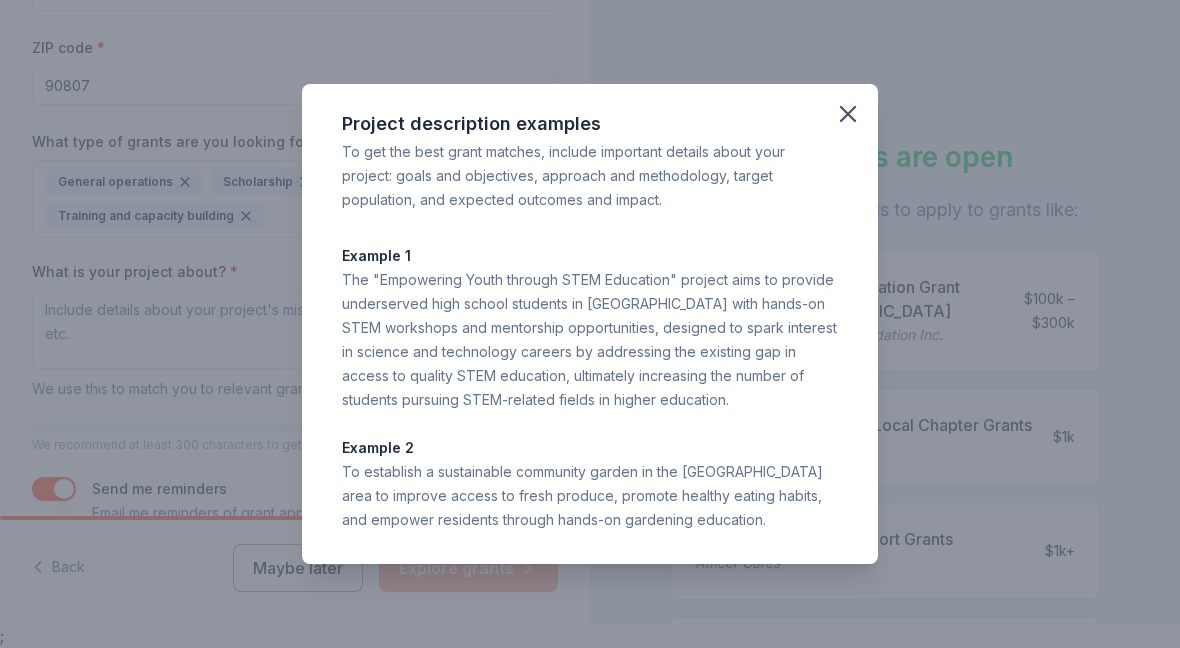 click 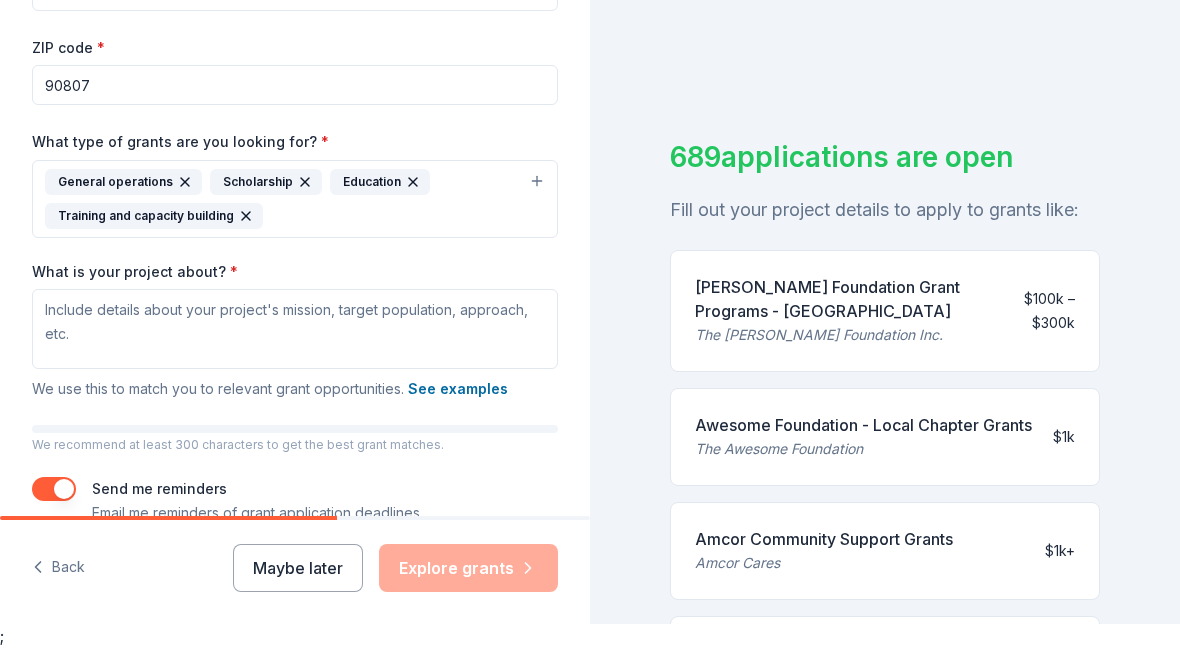 scroll, scrollTop: 0, scrollLeft: 0, axis: both 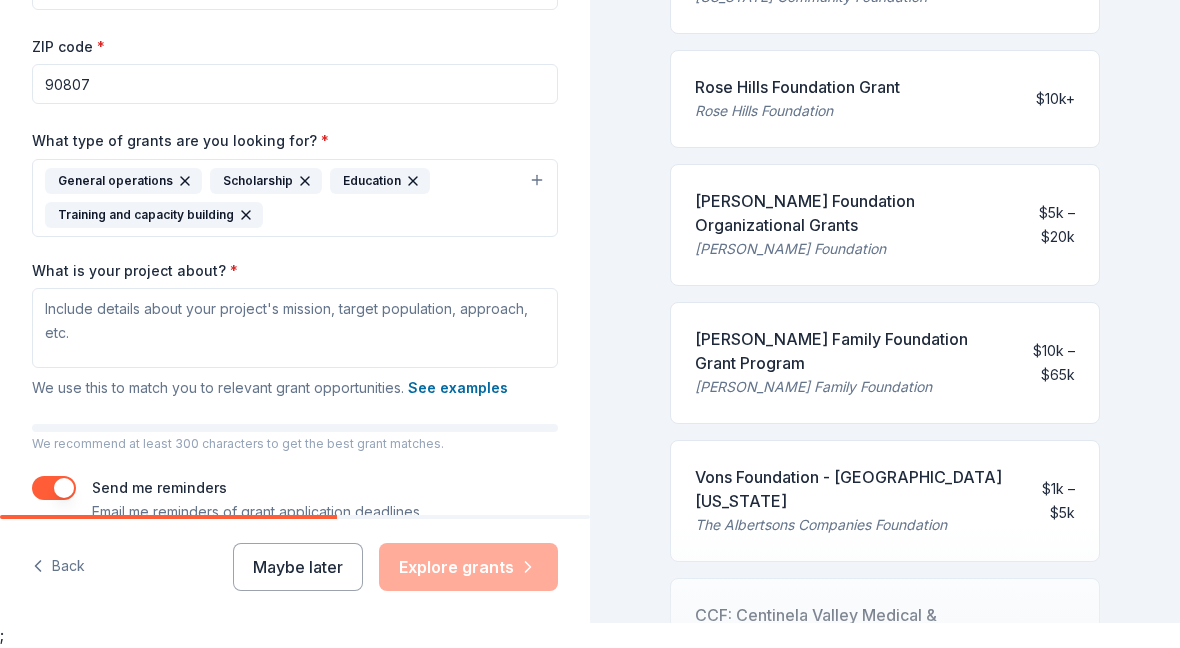 click on "Maybe later Explore grants" at bounding box center [395, 568] 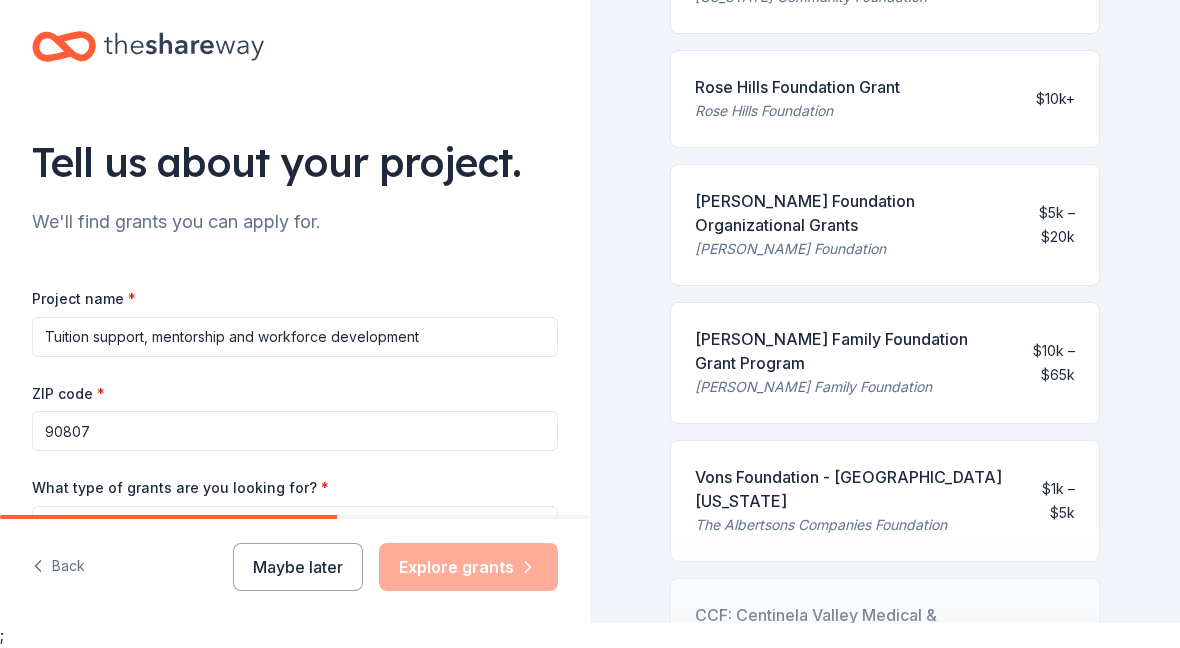 scroll, scrollTop: -1, scrollLeft: 0, axis: vertical 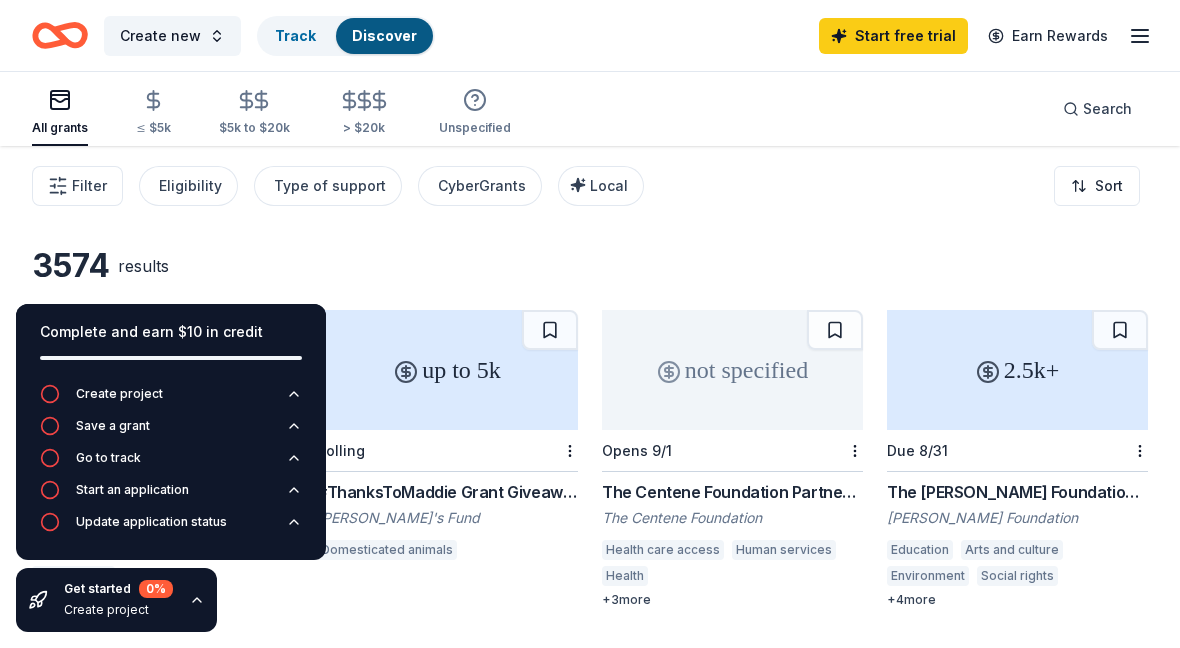 click 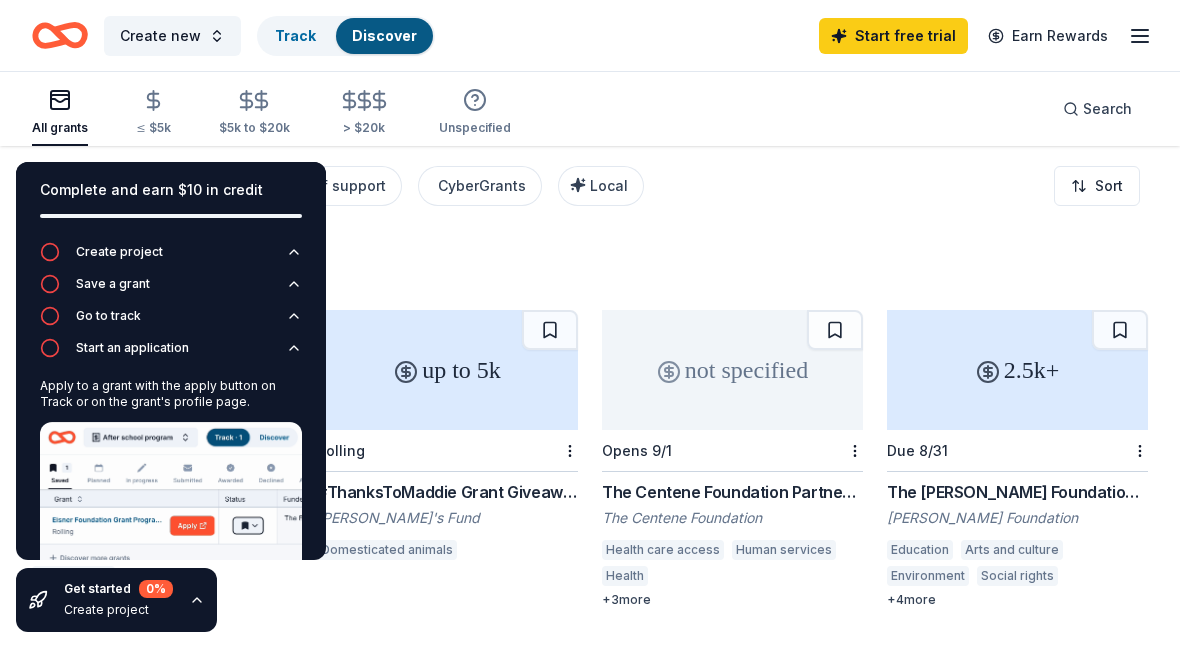 scroll, scrollTop: 0, scrollLeft: 0, axis: both 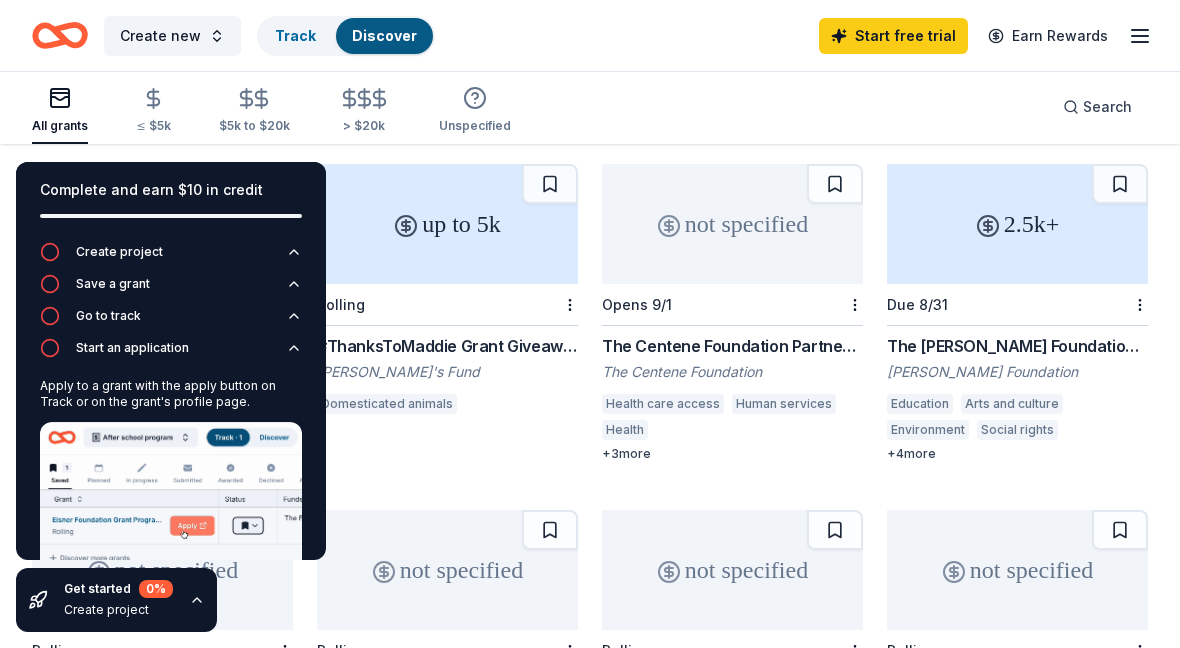 click 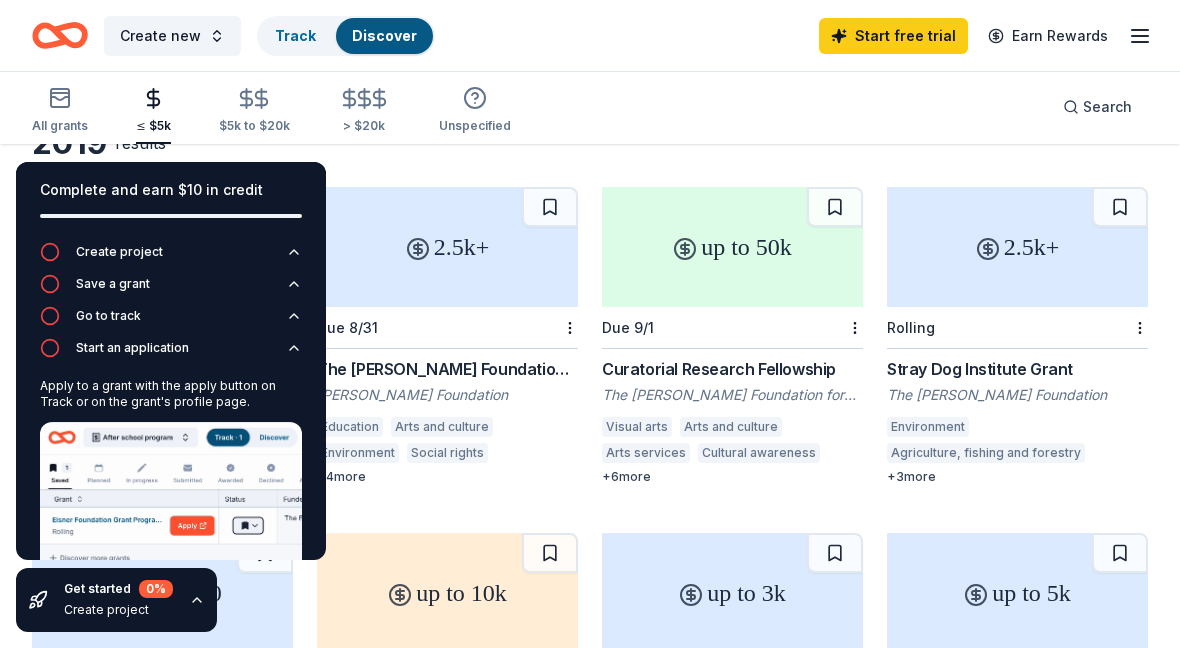 scroll, scrollTop: 0, scrollLeft: 0, axis: both 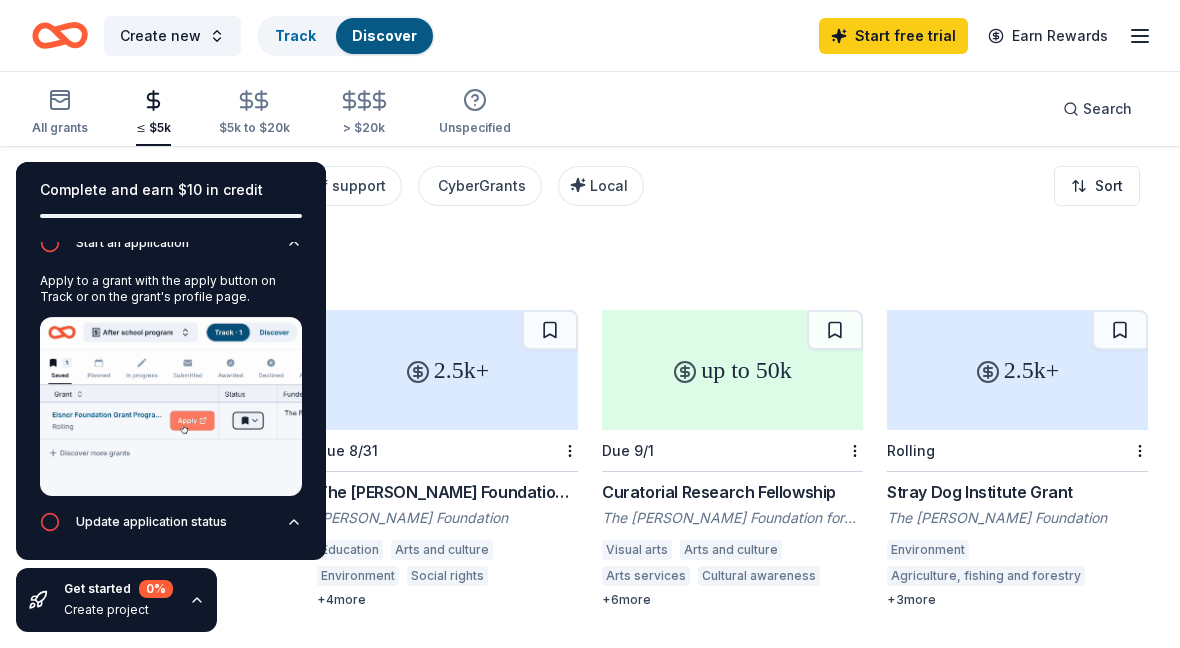 click 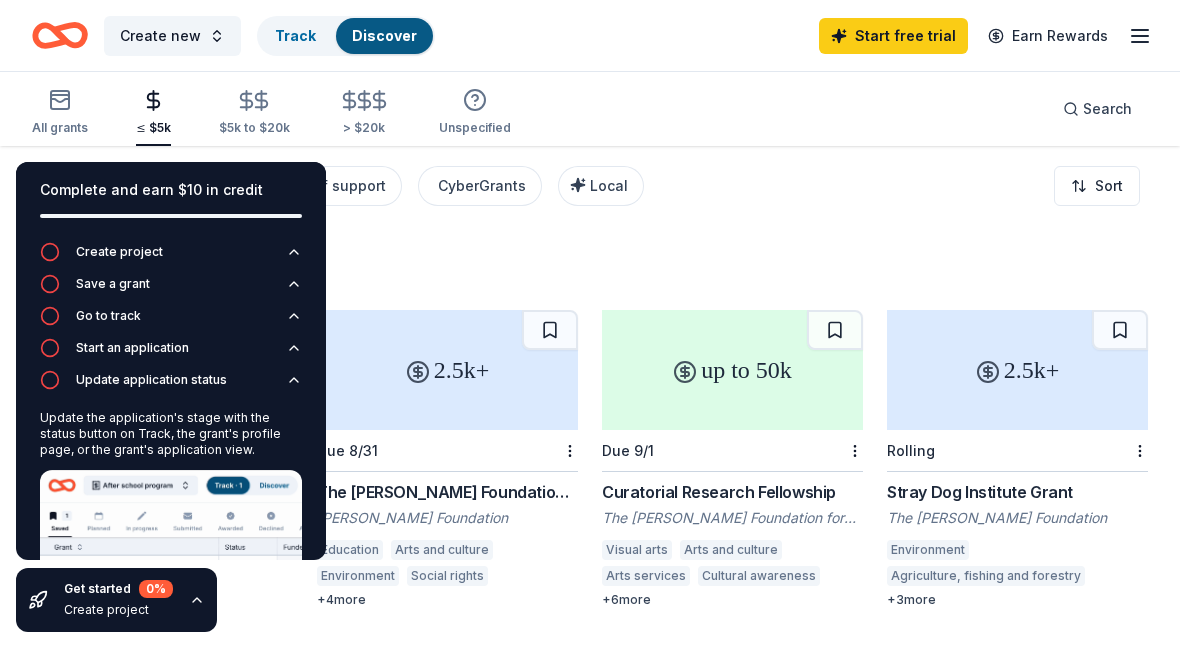scroll, scrollTop: 0, scrollLeft: 0, axis: both 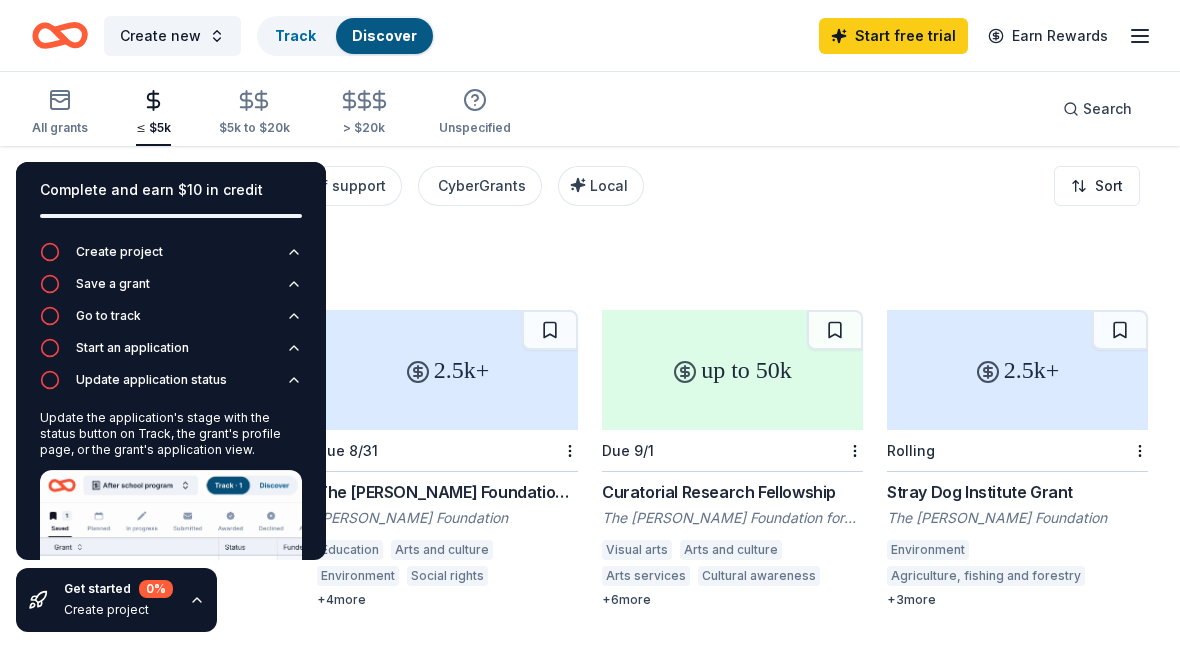 click on "Start an application" at bounding box center (132, 348) 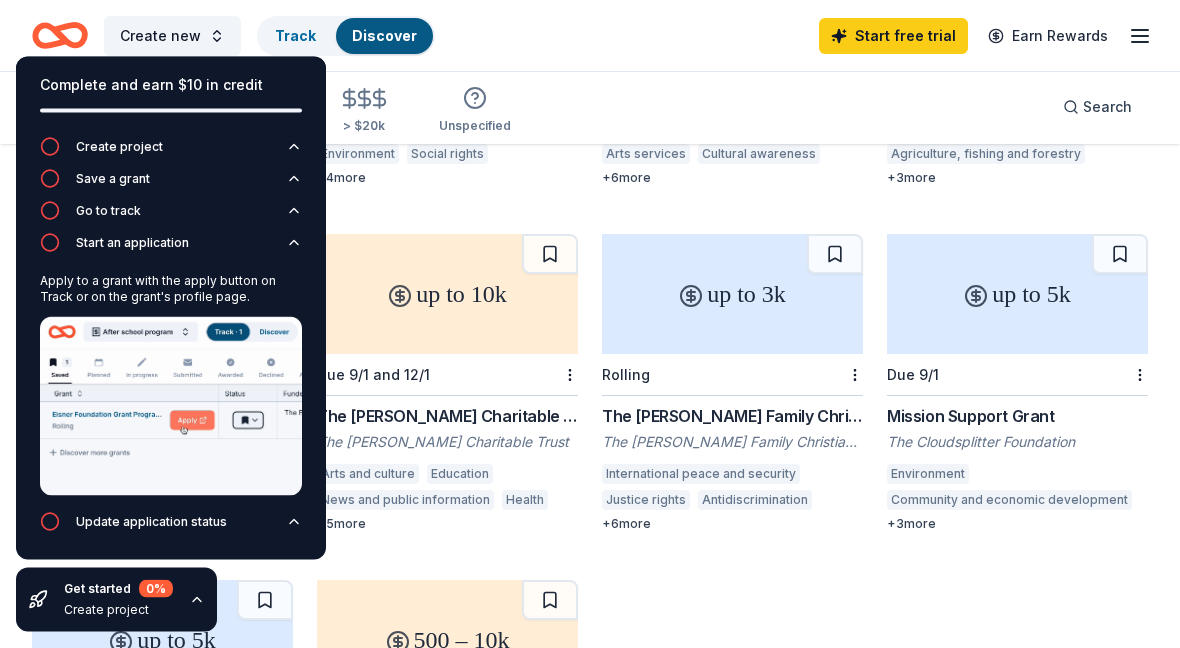 scroll, scrollTop: 422, scrollLeft: 0, axis: vertical 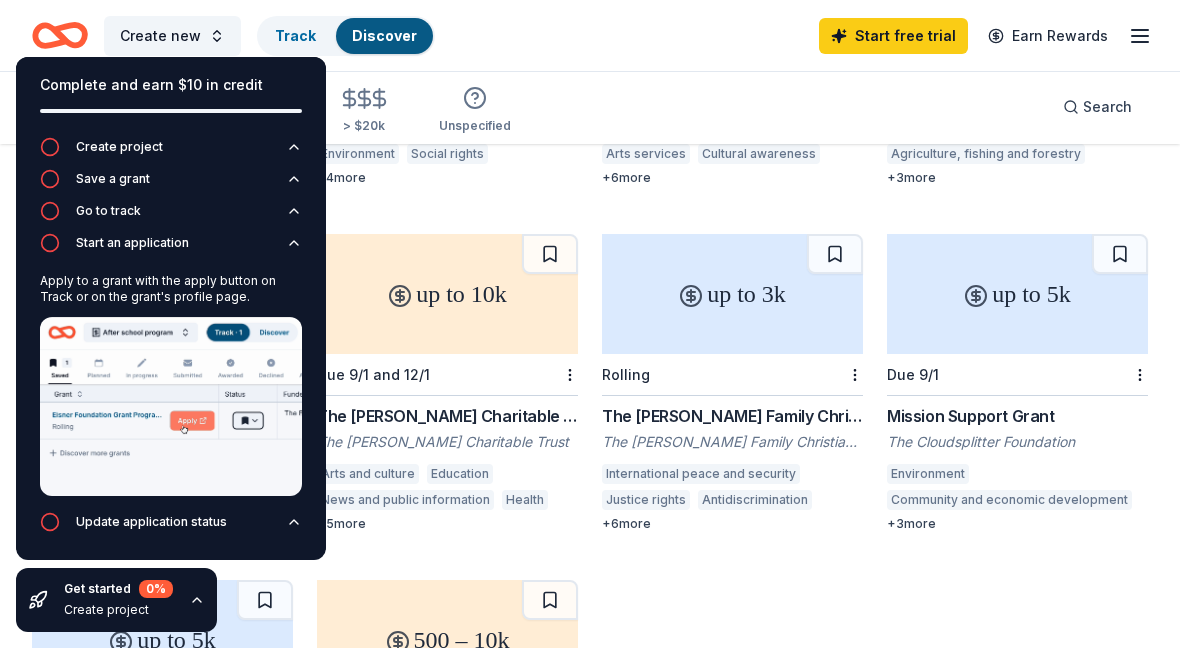 click on "up to 5k" at bounding box center [1017, 294] 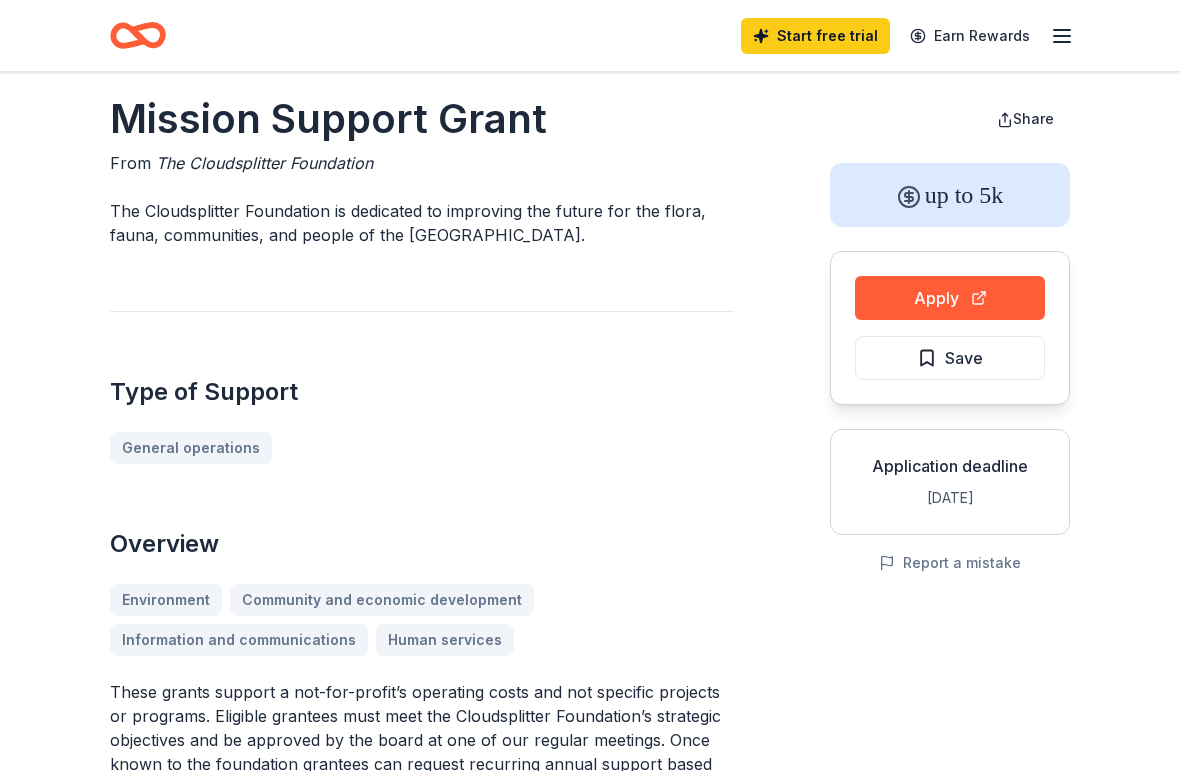 scroll, scrollTop: 0, scrollLeft: 0, axis: both 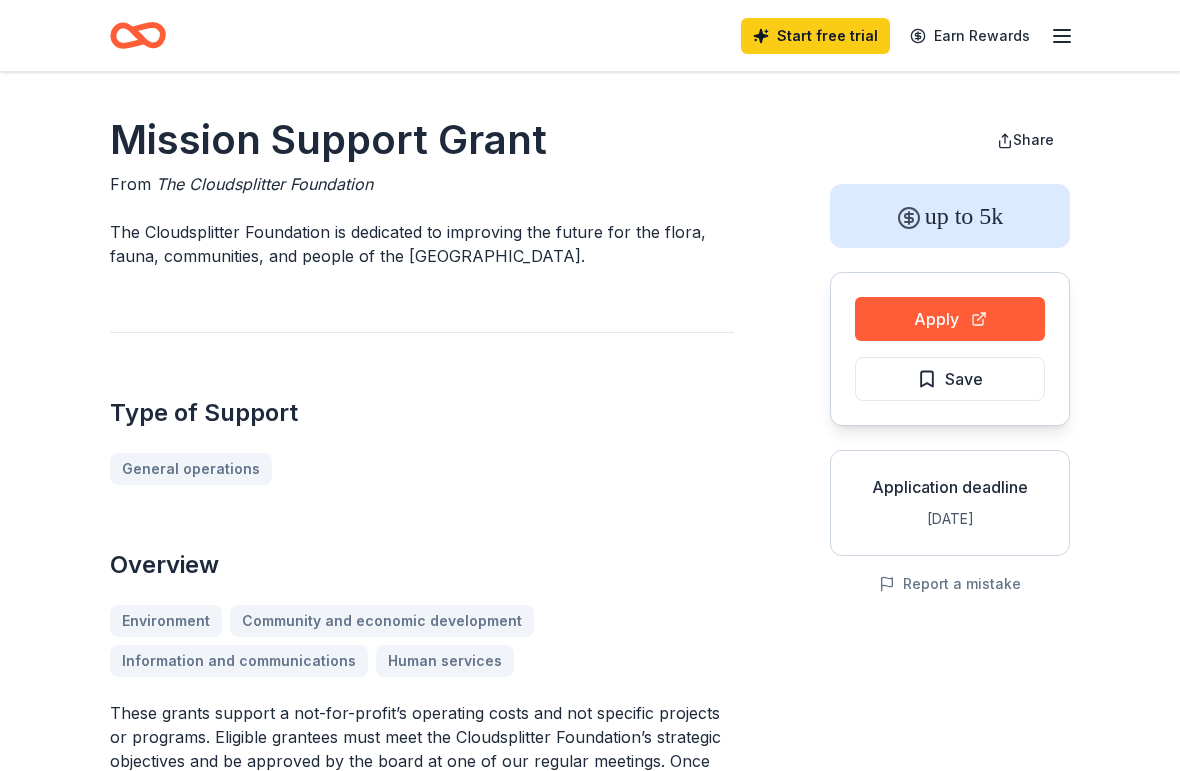 click on "Start free  trial" at bounding box center (815, 36) 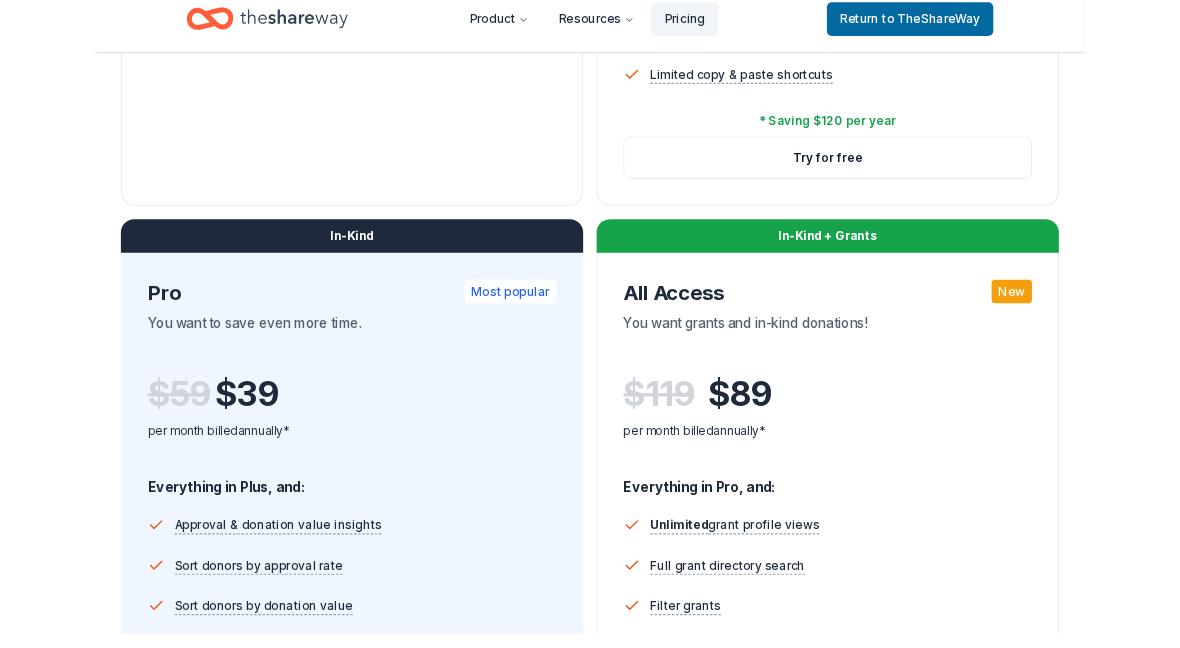 scroll, scrollTop: 1011, scrollLeft: 0, axis: vertical 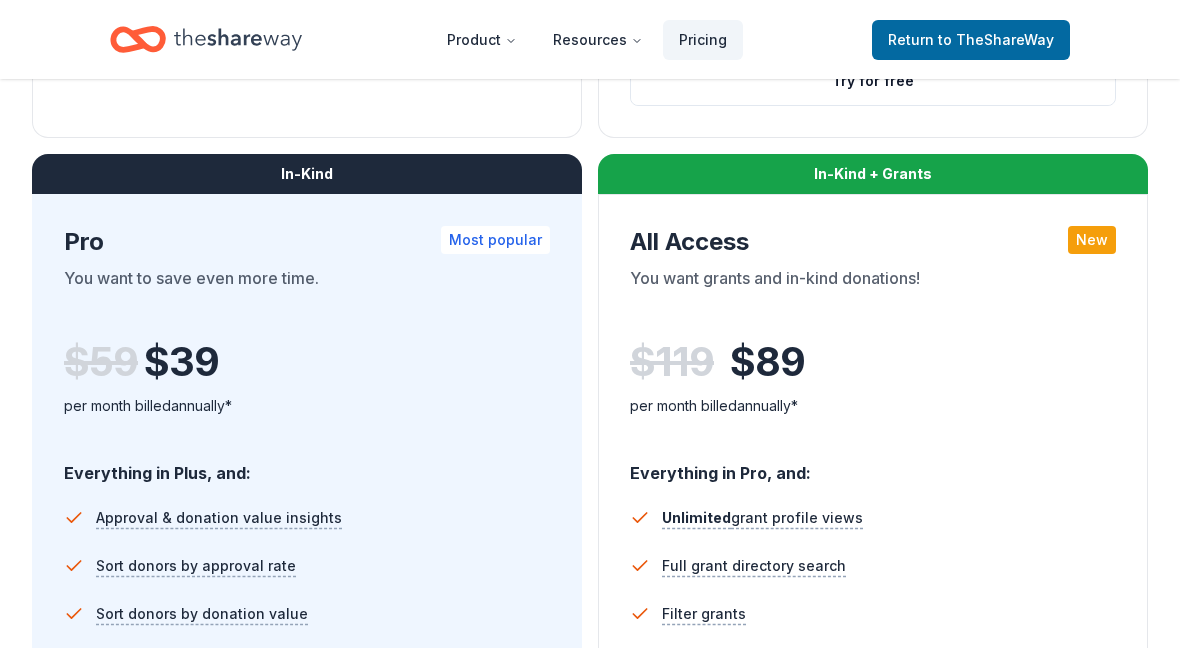 click on "Product" at bounding box center (482, 40) 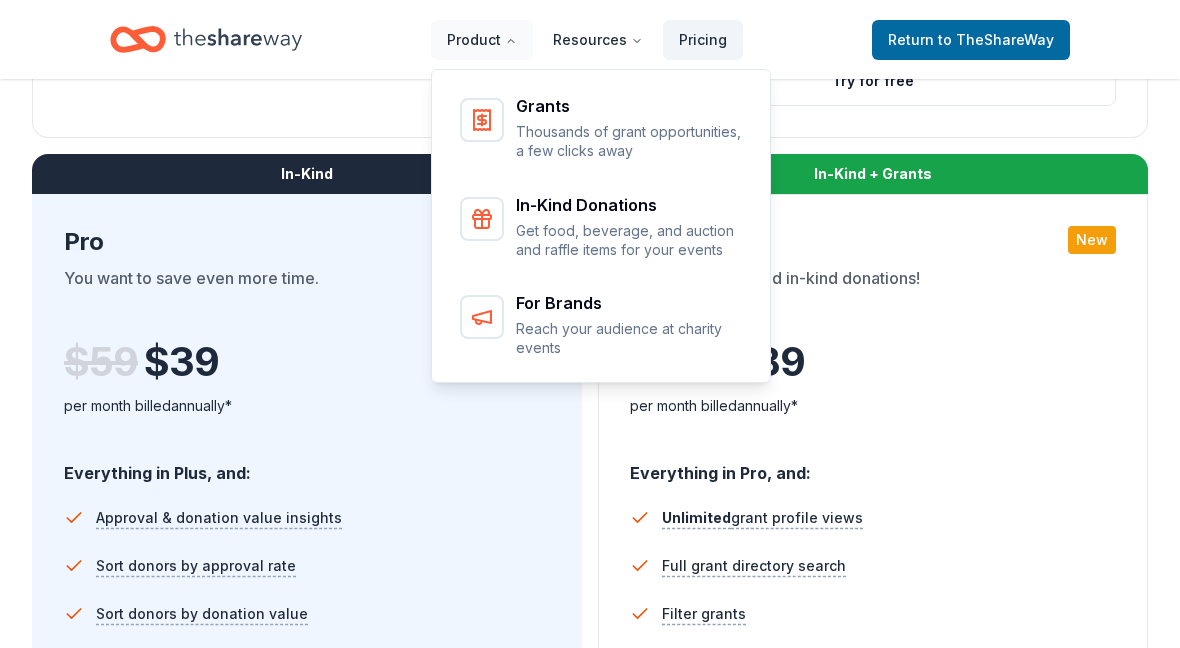 click on "Get food, beverage, and auction and raffle items for your events" at bounding box center [630, 240] 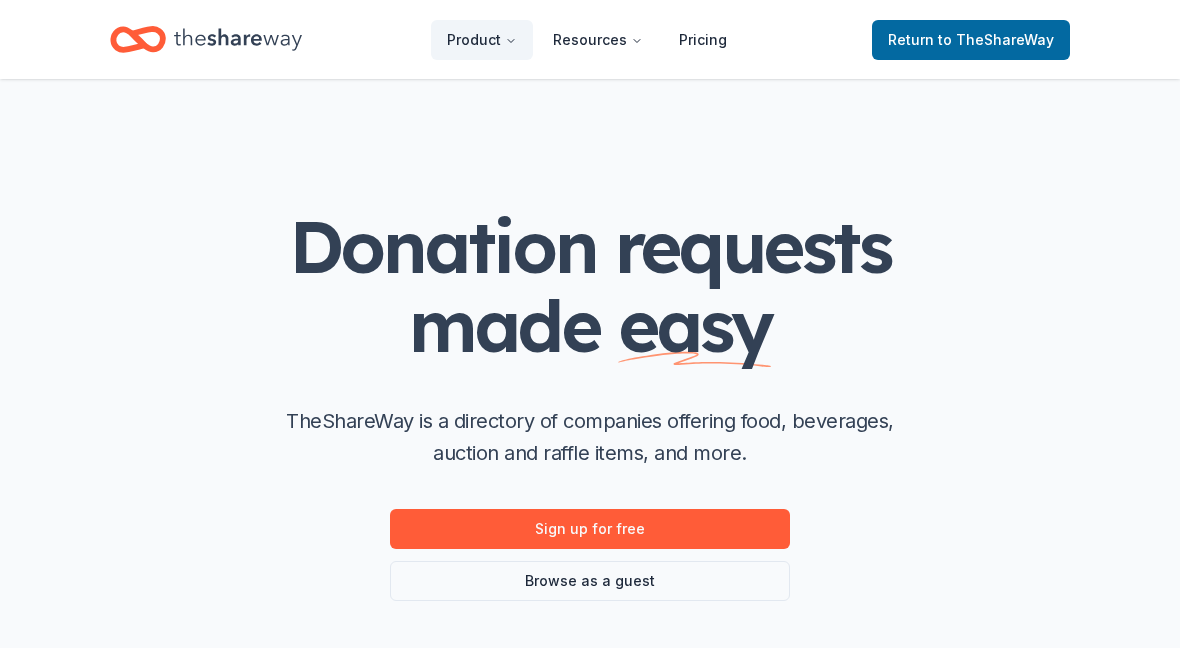 scroll, scrollTop: 0, scrollLeft: 0, axis: both 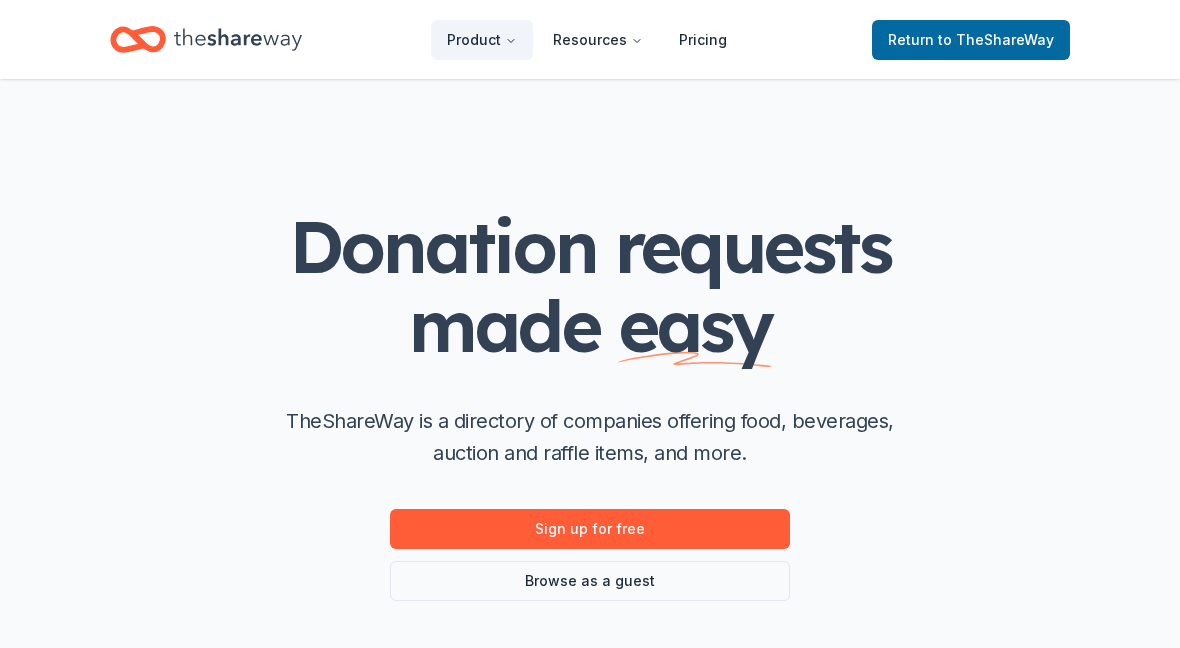 click on "Sign up for free" at bounding box center [590, 529] 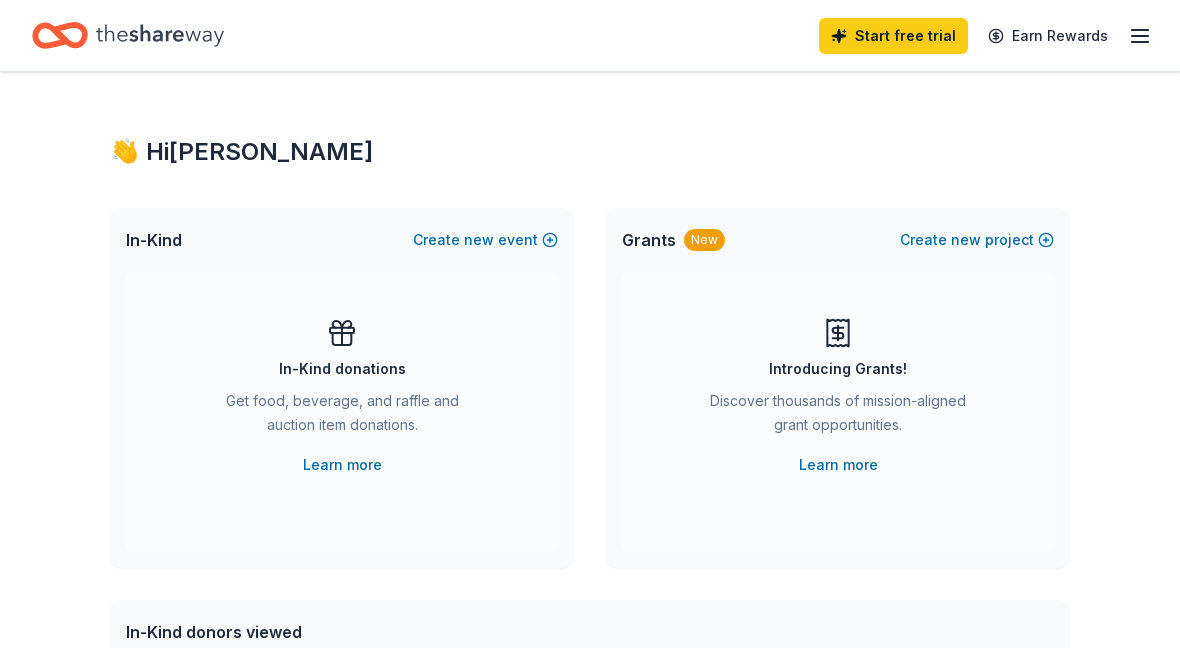 click on "In-Kind donations Get food, beverage, and raffle and auction item donations. Learn more" at bounding box center [342, 397] 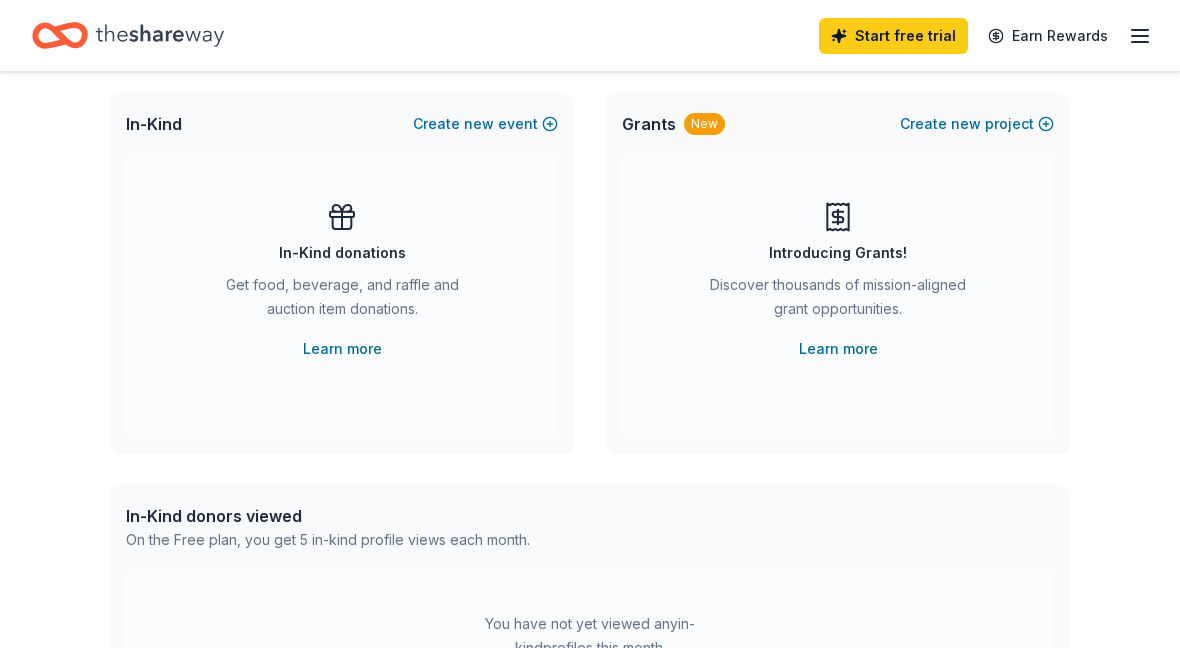 scroll, scrollTop: 6, scrollLeft: 0, axis: vertical 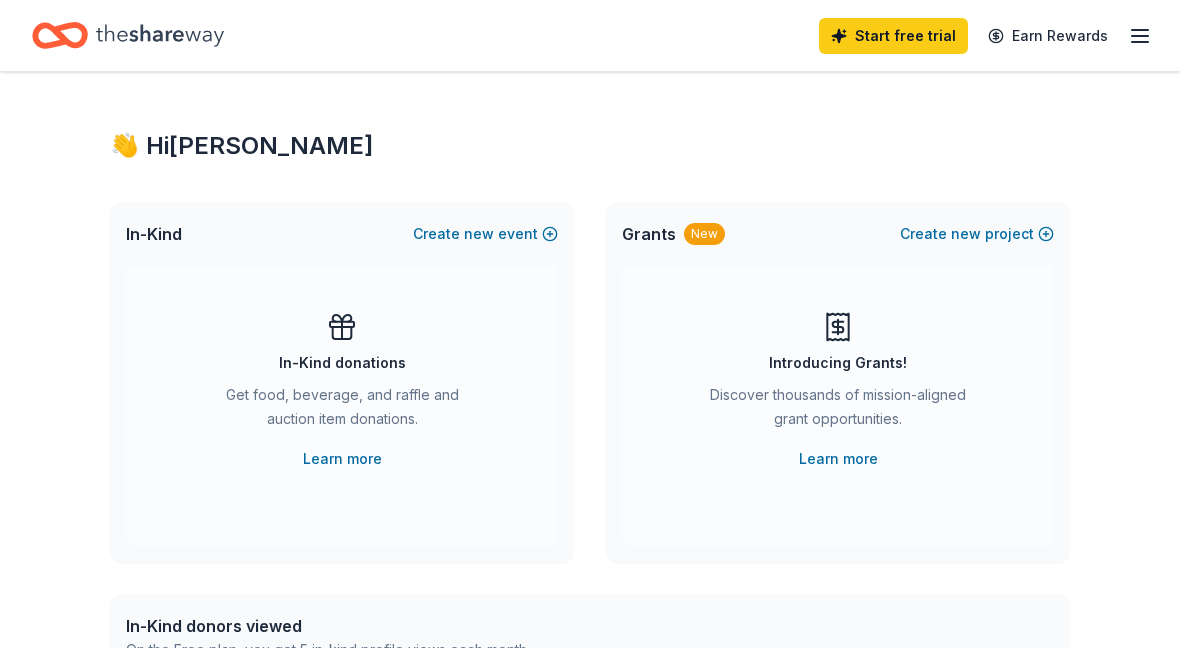 click on "Create  new  event" at bounding box center (485, 234) 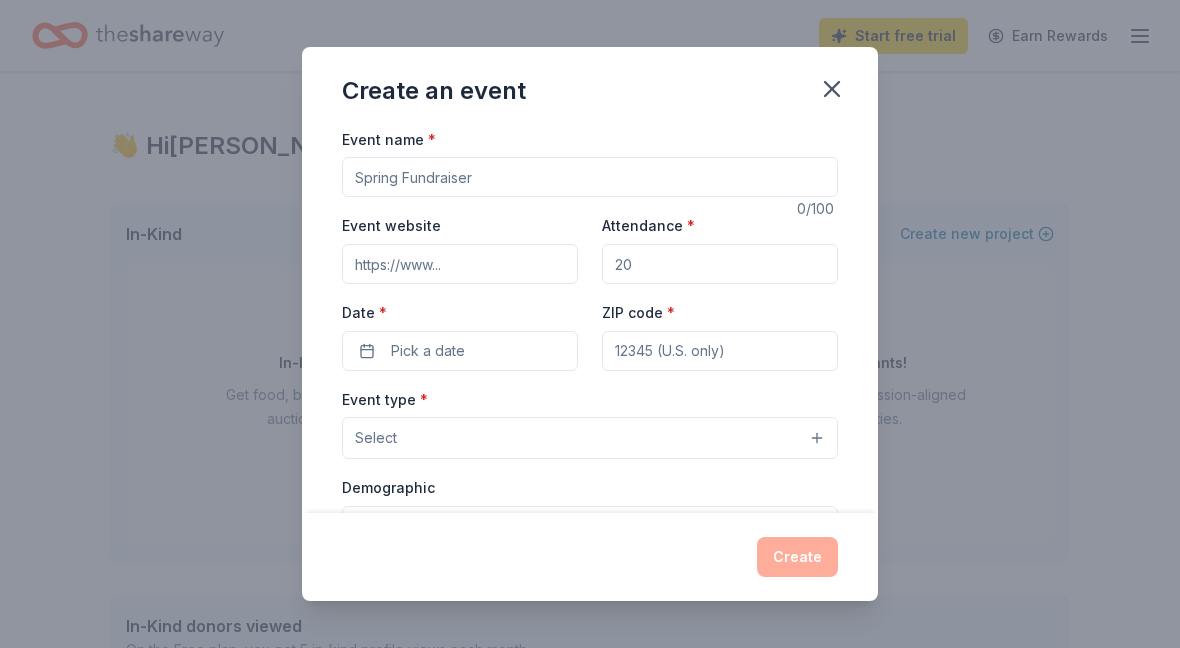click on "Event name *" at bounding box center (590, 177) 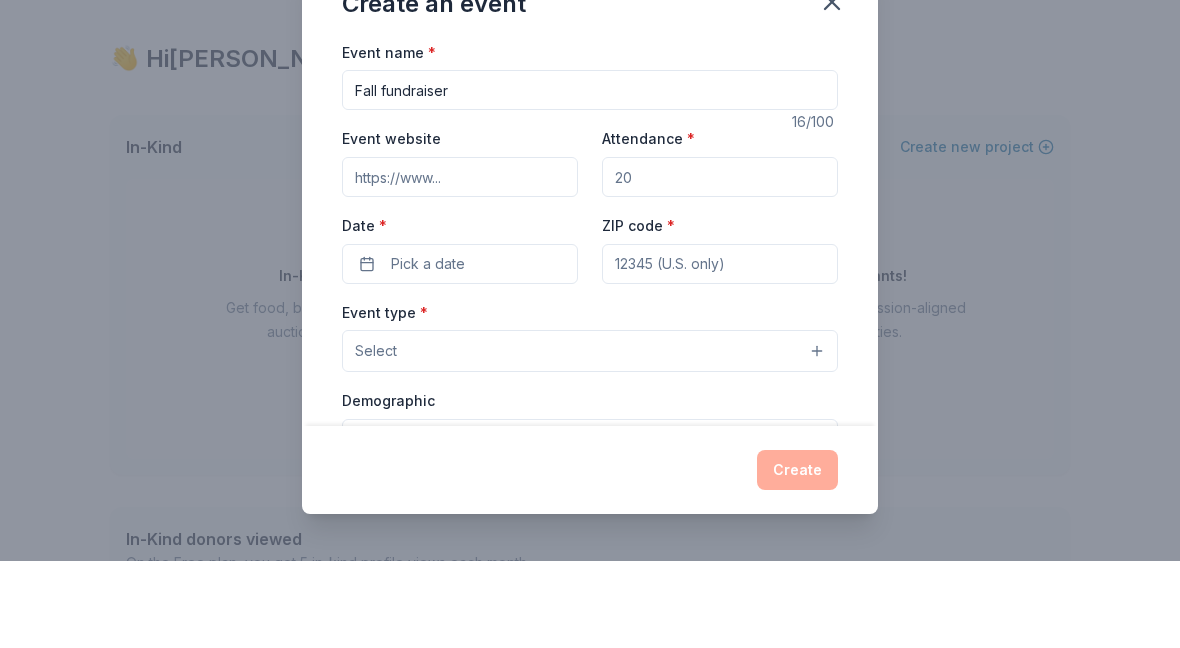 scroll, scrollTop: 93, scrollLeft: 0, axis: vertical 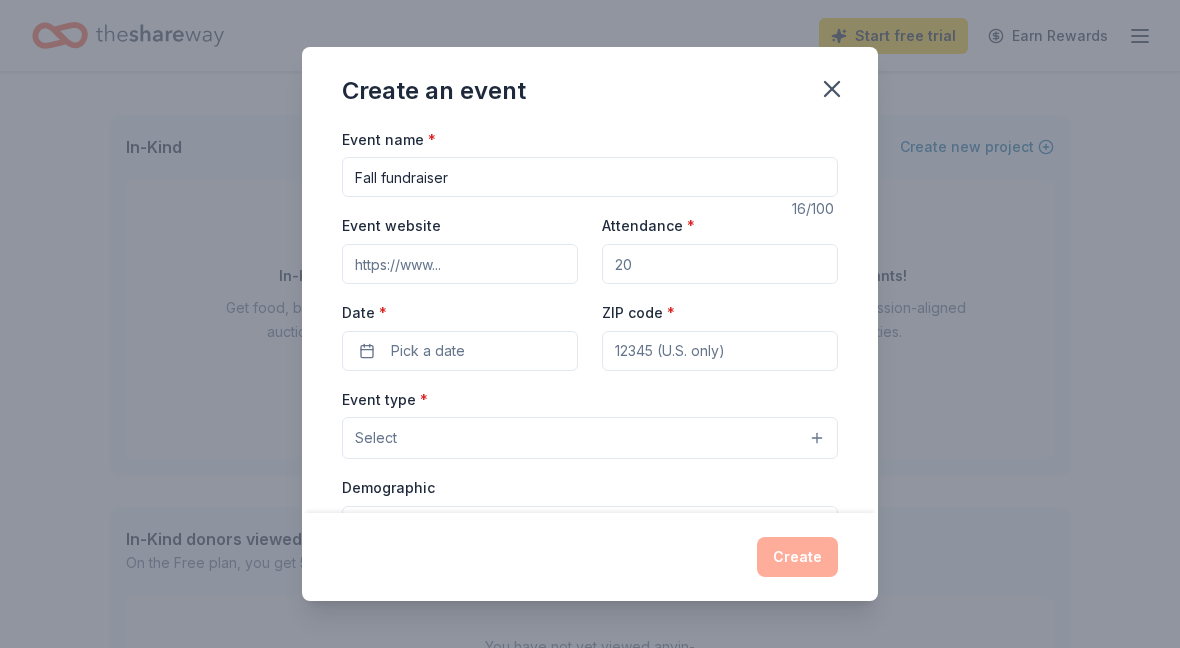 type on "Fall fundraiser" 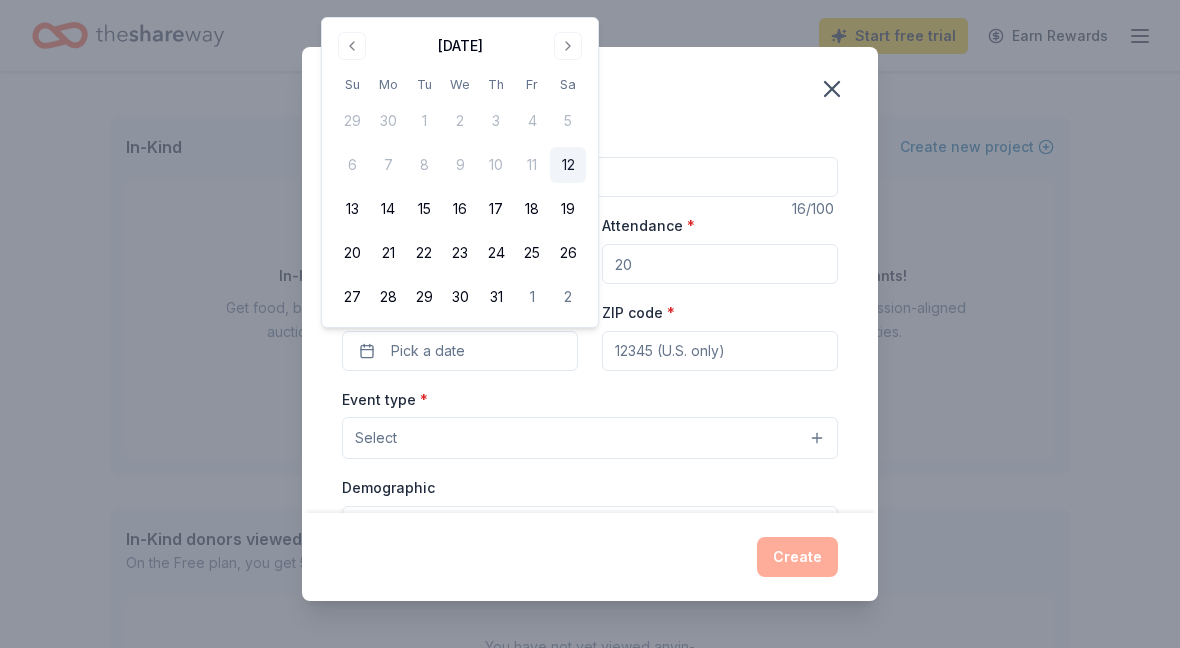 click at bounding box center [568, 46] 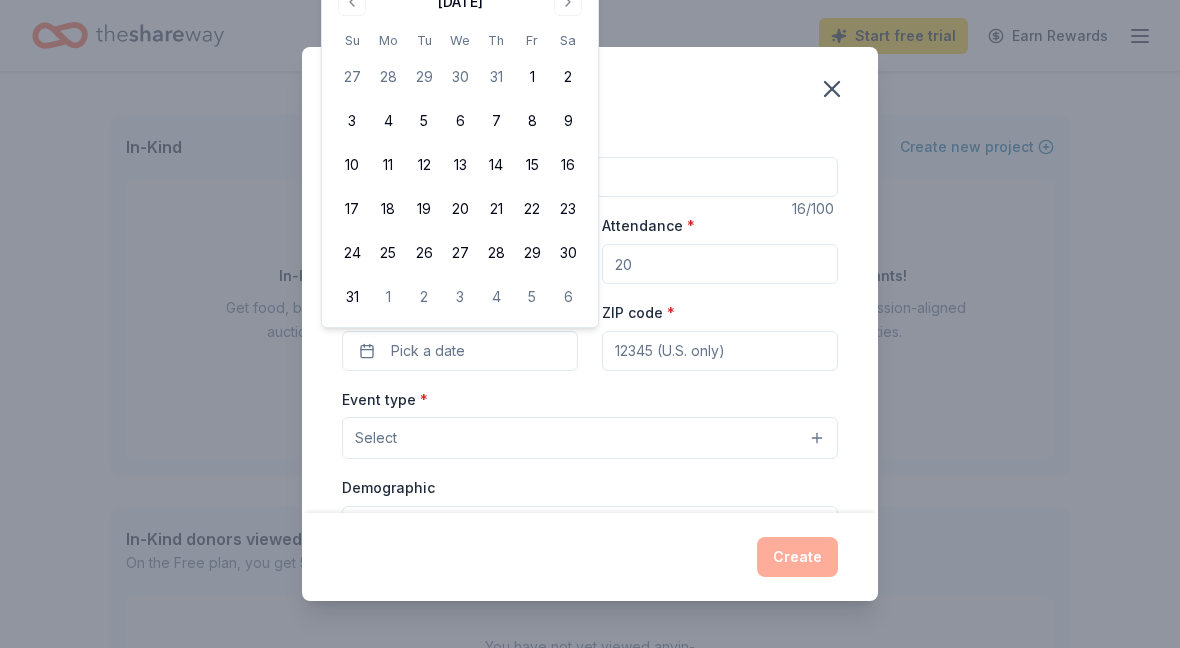 click at bounding box center (568, 2) 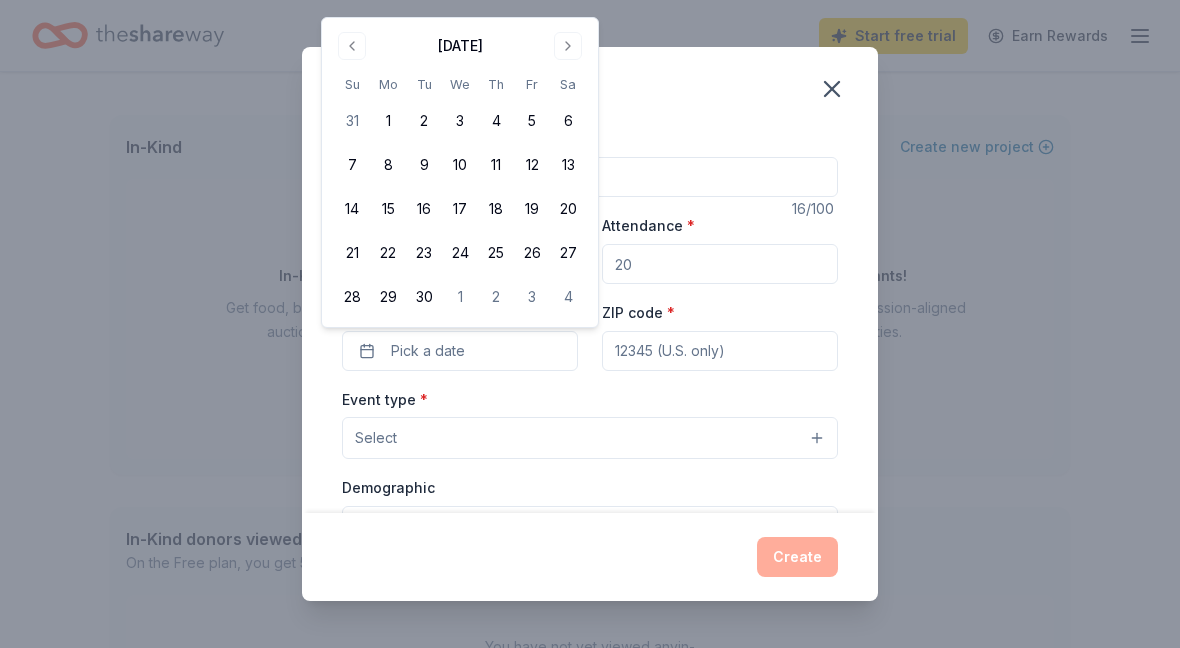 click on "7" at bounding box center [352, 165] 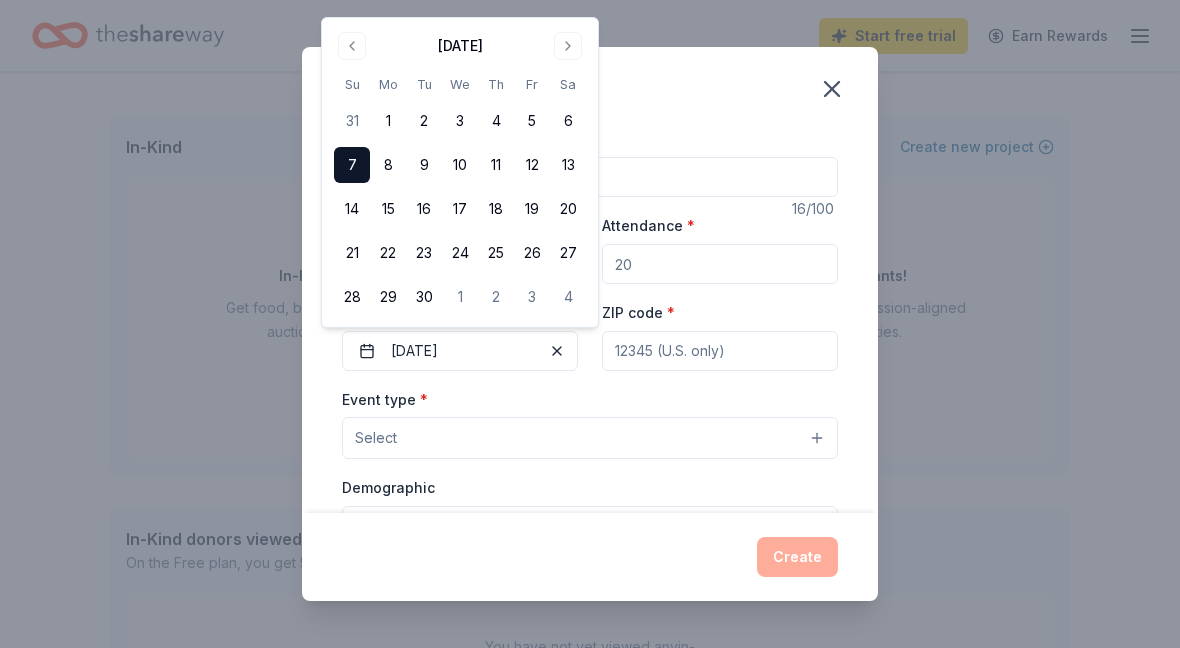 click on "7" at bounding box center (352, 165) 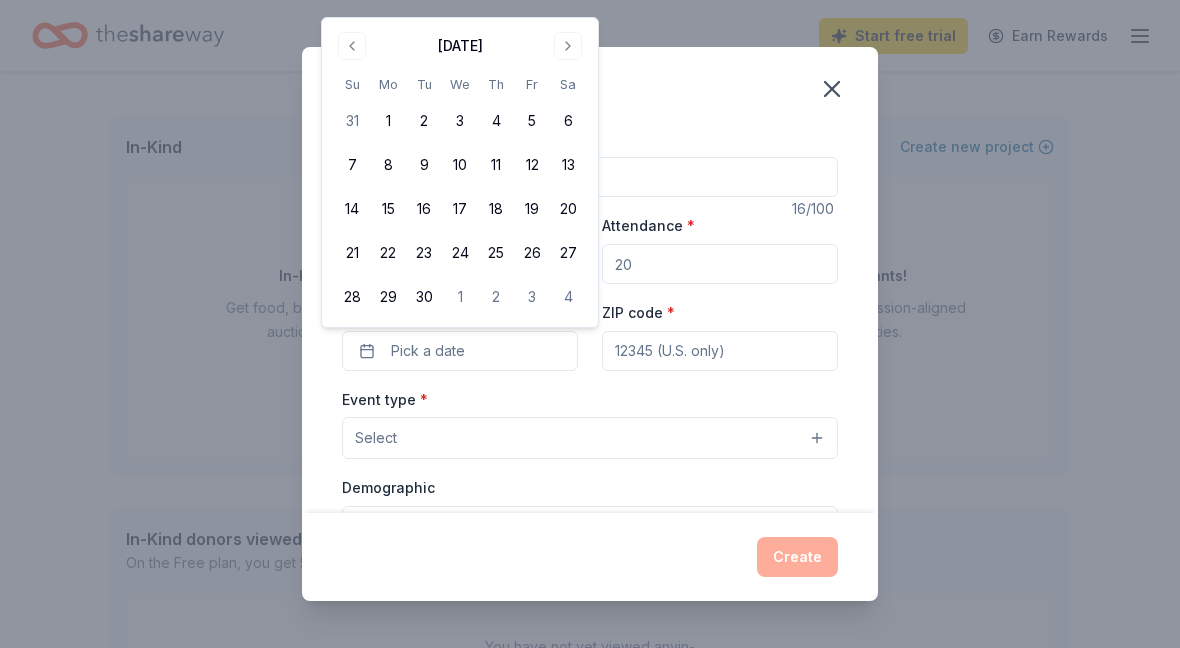 click on "7" at bounding box center (352, 165) 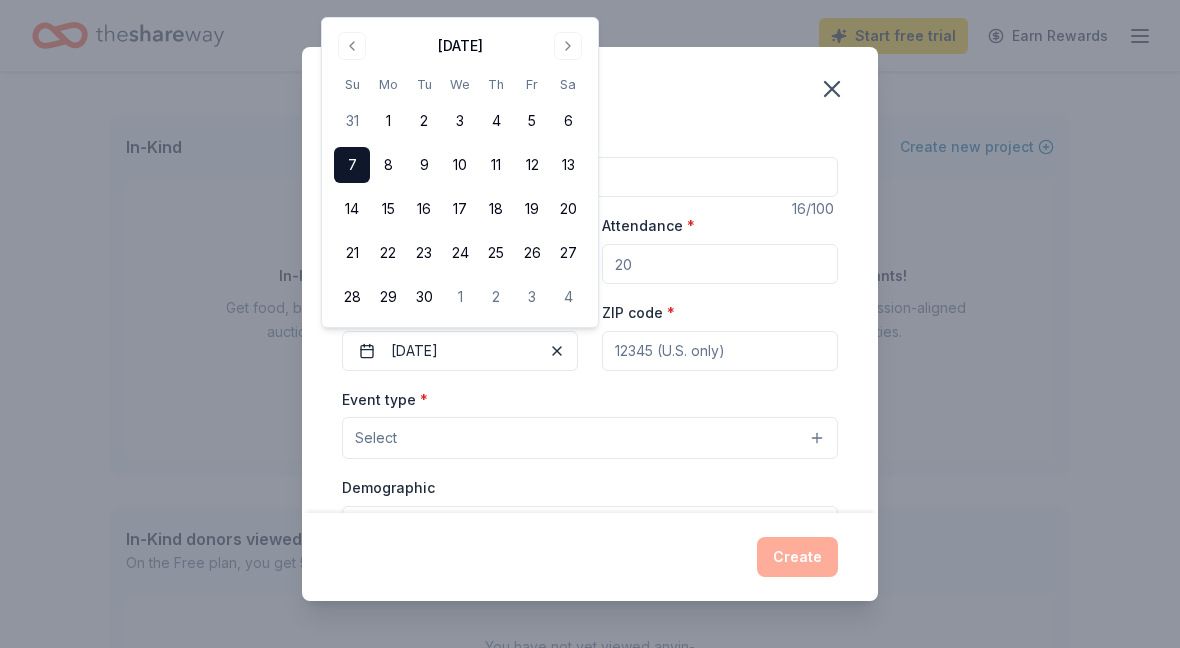 click on "Select" at bounding box center (590, 438) 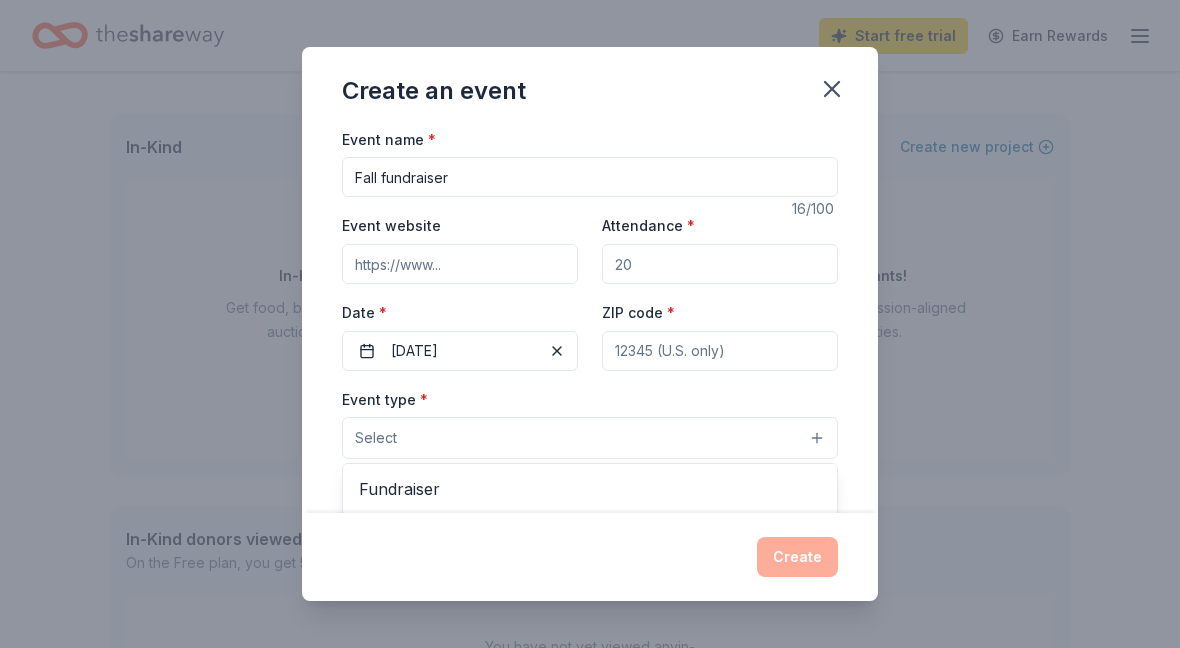 click on "Select" at bounding box center (590, 438) 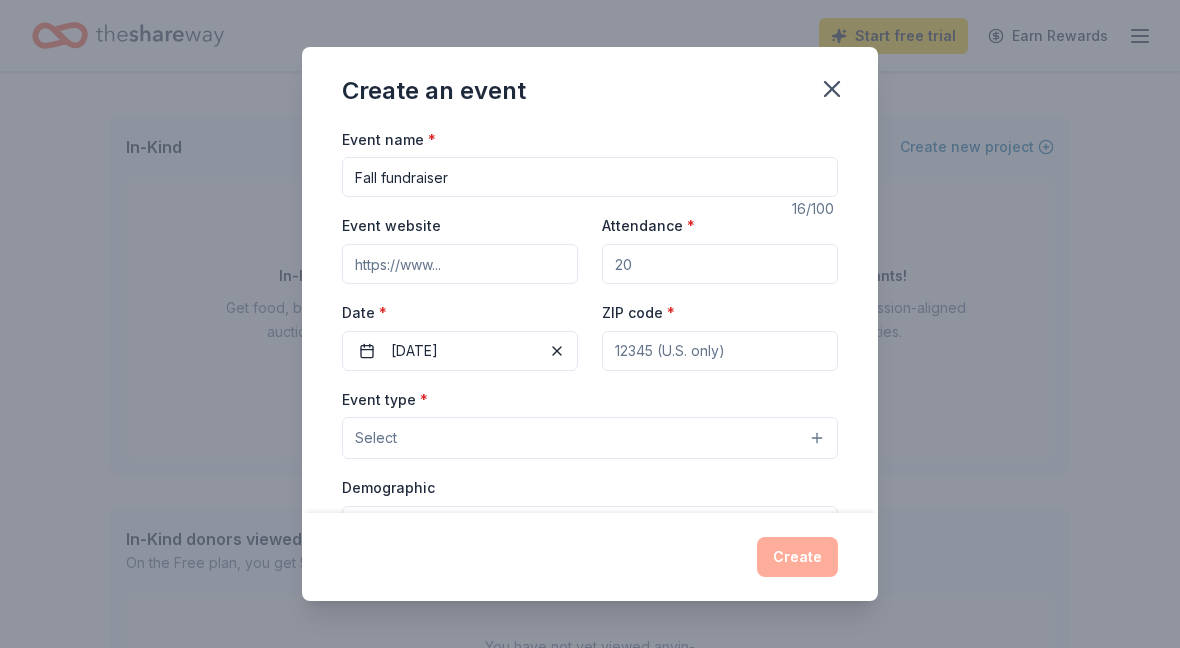 click on "Select" at bounding box center [590, 438] 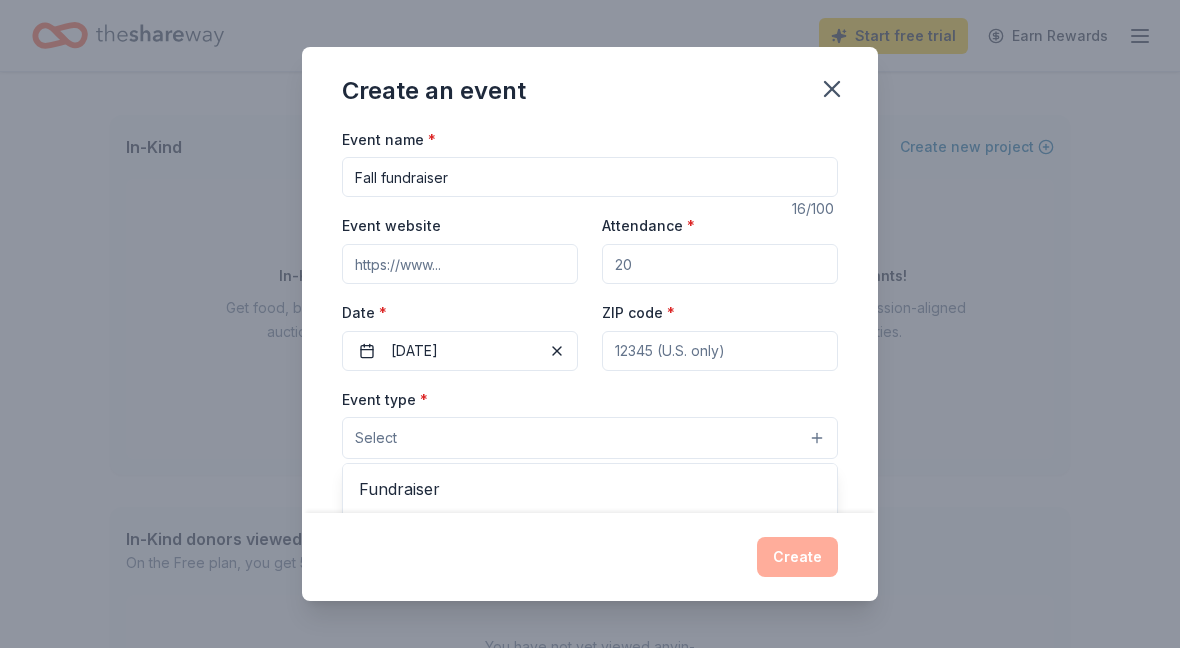 click on "Fundraiser" at bounding box center (590, 489) 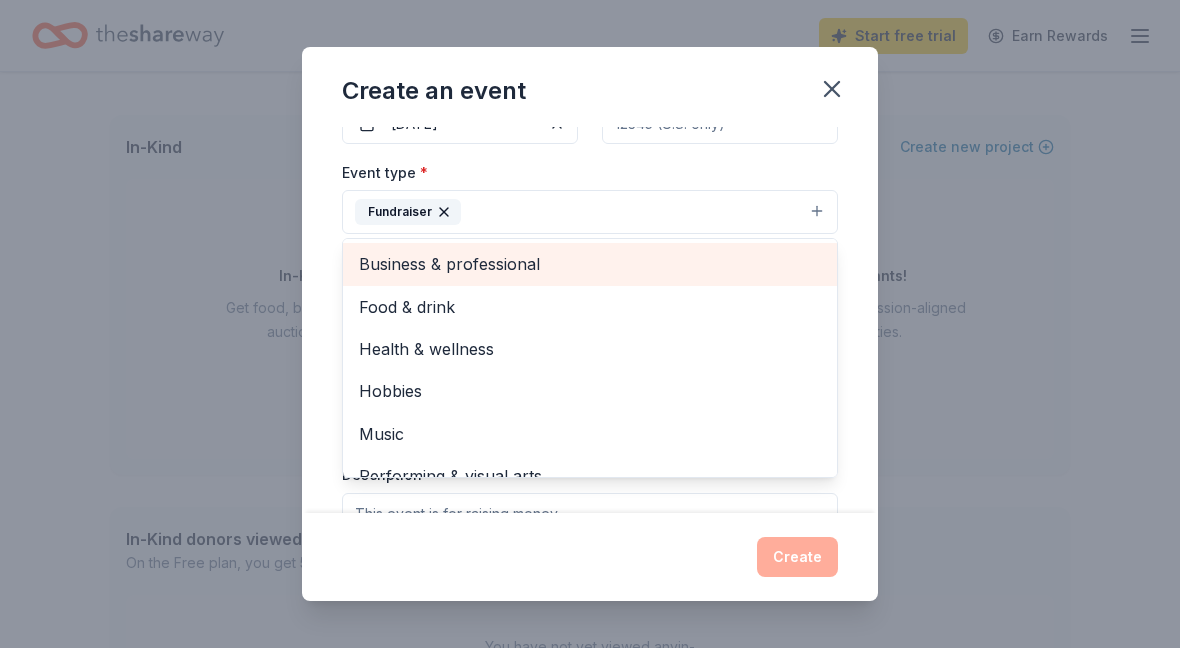scroll, scrollTop: 228, scrollLeft: 0, axis: vertical 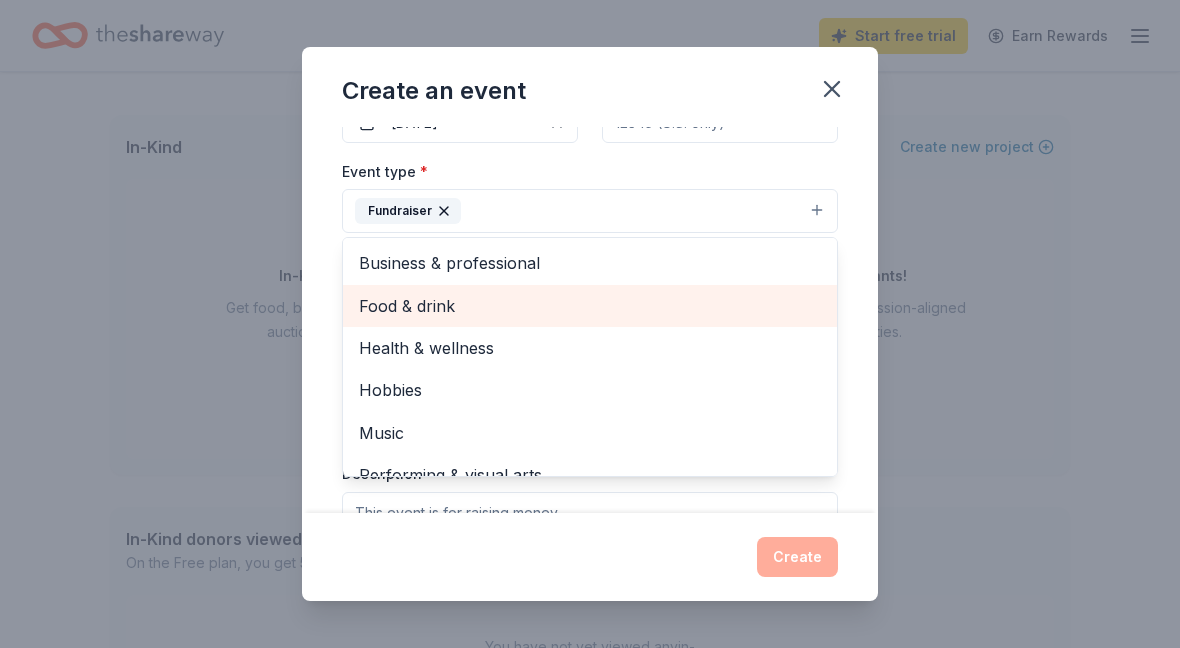 click on "Food & drink" at bounding box center (590, 306) 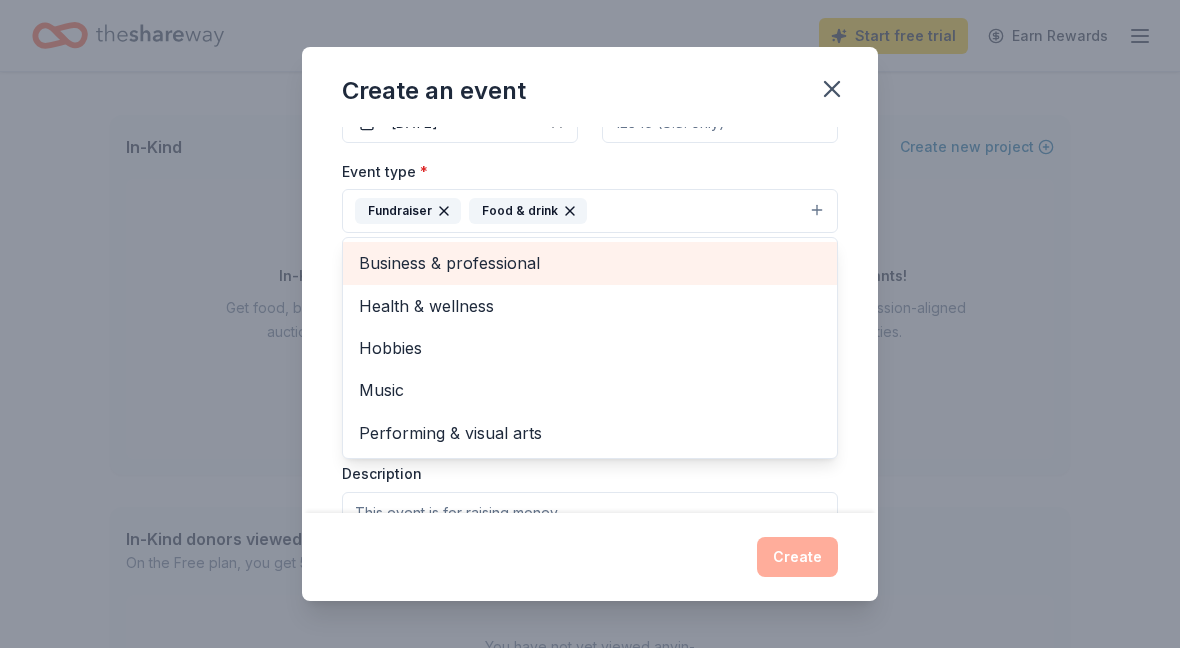 click on "Business & professional" at bounding box center [590, 263] 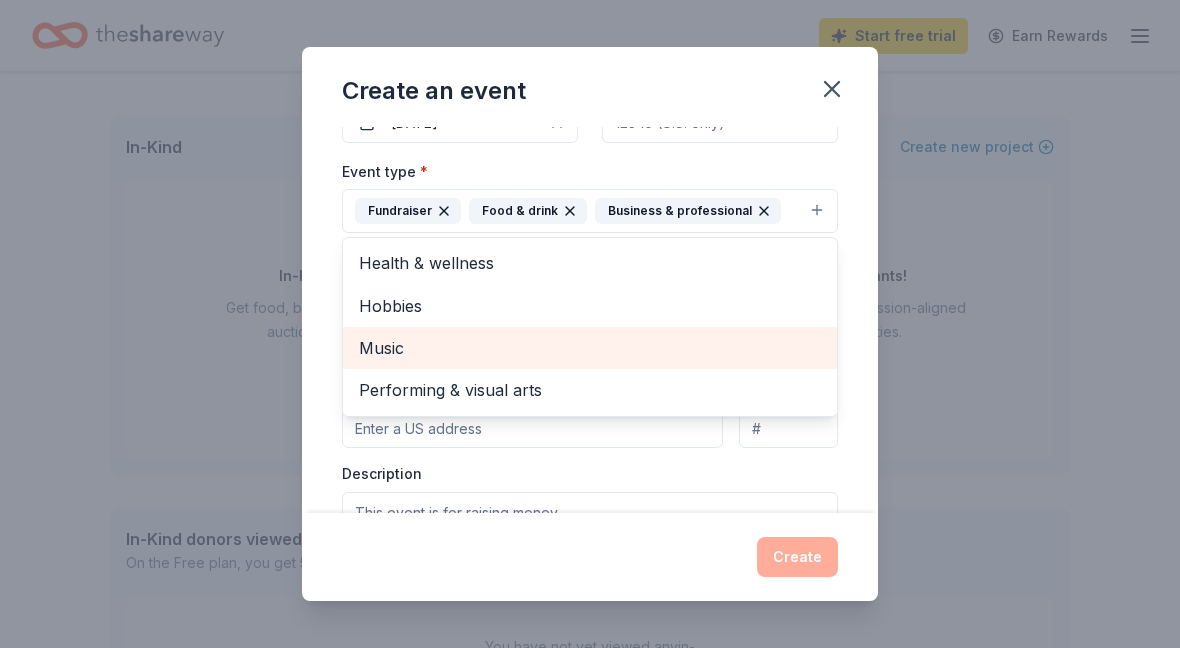 click on "Music" at bounding box center [590, 348] 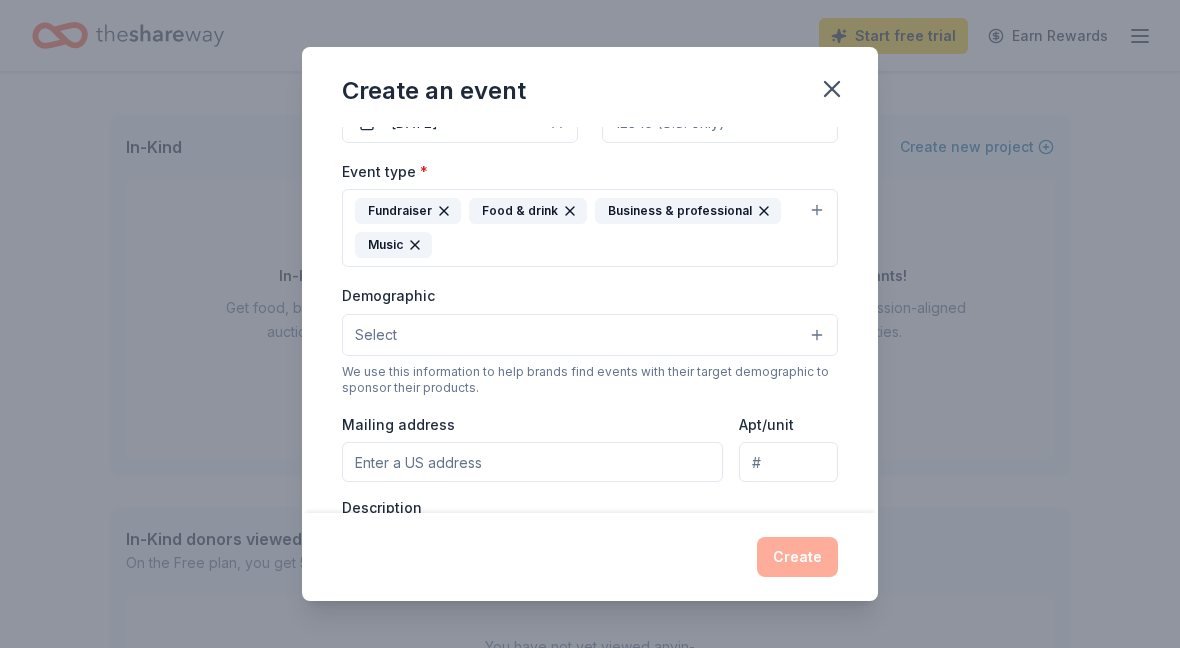 click on "Select" at bounding box center [590, 335] 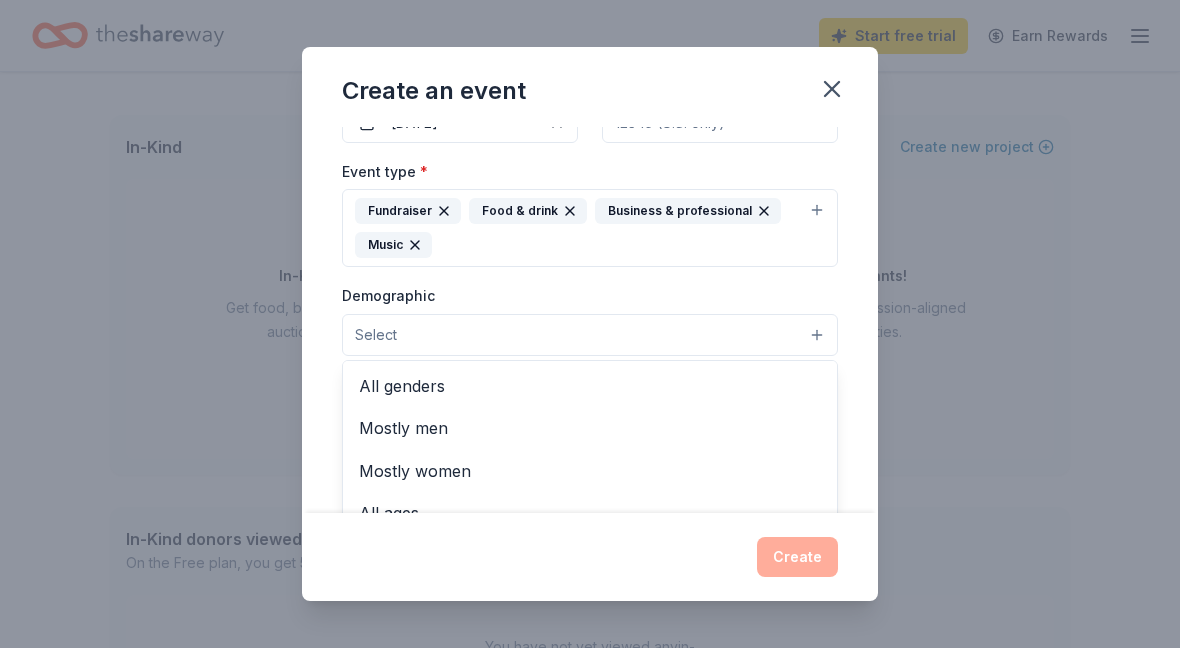 scroll, scrollTop: 0, scrollLeft: 0, axis: both 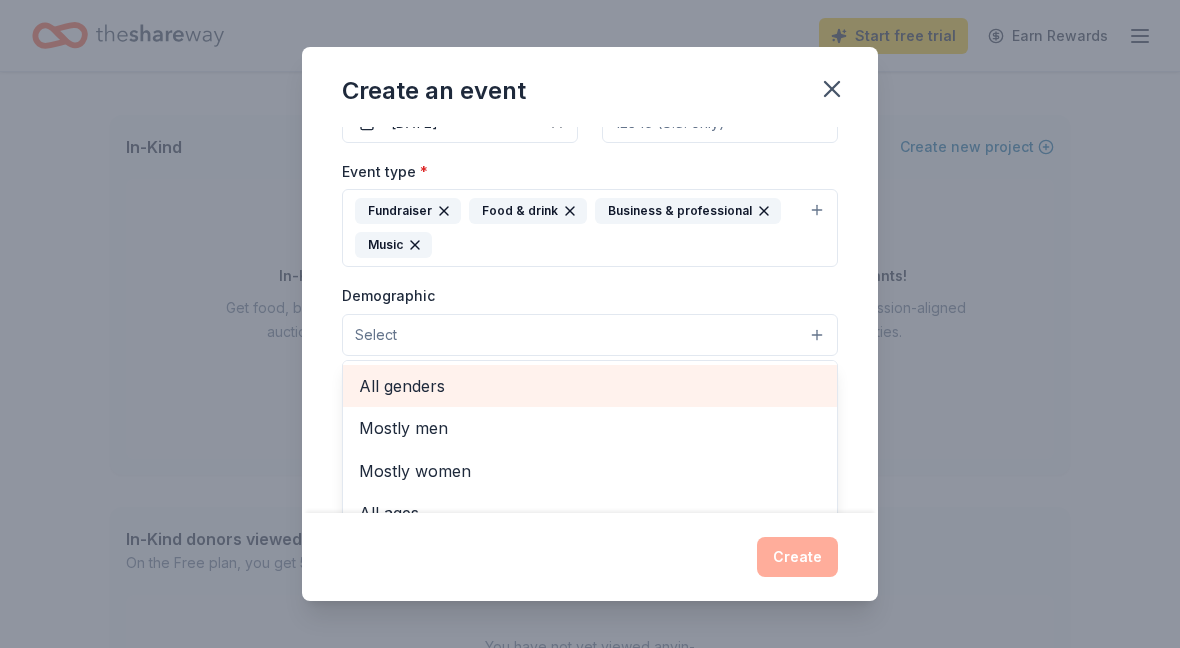 click on "All genders" at bounding box center (590, 386) 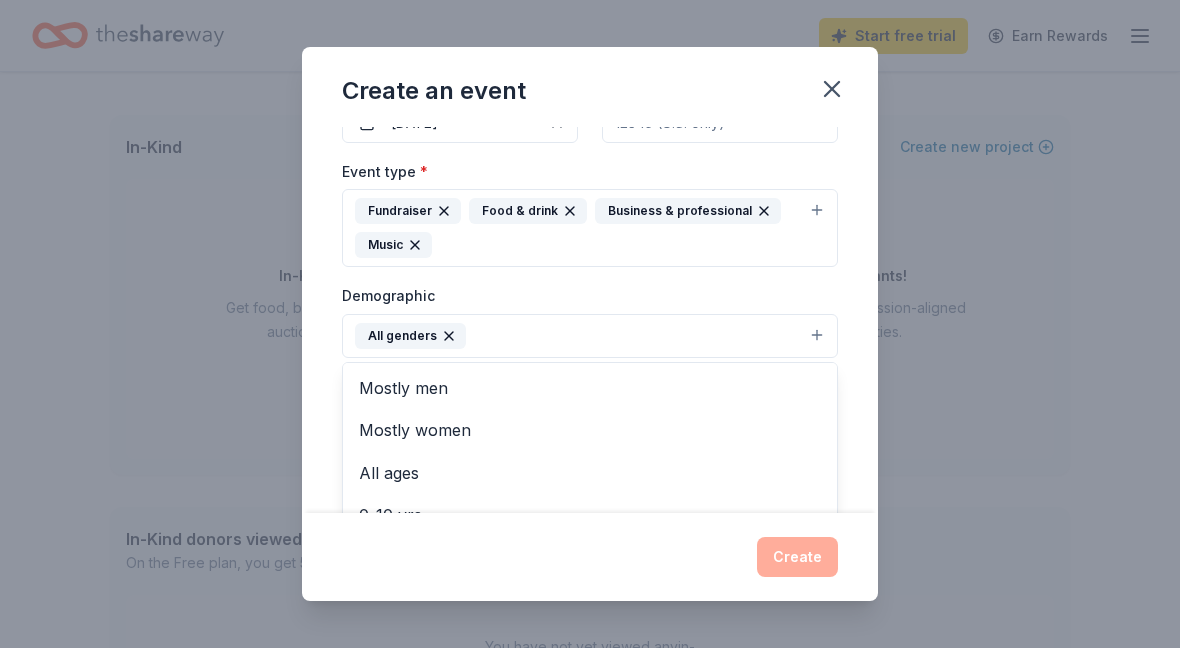 scroll, scrollTop: 0, scrollLeft: 0, axis: both 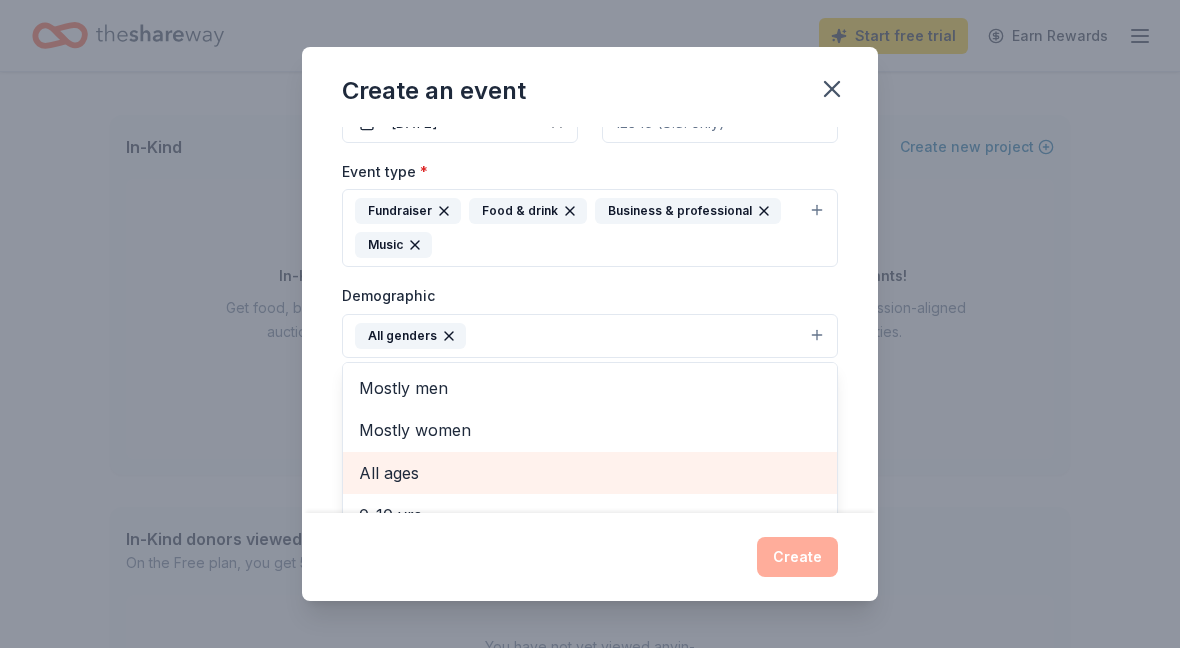 click on "All ages" at bounding box center (590, 473) 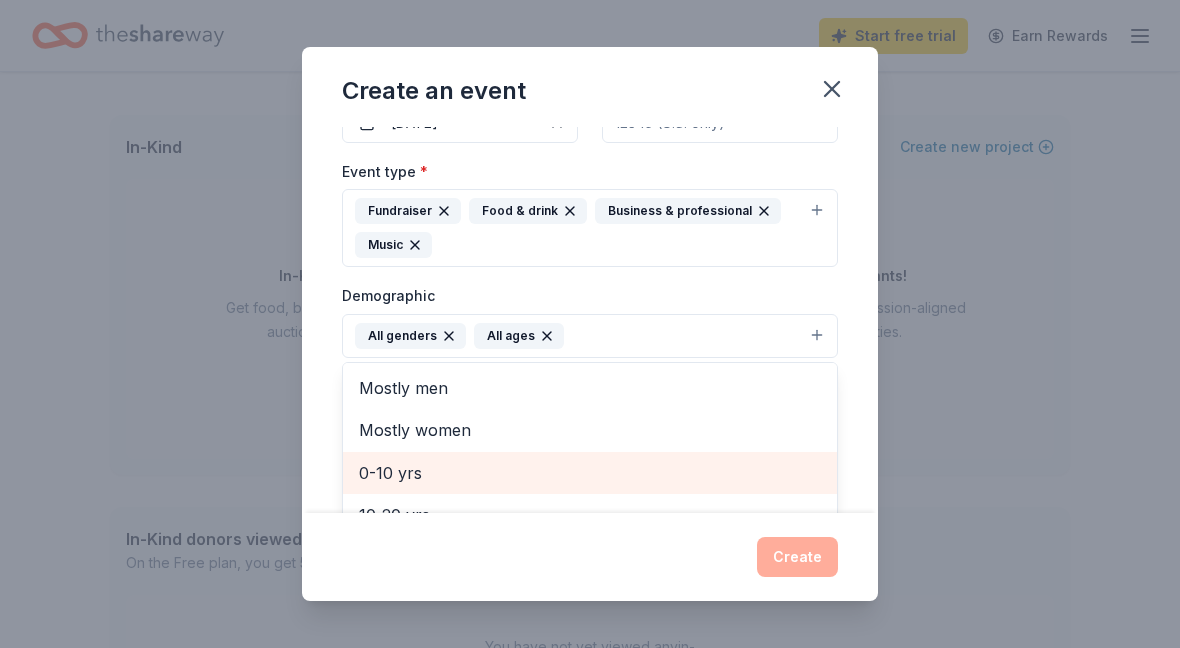 click on "0-10 yrs" at bounding box center [590, 473] 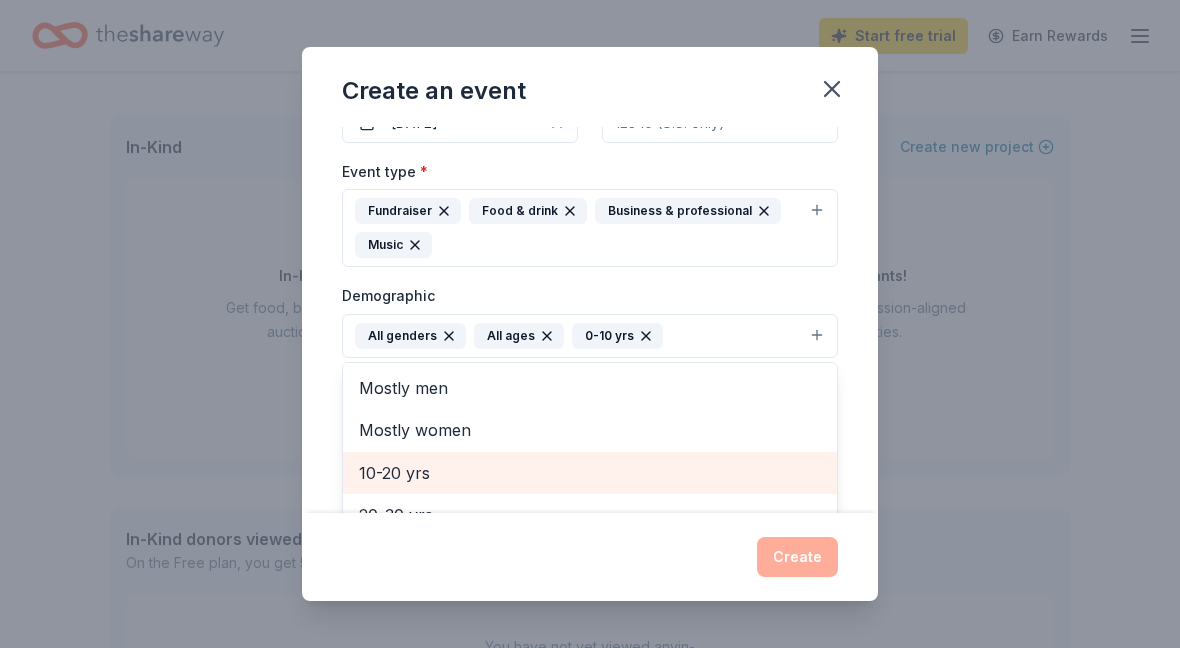 click 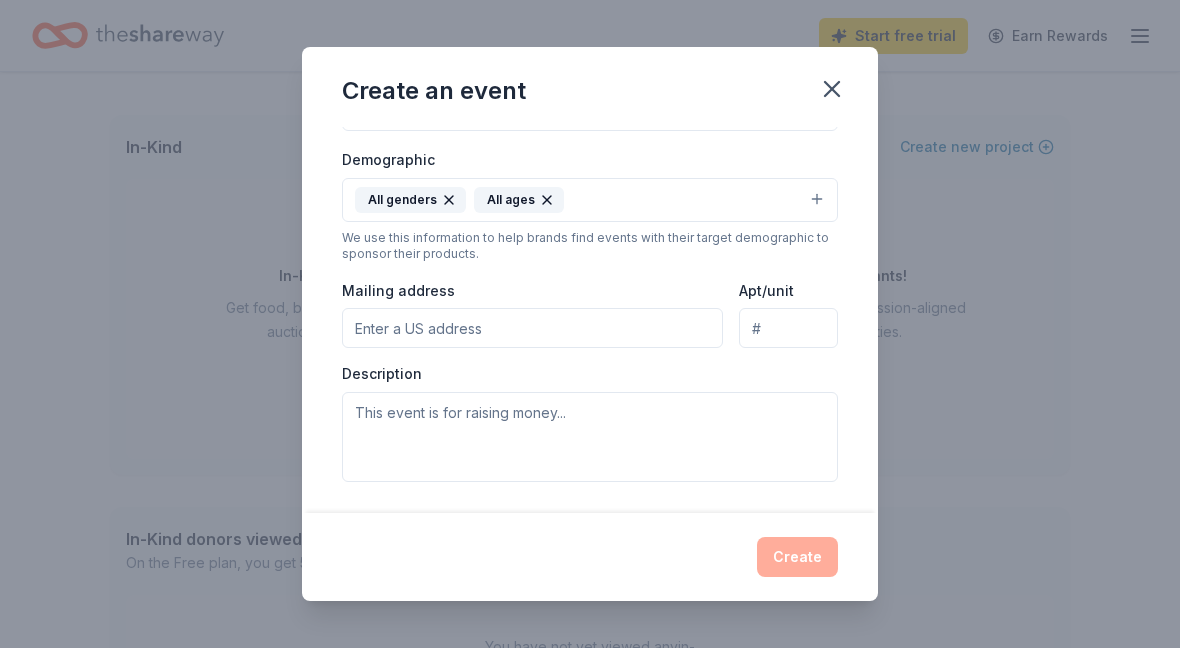 scroll, scrollTop: 365, scrollLeft: 0, axis: vertical 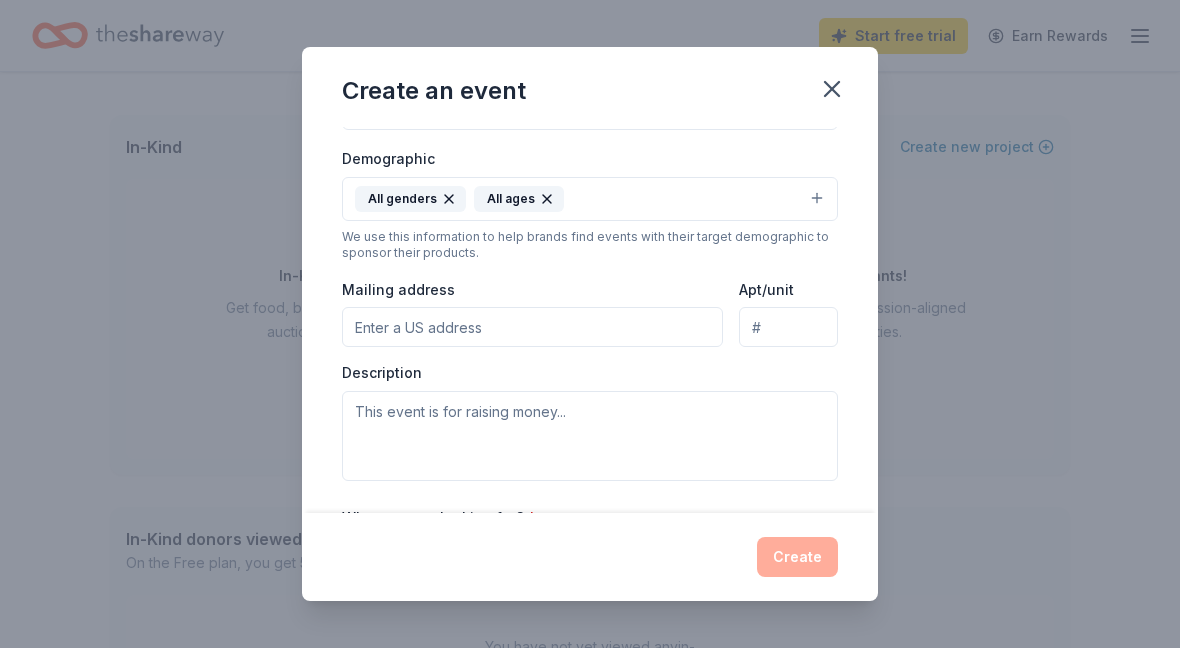click on "Mailing address" at bounding box center [532, 327] 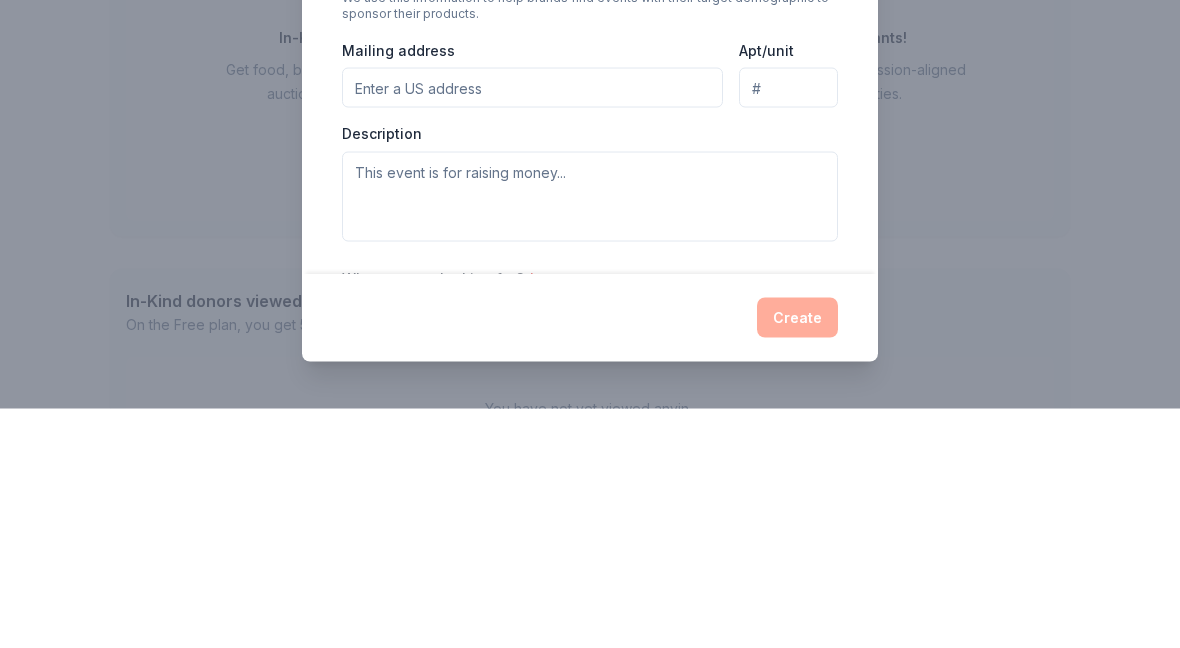 type on "90807-3804" 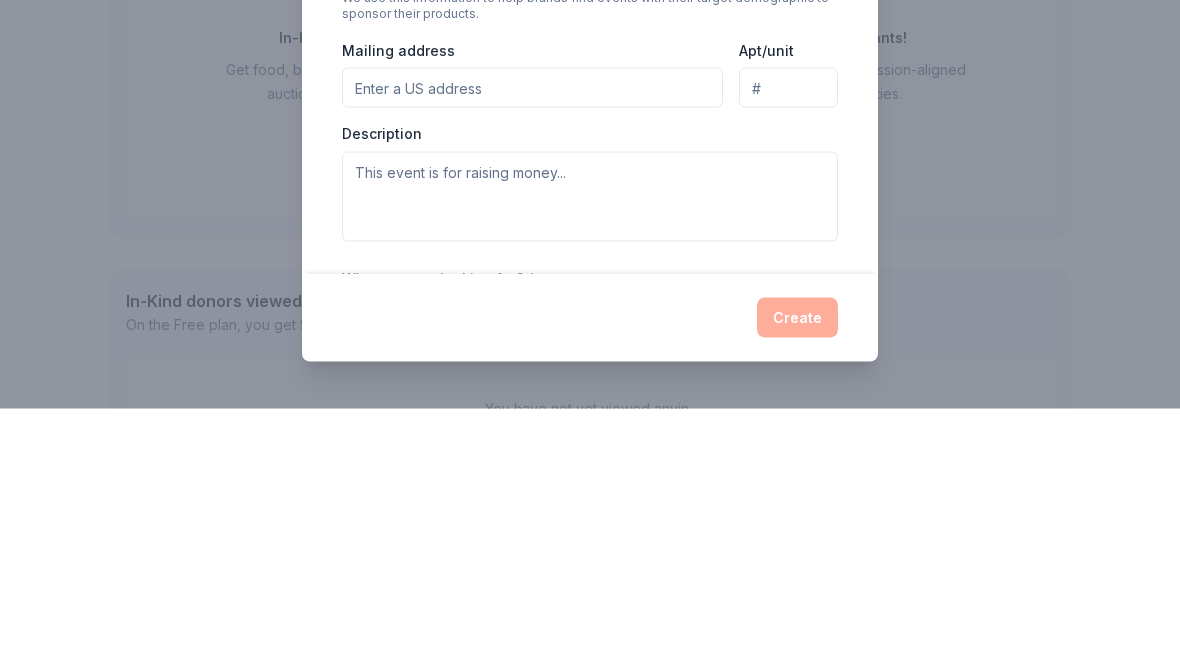 type 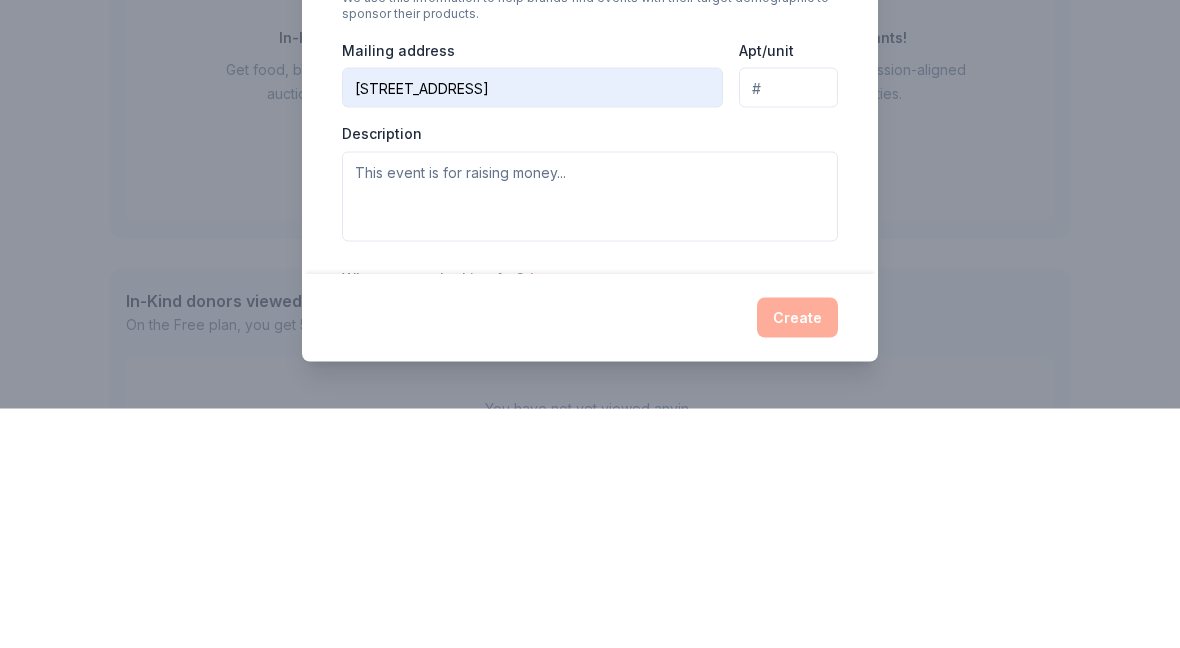 scroll, scrollTop: 332, scrollLeft: 0, axis: vertical 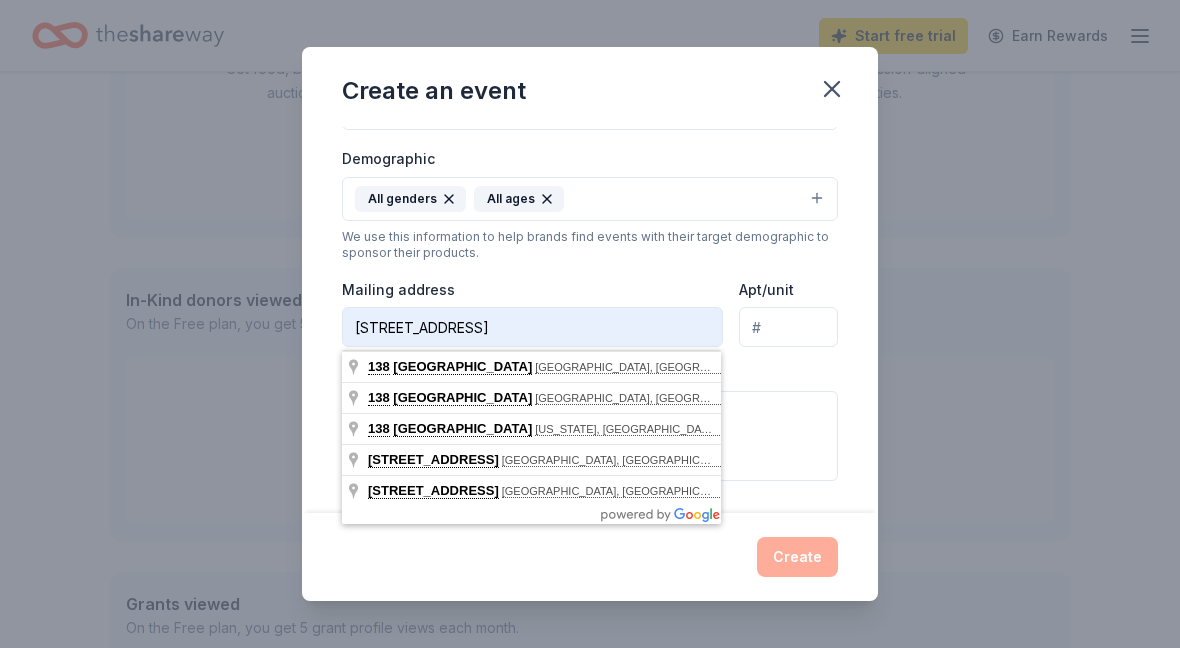 type on "138 East 36th Street, Long Beach, CA, 90807" 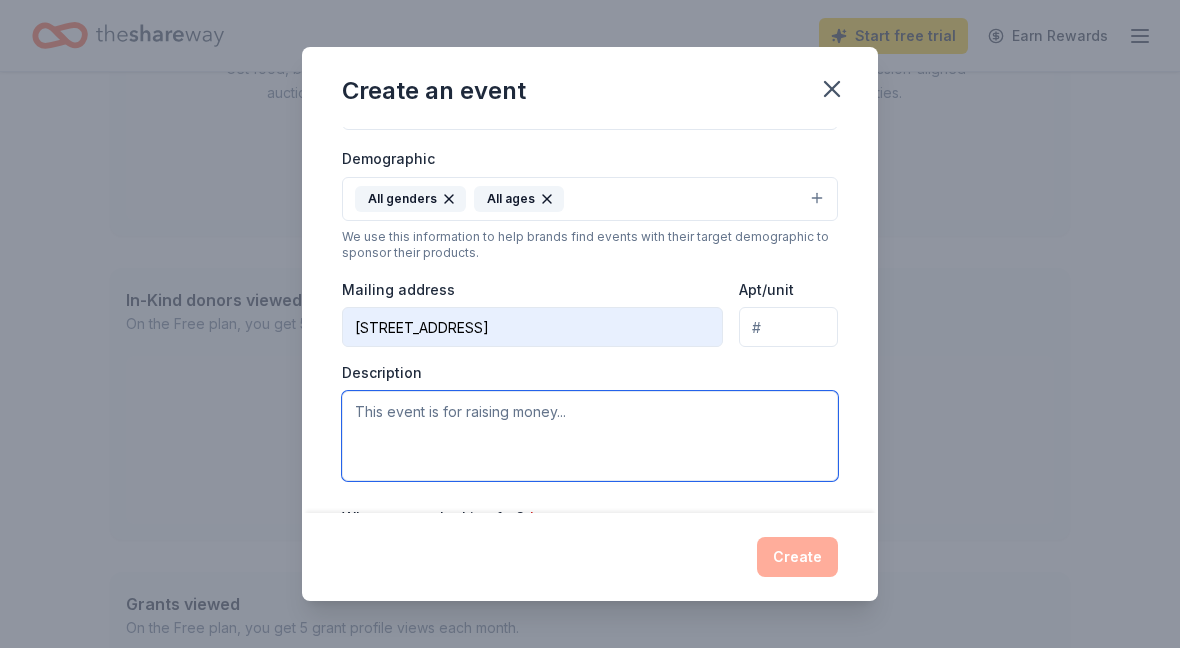 click at bounding box center [590, 436] 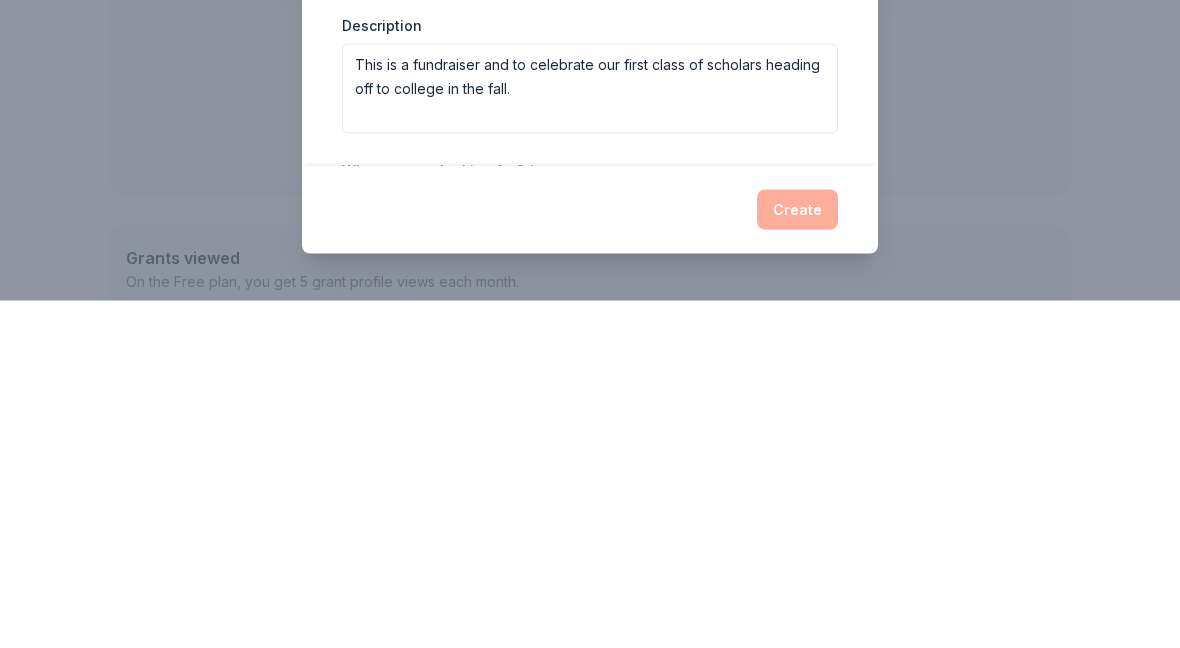 scroll, scrollTop: 679, scrollLeft: 0, axis: vertical 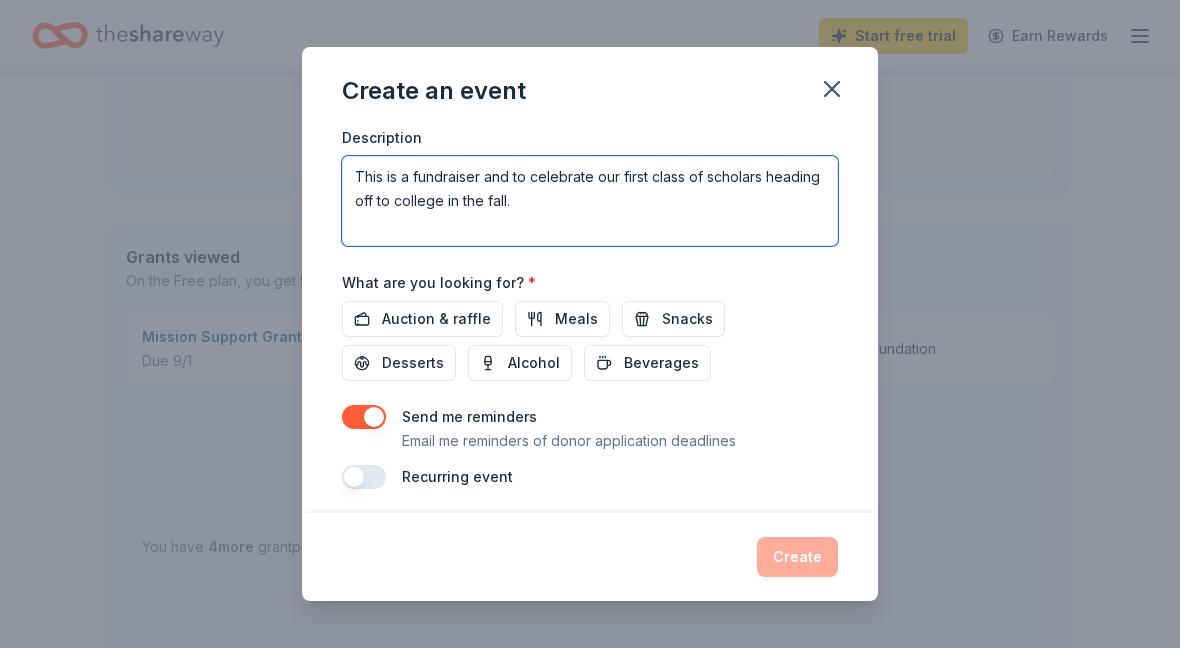 type on "This is a fundraiser and to celebrate our first class of scholars heading off to college in the fall." 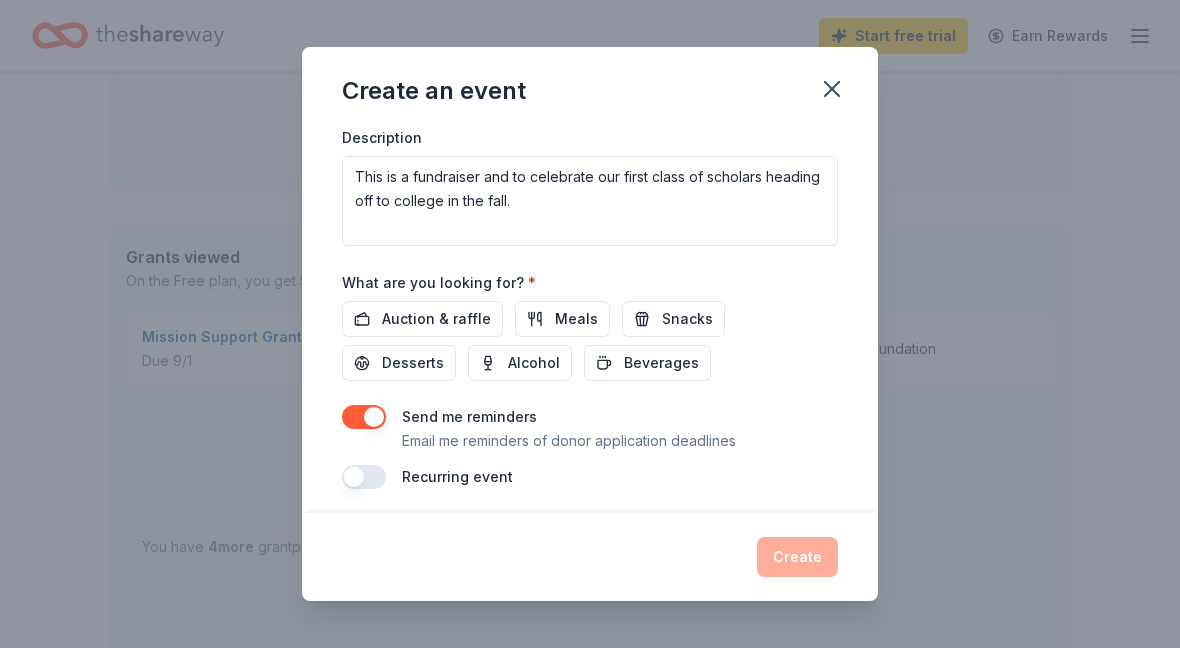 click on "Auction & raffle" at bounding box center (436, 319) 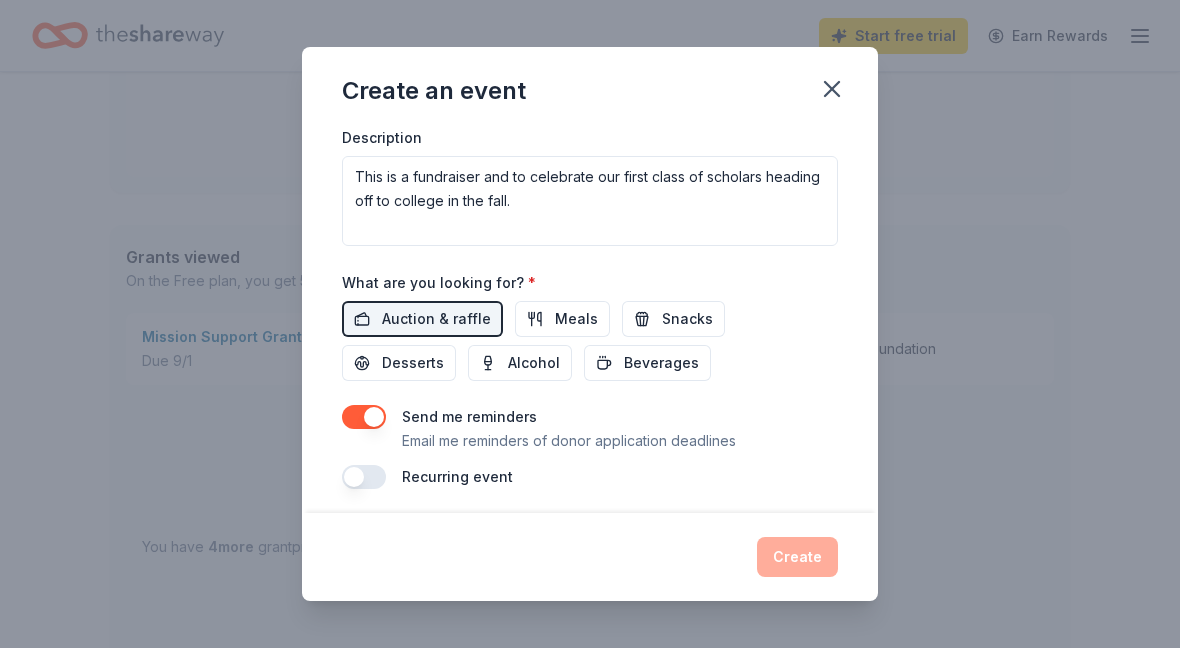 click on "Meals" at bounding box center [562, 319] 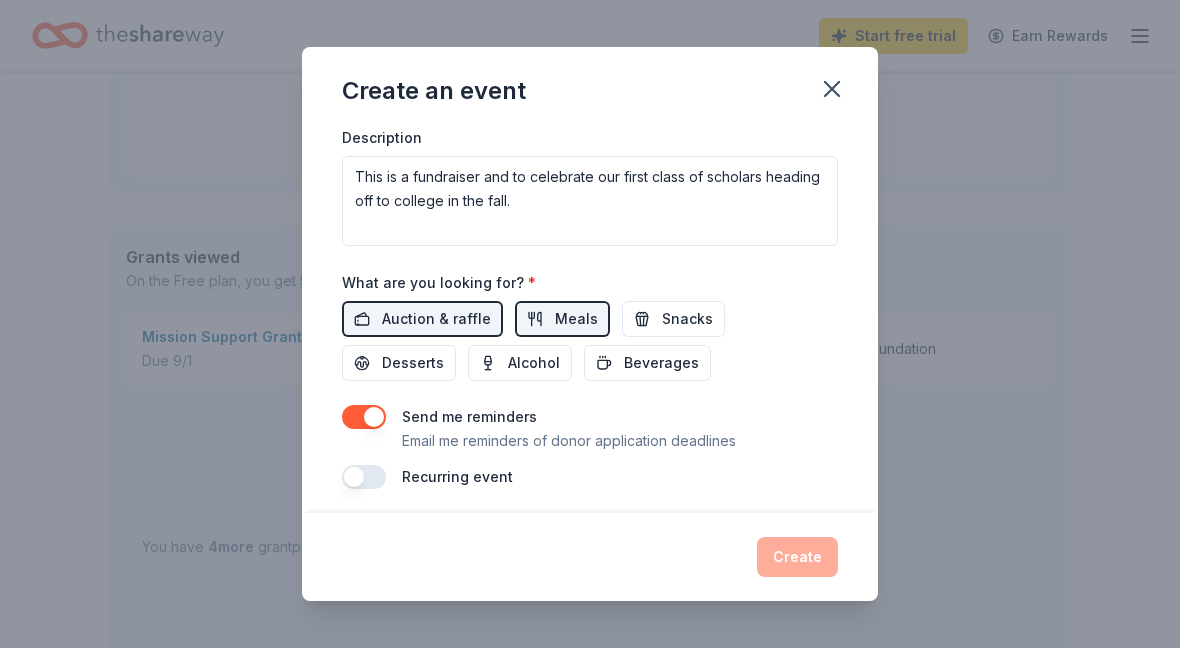 click on "Snacks" at bounding box center [687, 319] 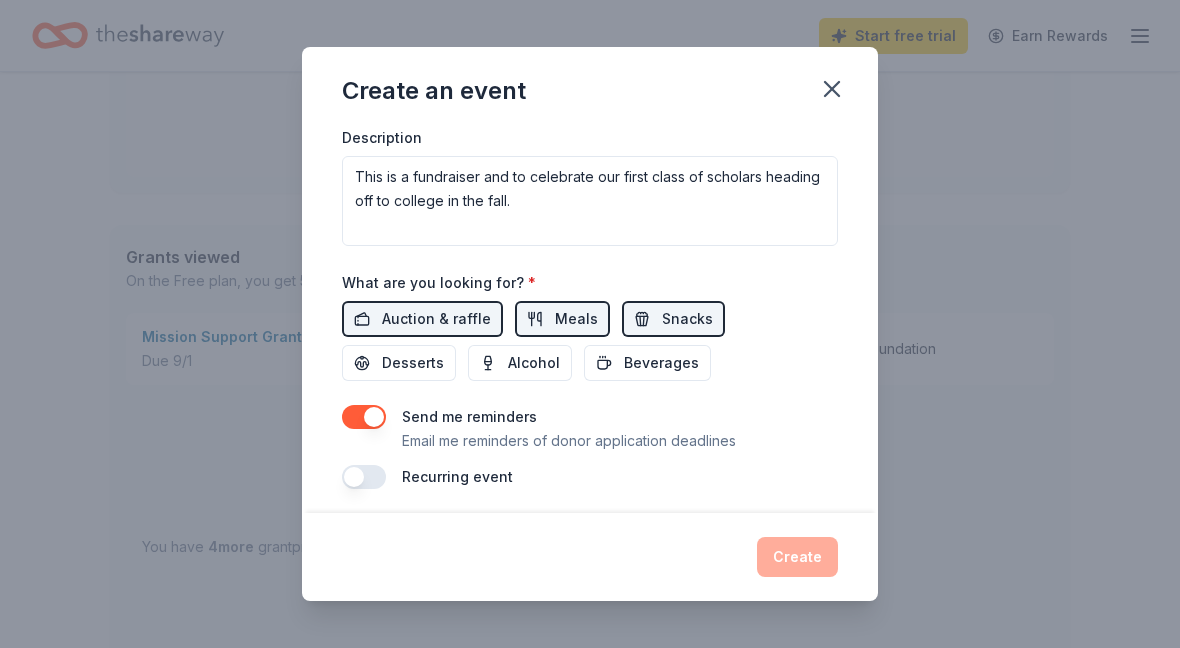 click on "Desserts" at bounding box center (413, 363) 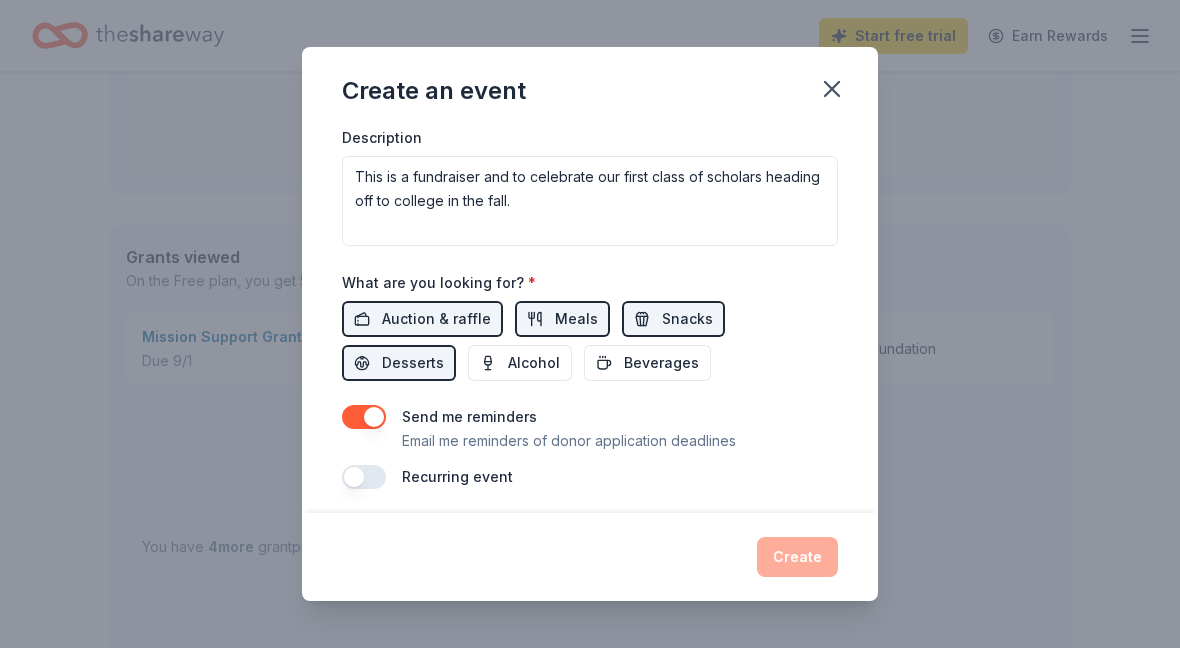 click on "Beverages" at bounding box center (661, 363) 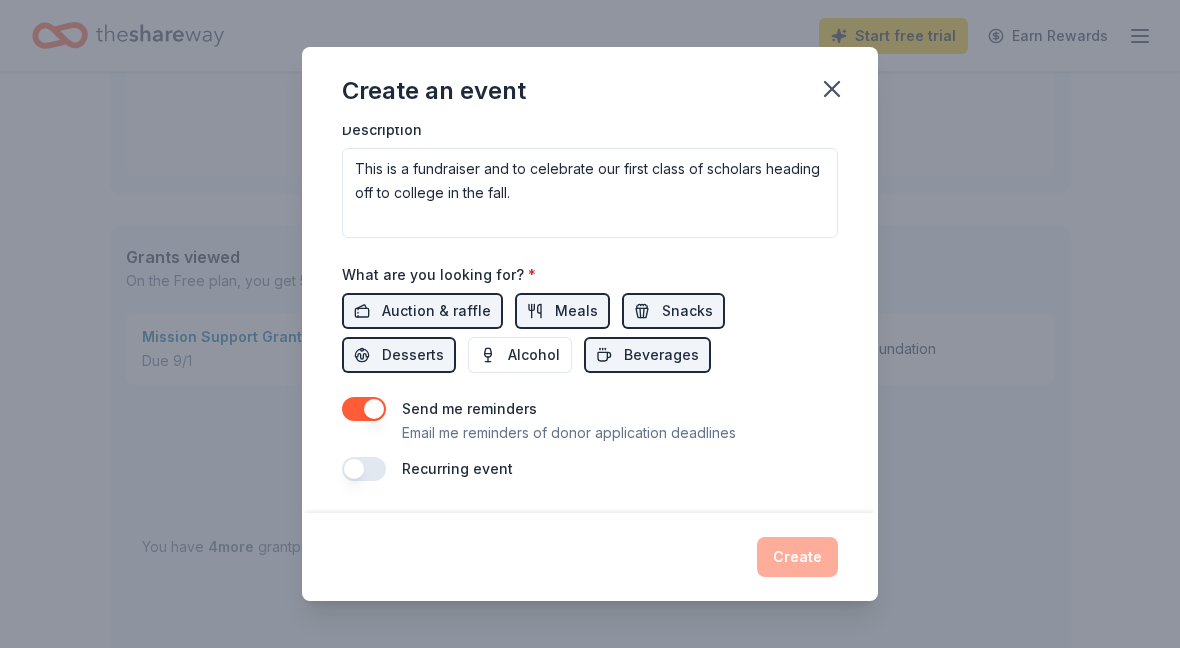 scroll, scrollTop: 610, scrollLeft: 0, axis: vertical 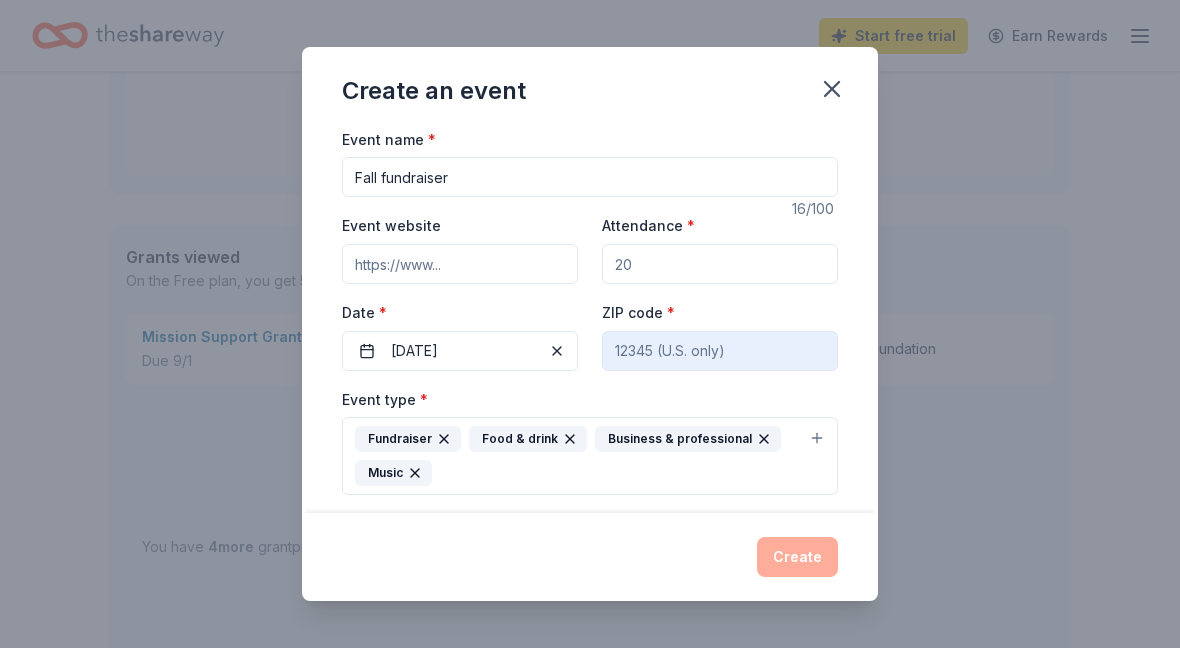 click on "Event website" at bounding box center (460, 264) 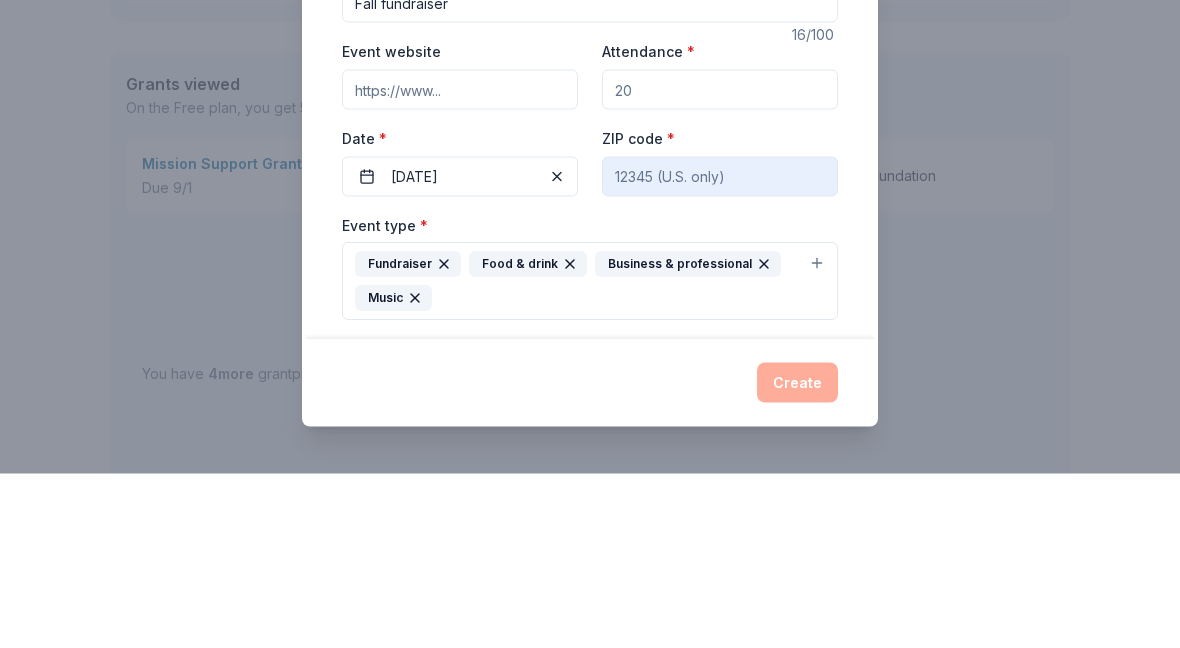 click on "Event website" at bounding box center (460, 264) 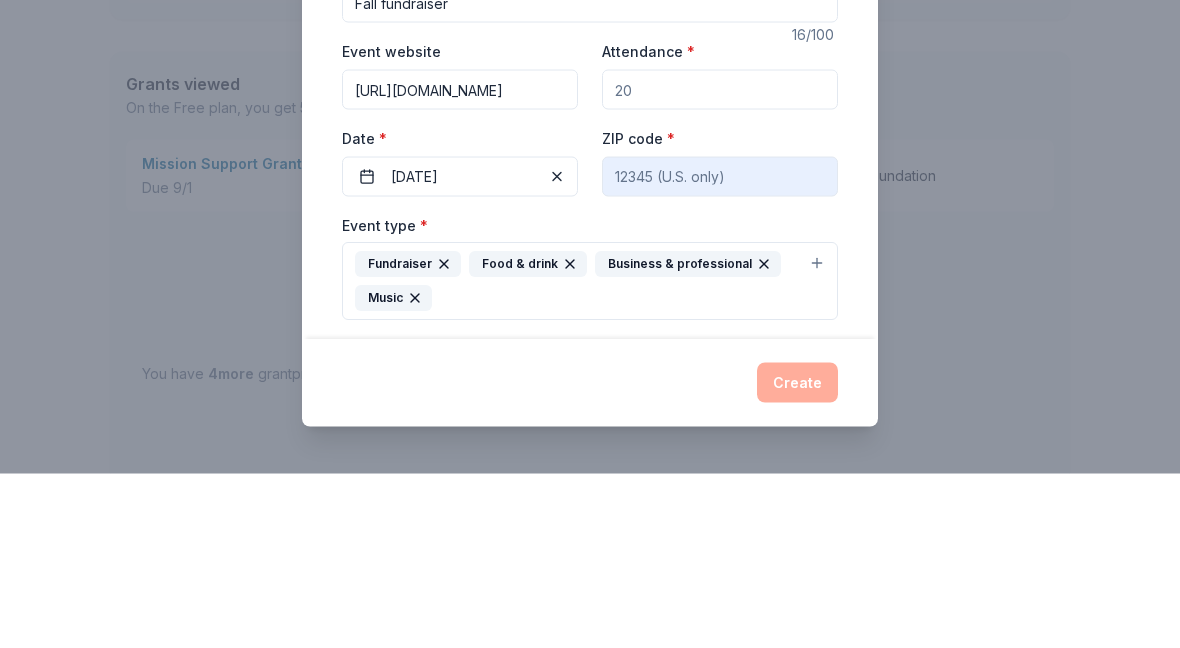 scroll, scrollTop: 853, scrollLeft: 0, axis: vertical 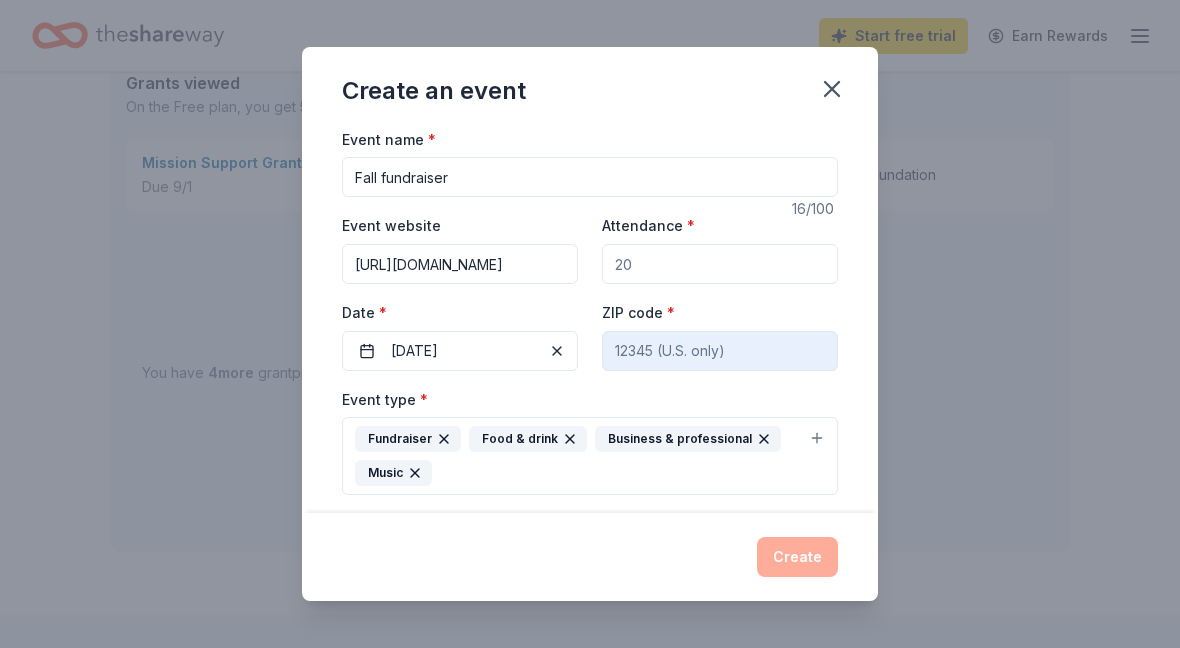 type on "[URL][DOMAIN_NAME]" 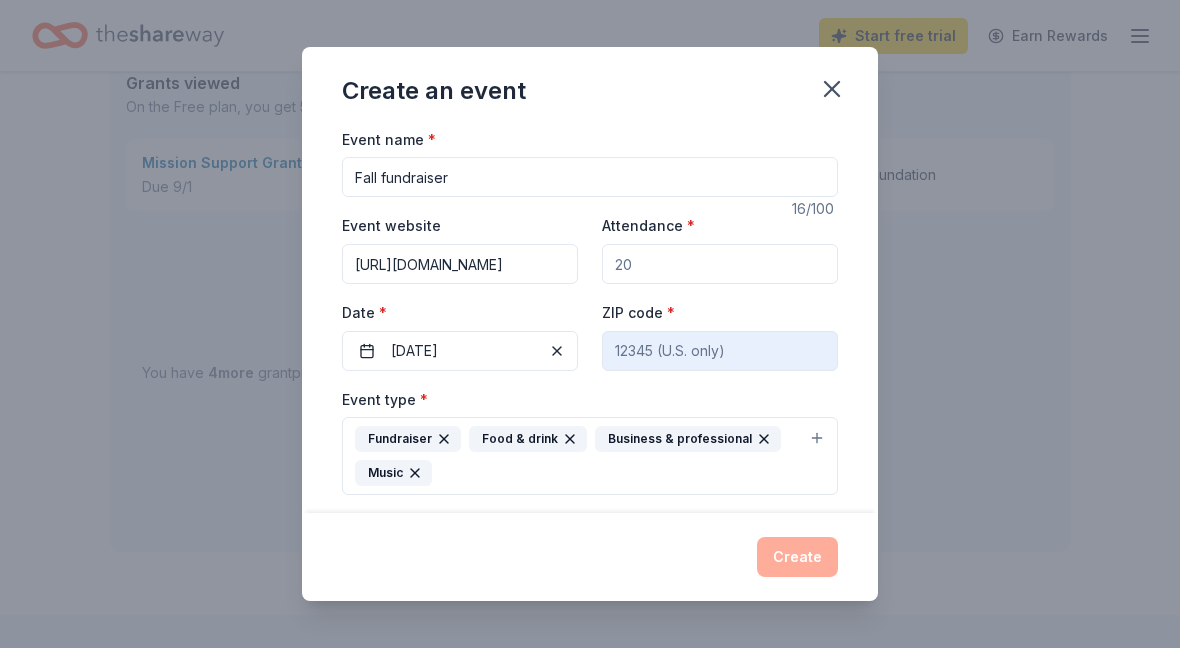 click 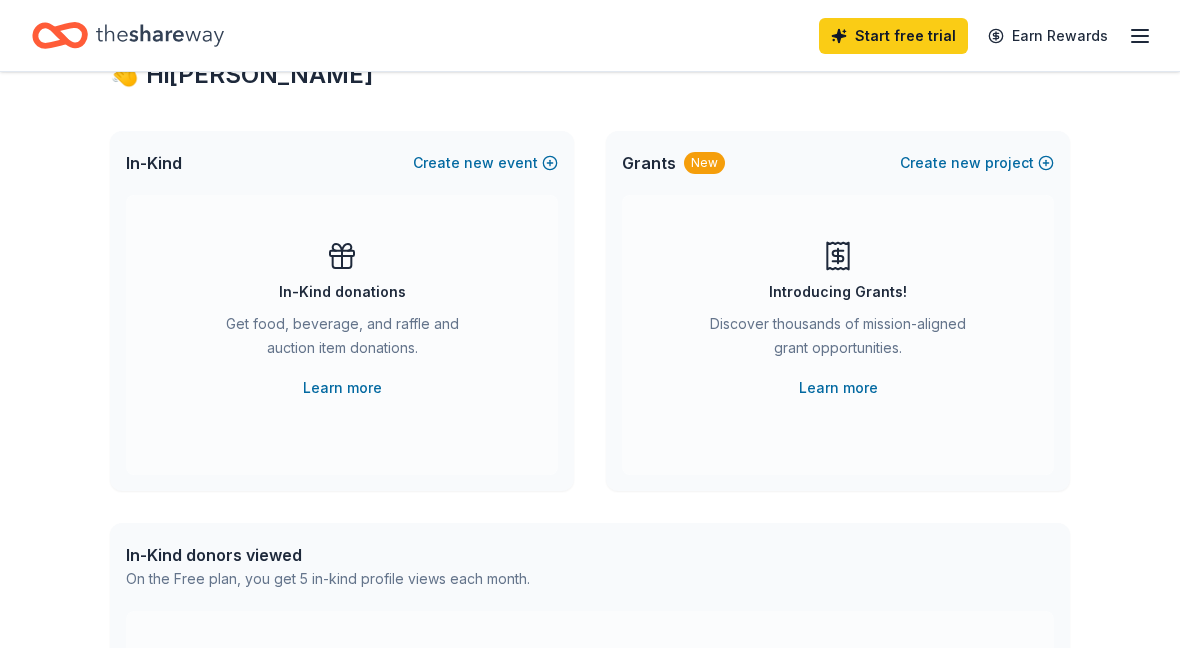 scroll, scrollTop: 77, scrollLeft: 0, axis: vertical 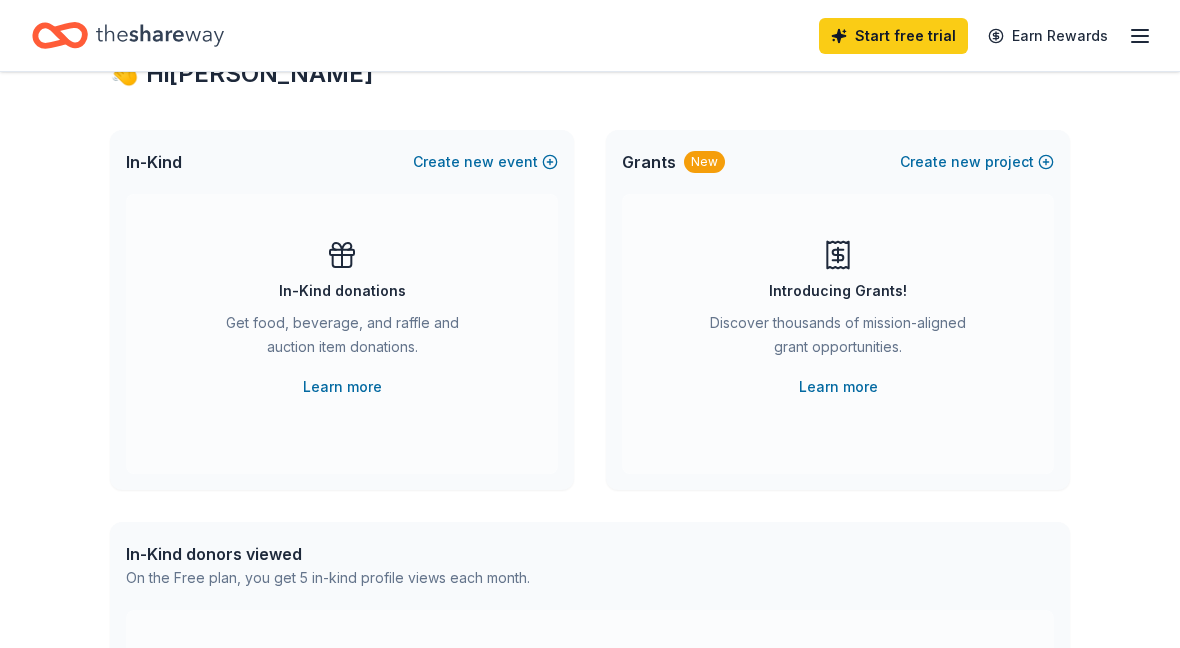click on "Learn more" at bounding box center (342, 388) 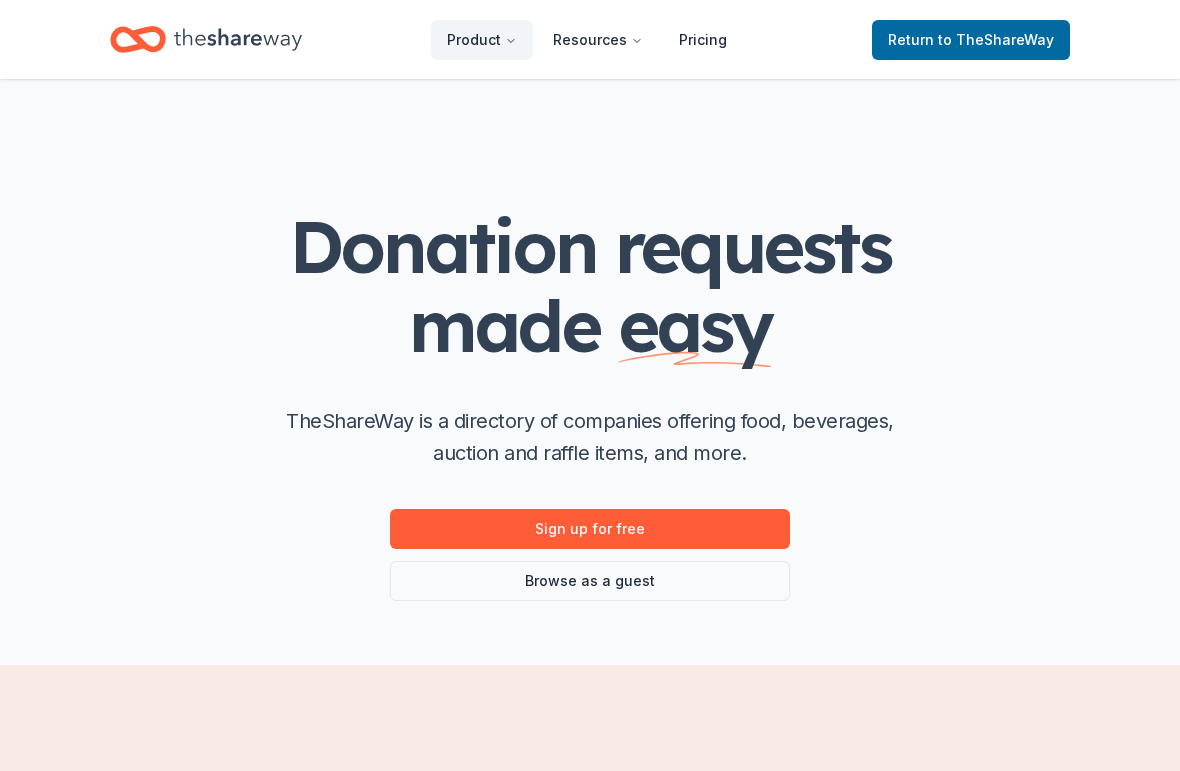 scroll, scrollTop: 0, scrollLeft: 0, axis: both 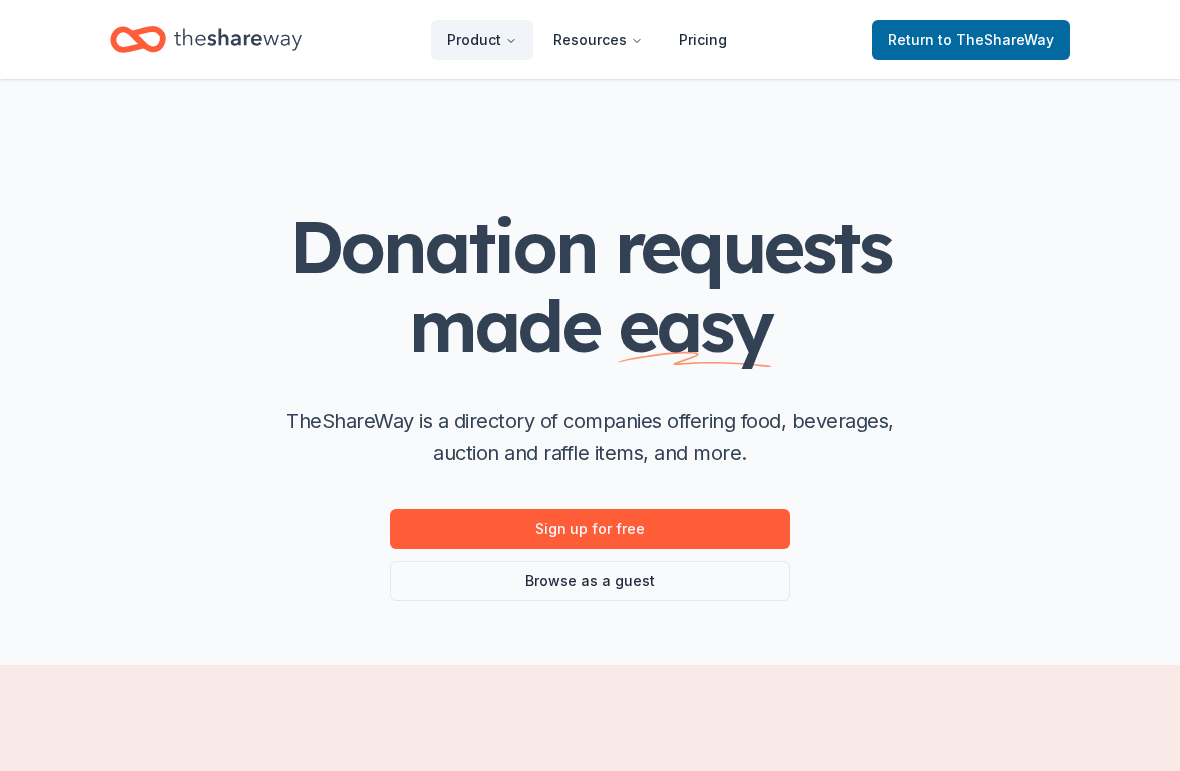 click on "Sign up for free" at bounding box center [590, 529] 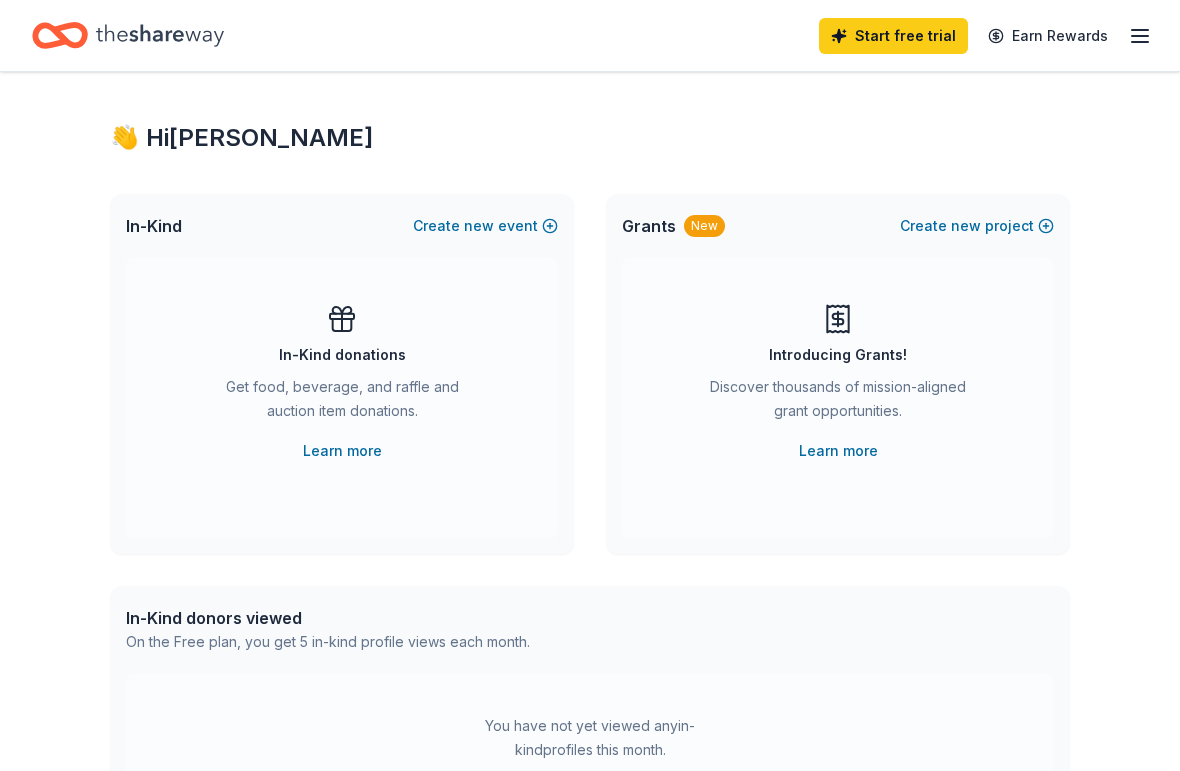 scroll, scrollTop: 0, scrollLeft: 0, axis: both 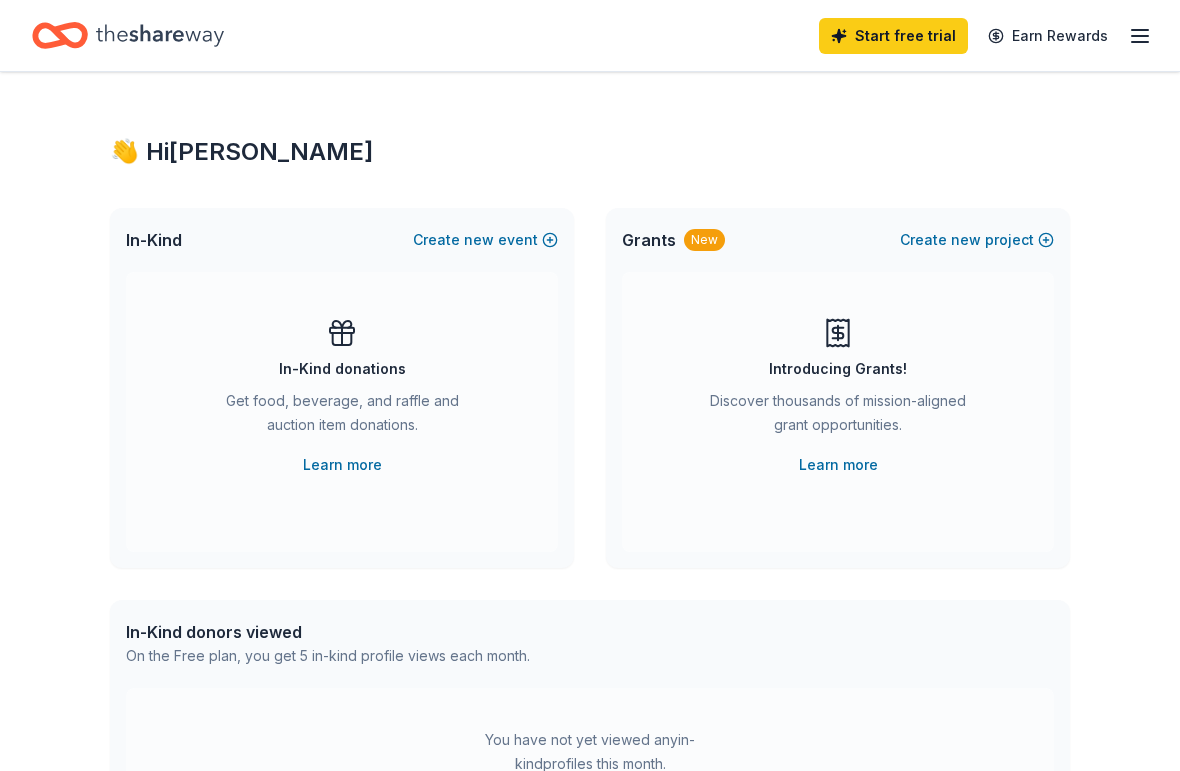 click on "In-Kind" at bounding box center (154, 240) 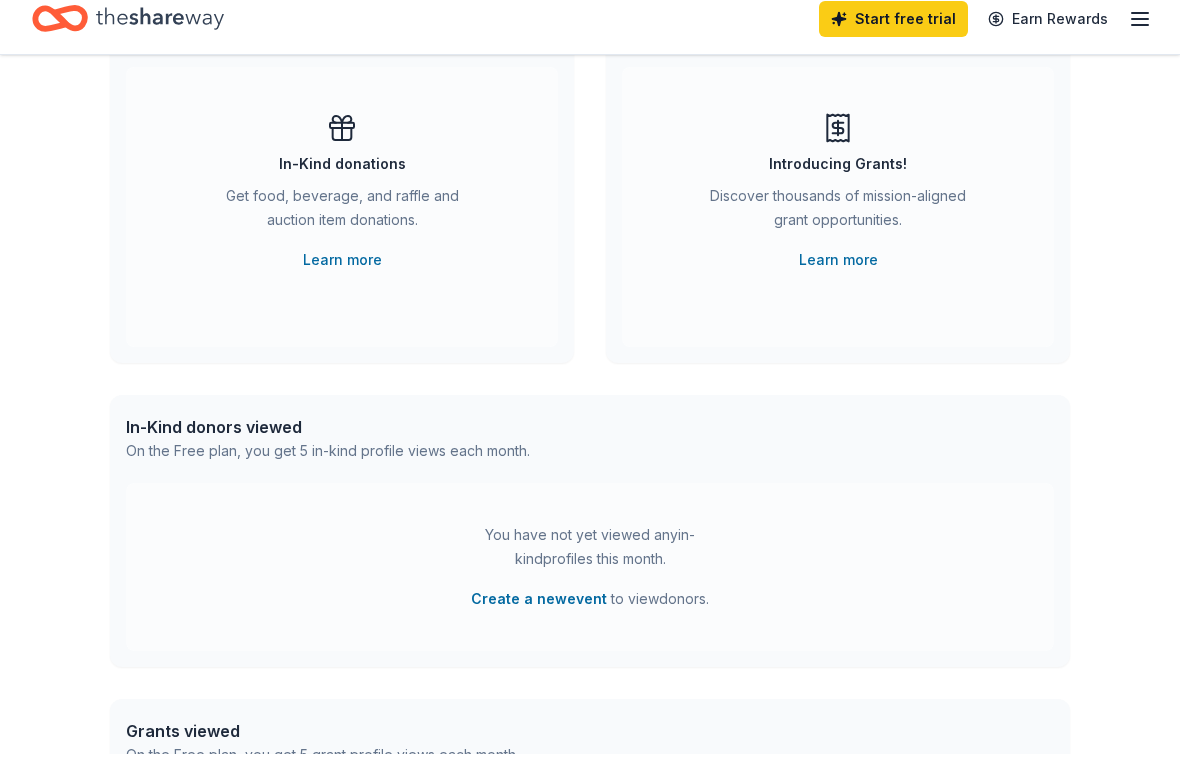 scroll, scrollTop: 206, scrollLeft: 0, axis: vertical 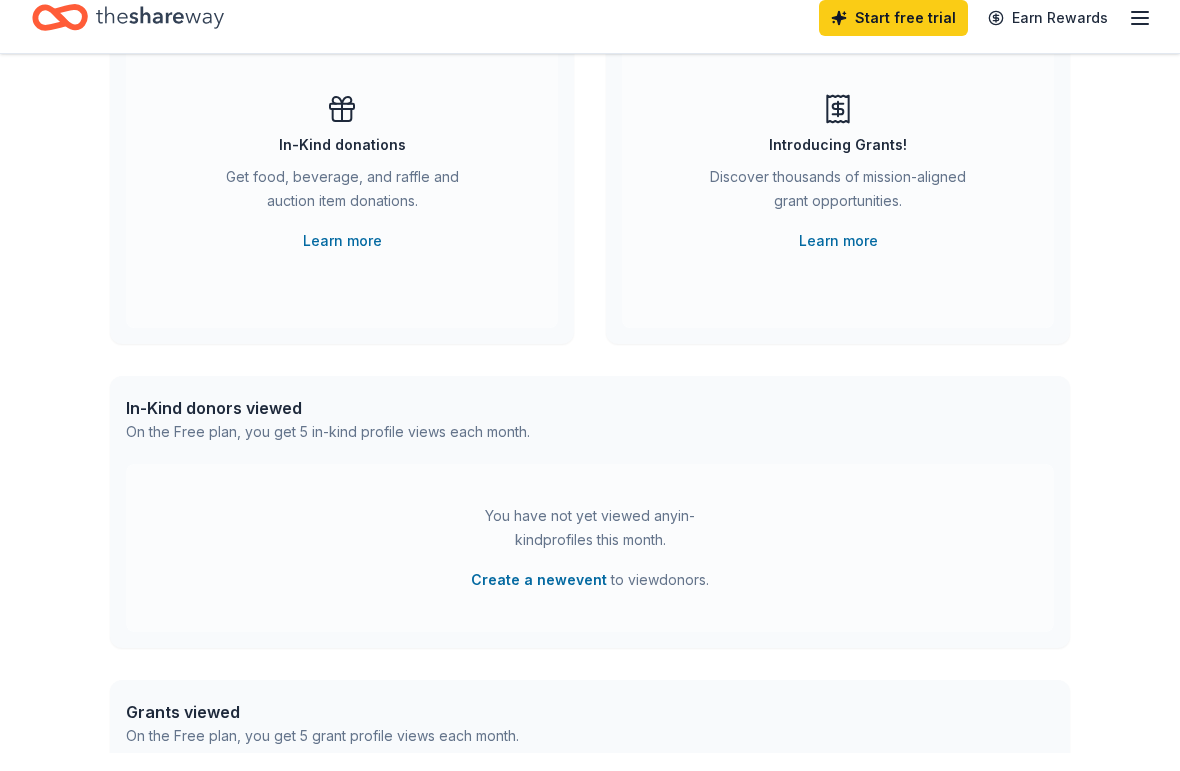 click on "Create a new  event" at bounding box center [539, 598] 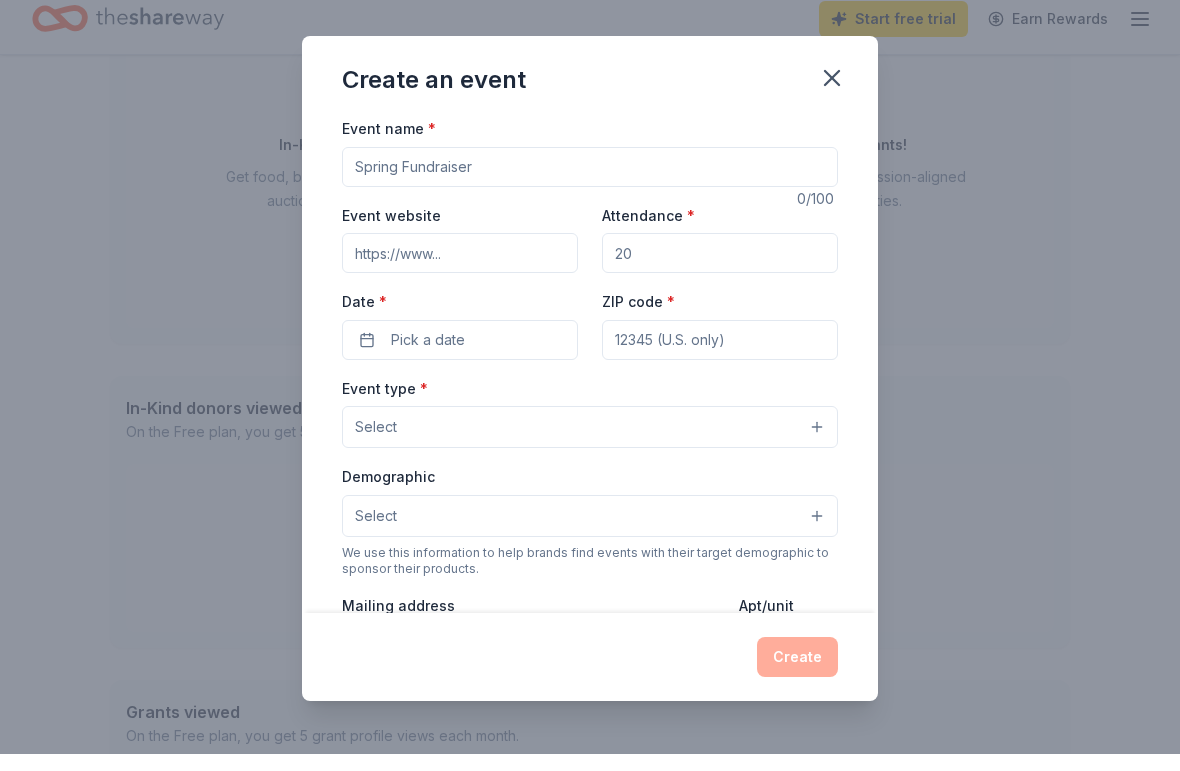 click on "Create" at bounding box center (590, 674) 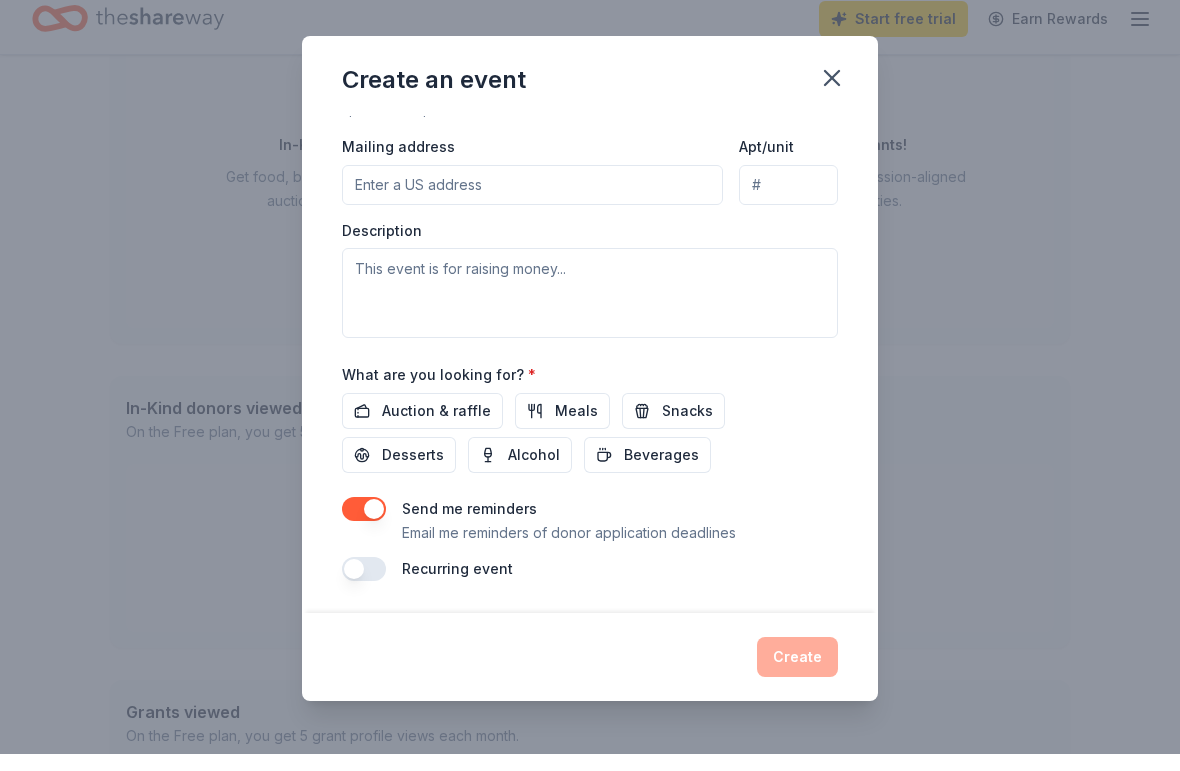 scroll, scrollTop: 461, scrollLeft: 0, axis: vertical 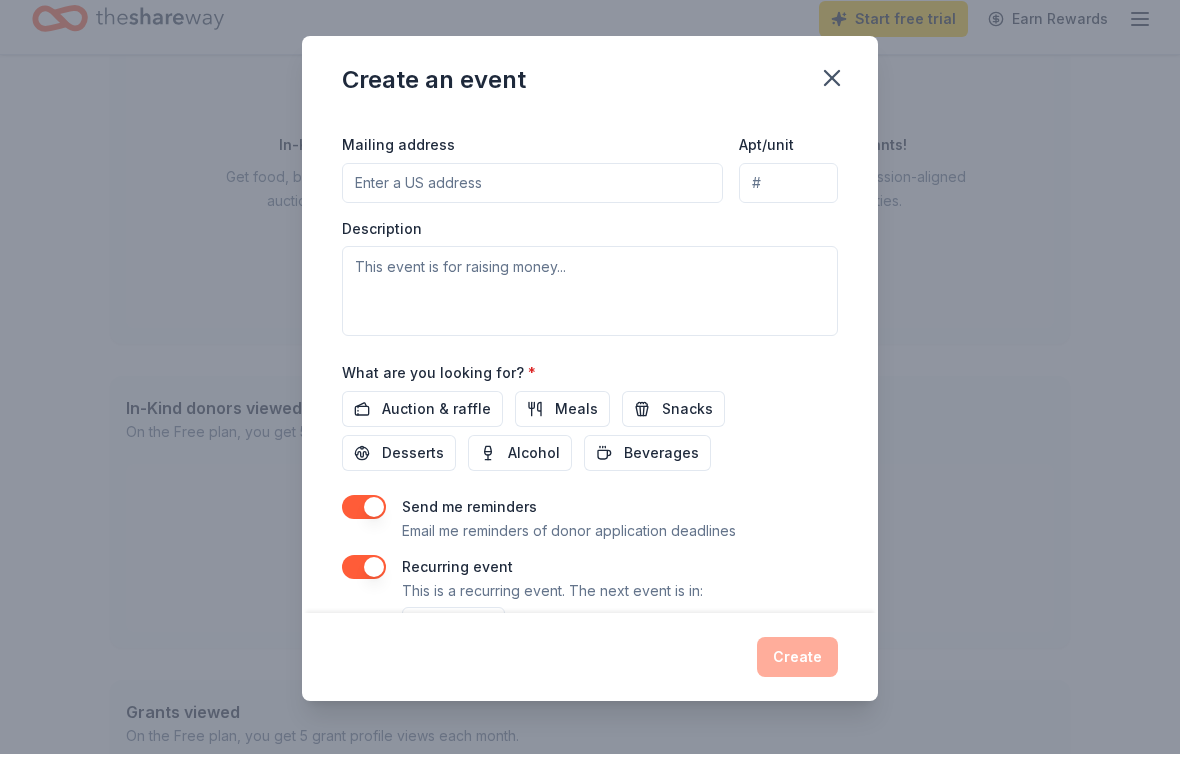 click at bounding box center [364, 584] 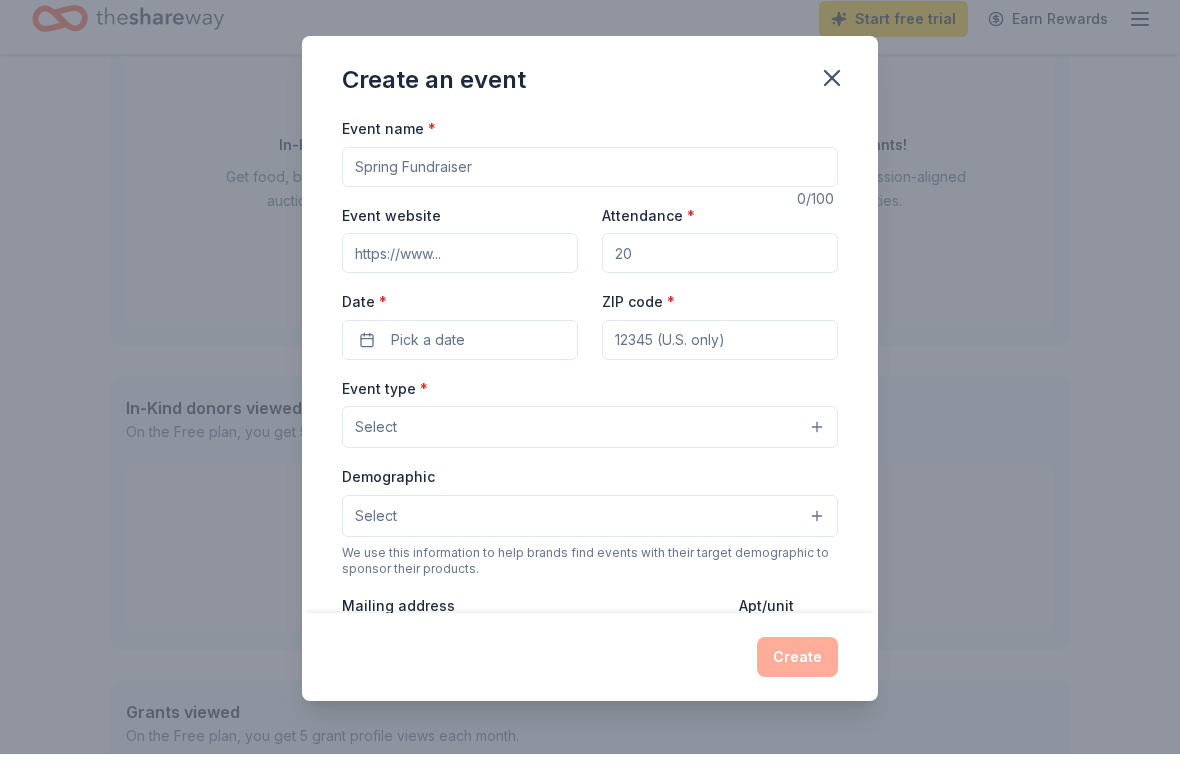 scroll, scrollTop: 0, scrollLeft: 0, axis: both 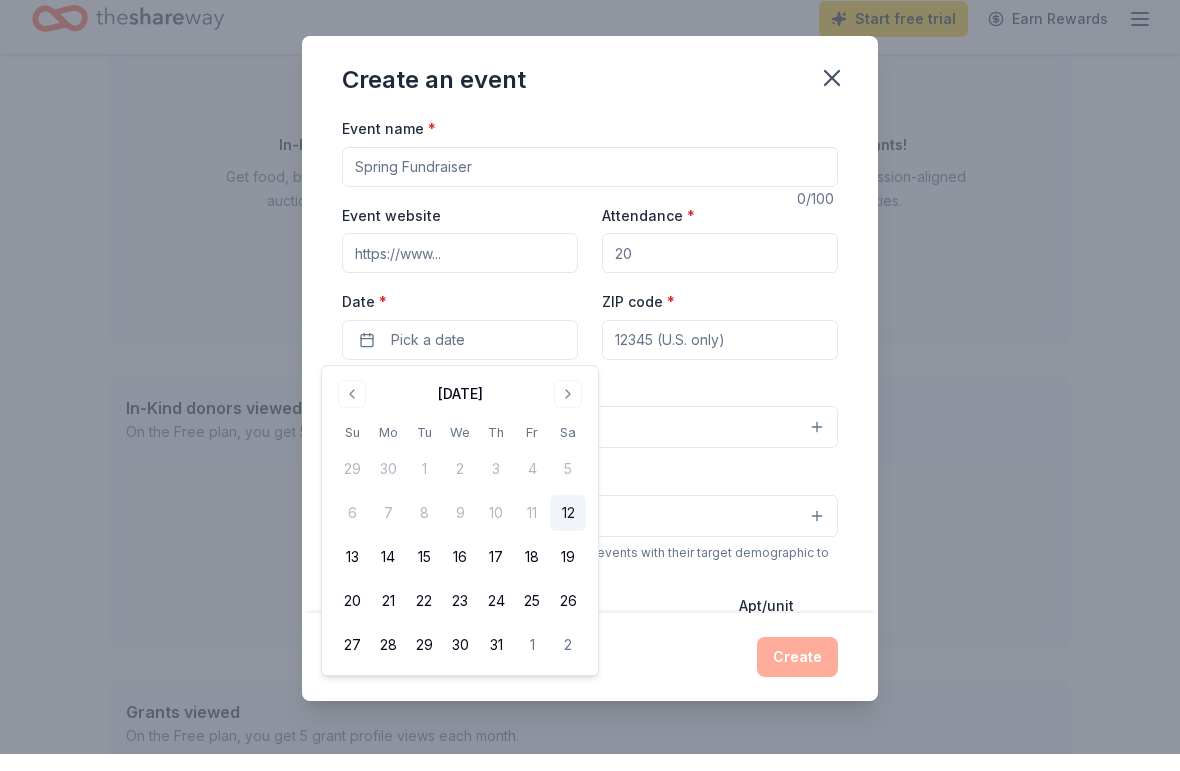click at bounding box center (568, 411) 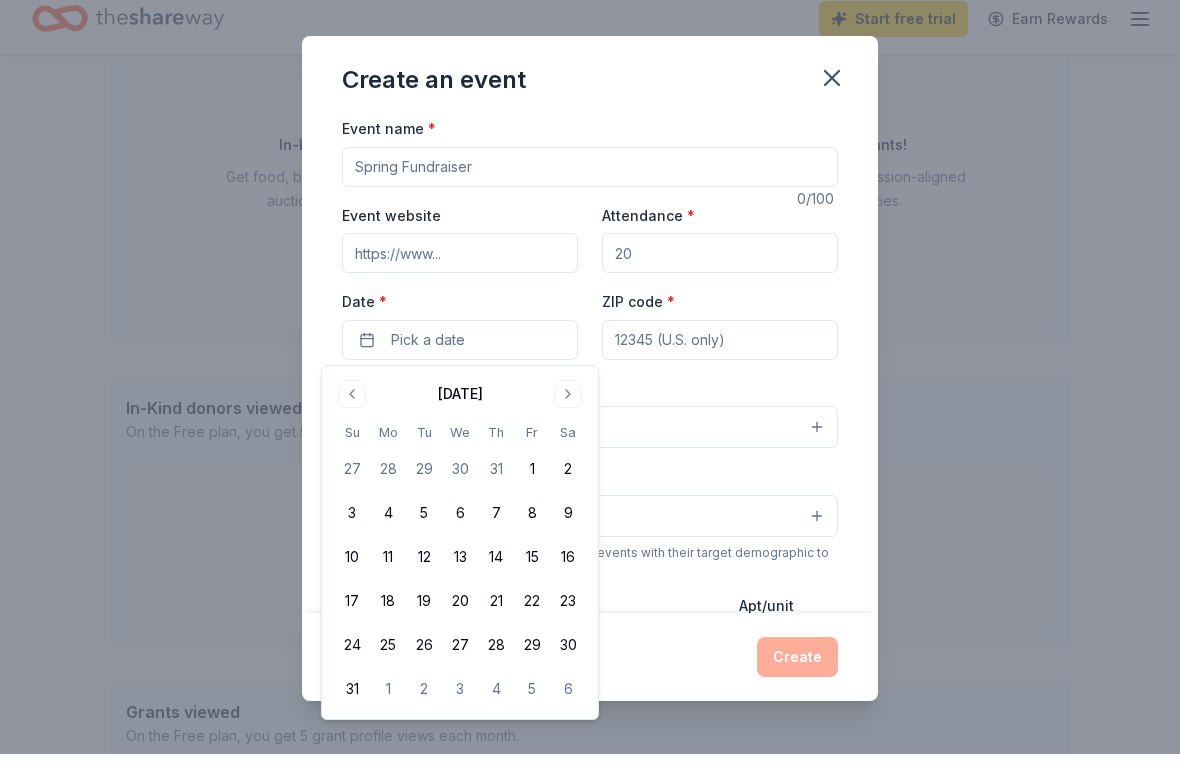 click at bounding box center [568, 411] 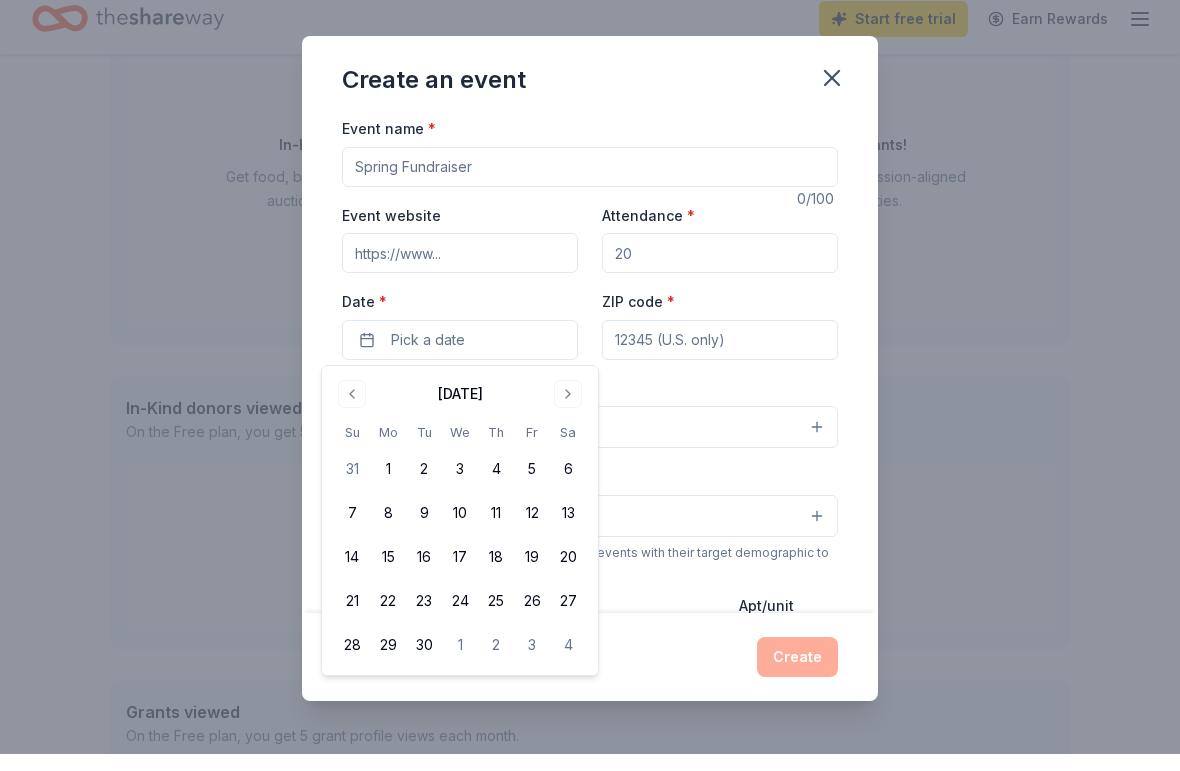 click on "7" at bounding box center (352, 530) 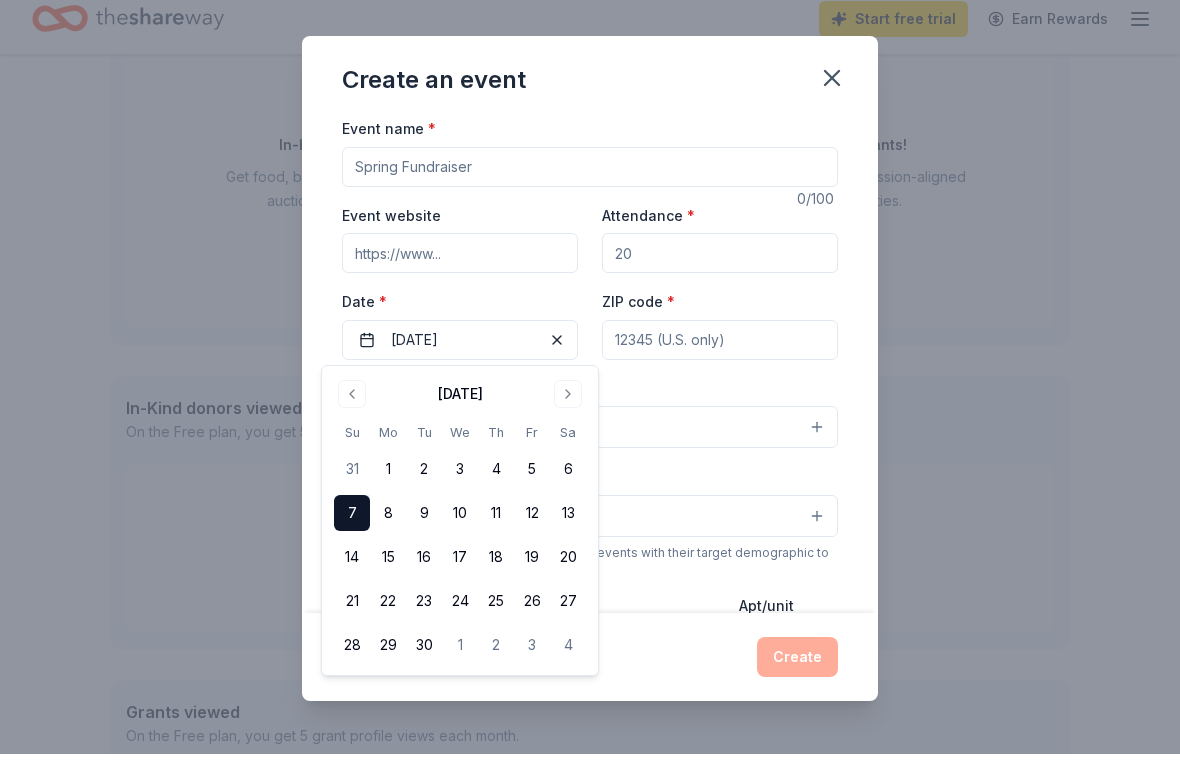 click on "Create" at bounding box center [590, 674] 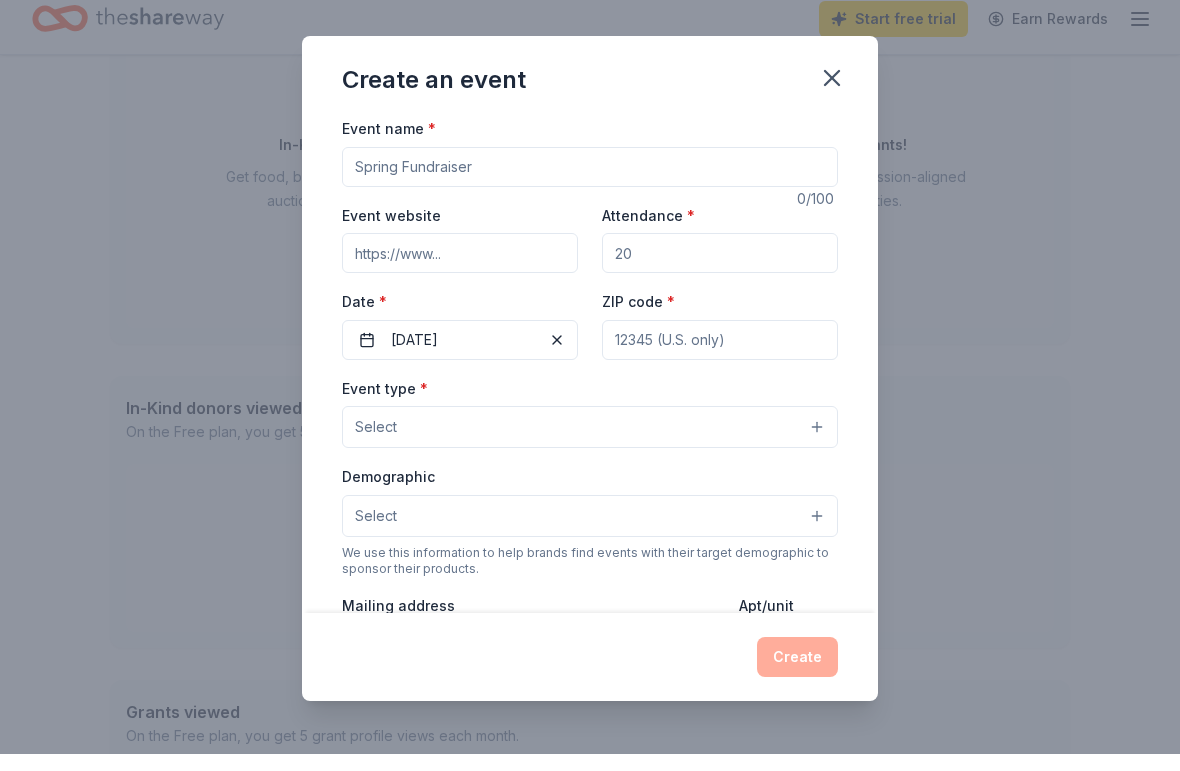 click on "Event website" at bounding box center (460, 270) 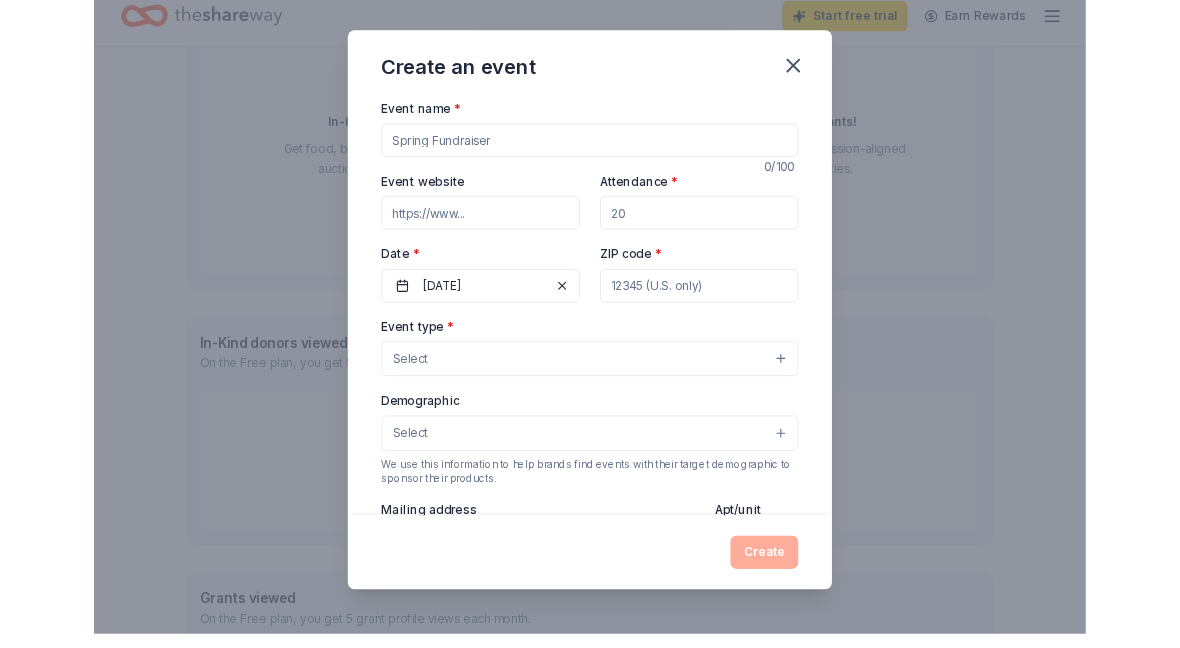 scroll, scrollTop: 206, scrollLeft: 0, axis: vertical 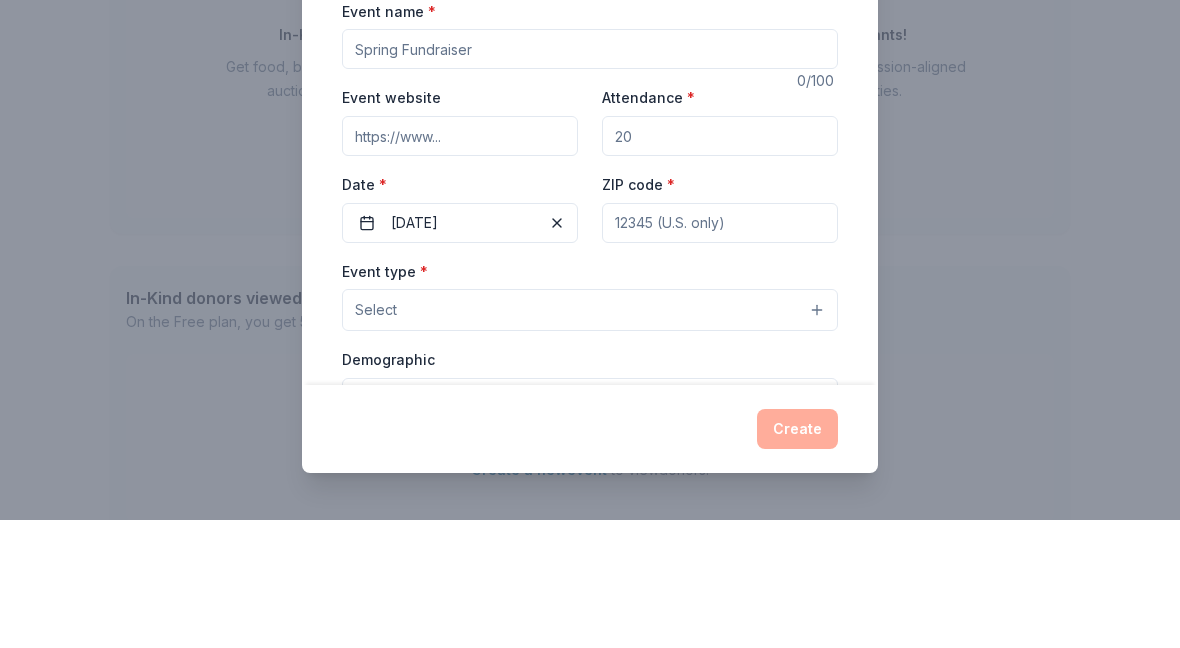 click on "Event website" at bounding box center (460, 264) 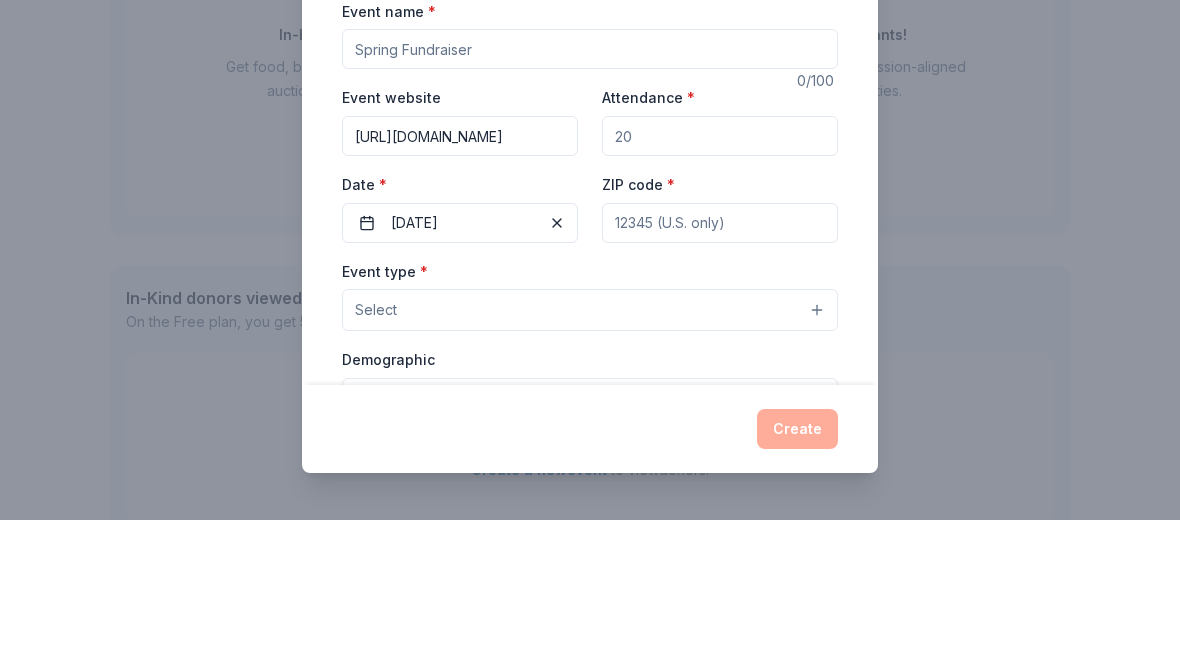 scroll, scrollTop: 334, scrollLeft: 0, axis: vertical 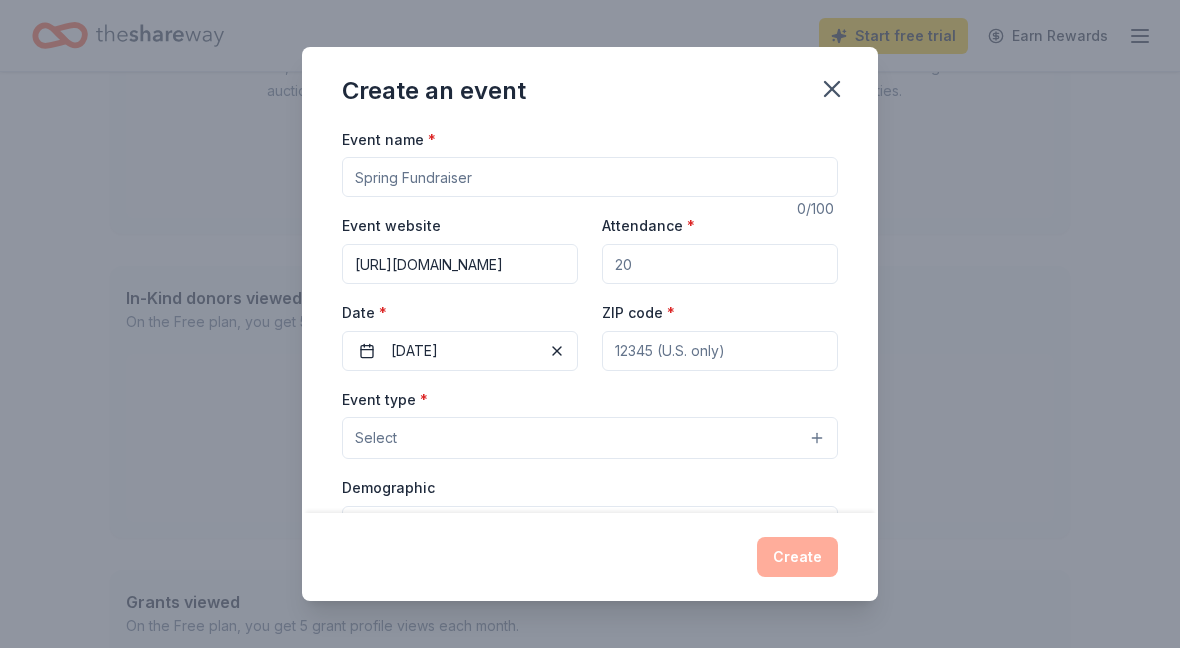 type on "https://laurenslegacyscholars.org/" 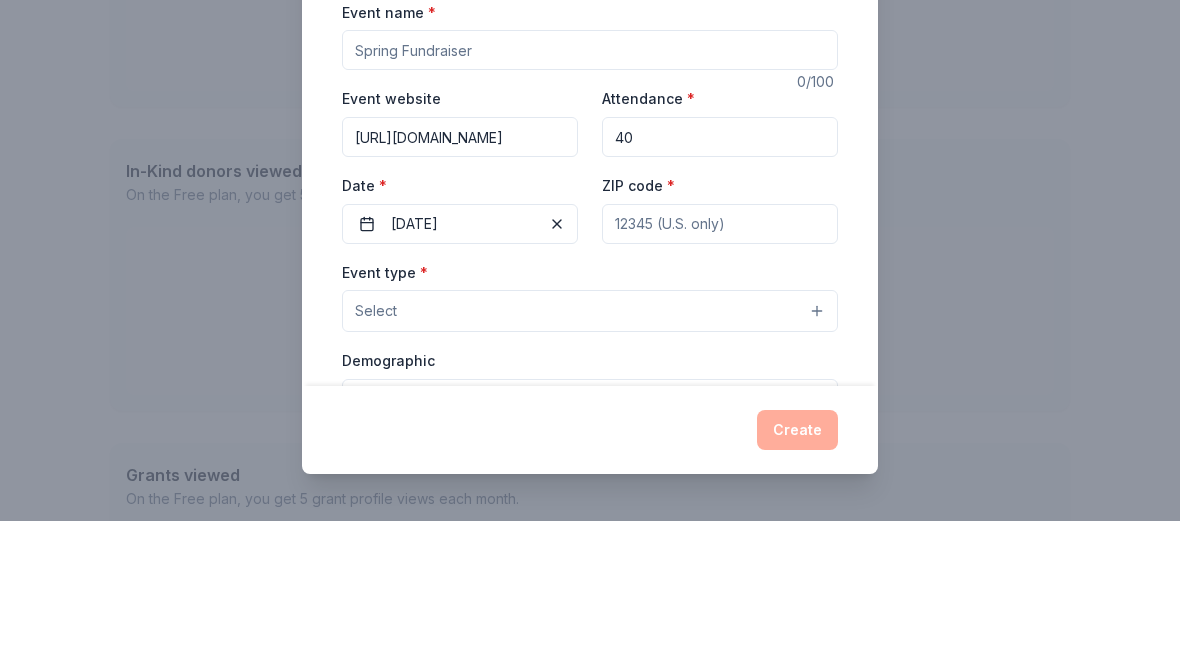 scroll, scrollTop: 461, scrollLeft: 0, axis: vertical 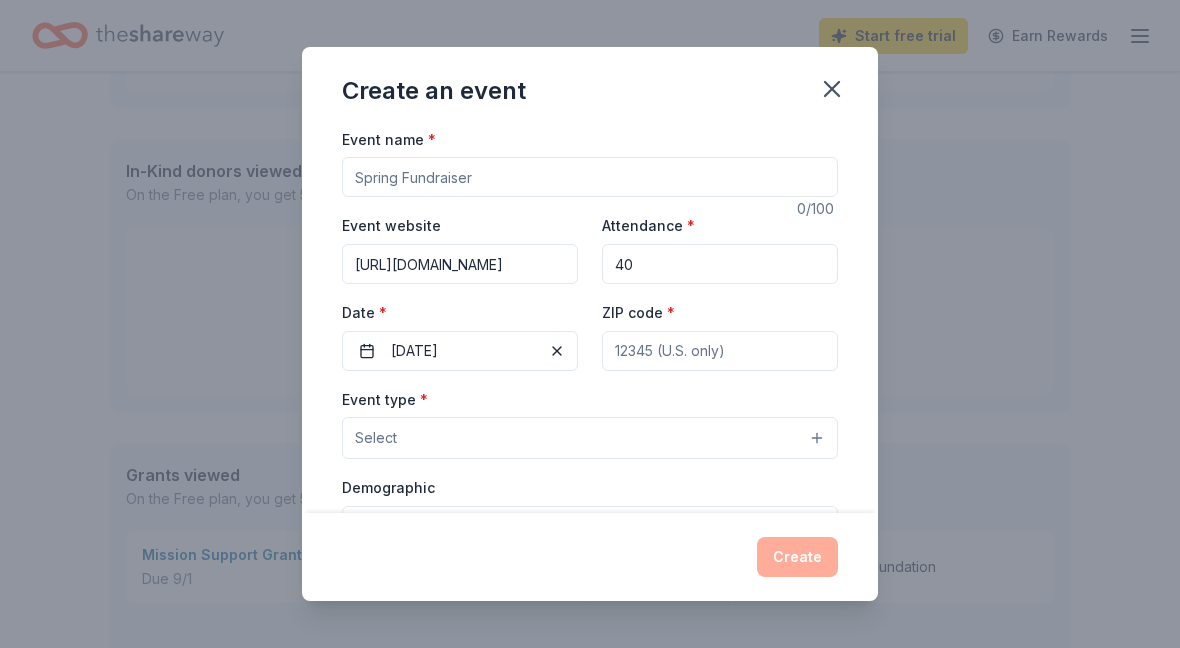 type on "40" 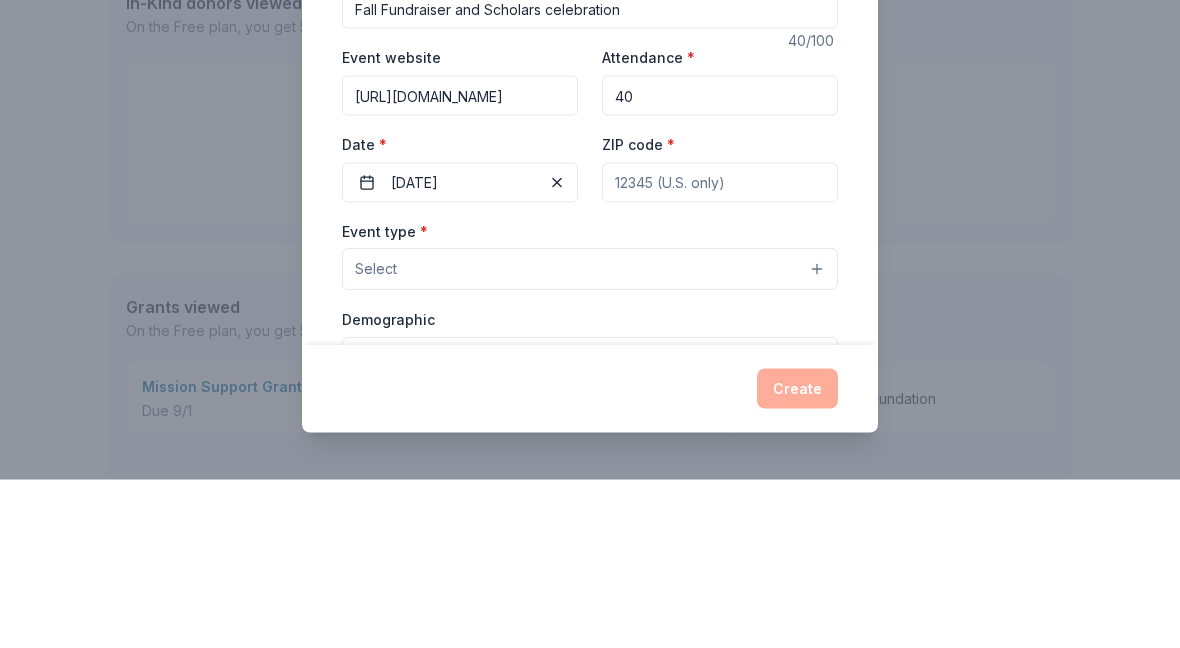 type on "Fall Fundraiser and Scholars celebration" 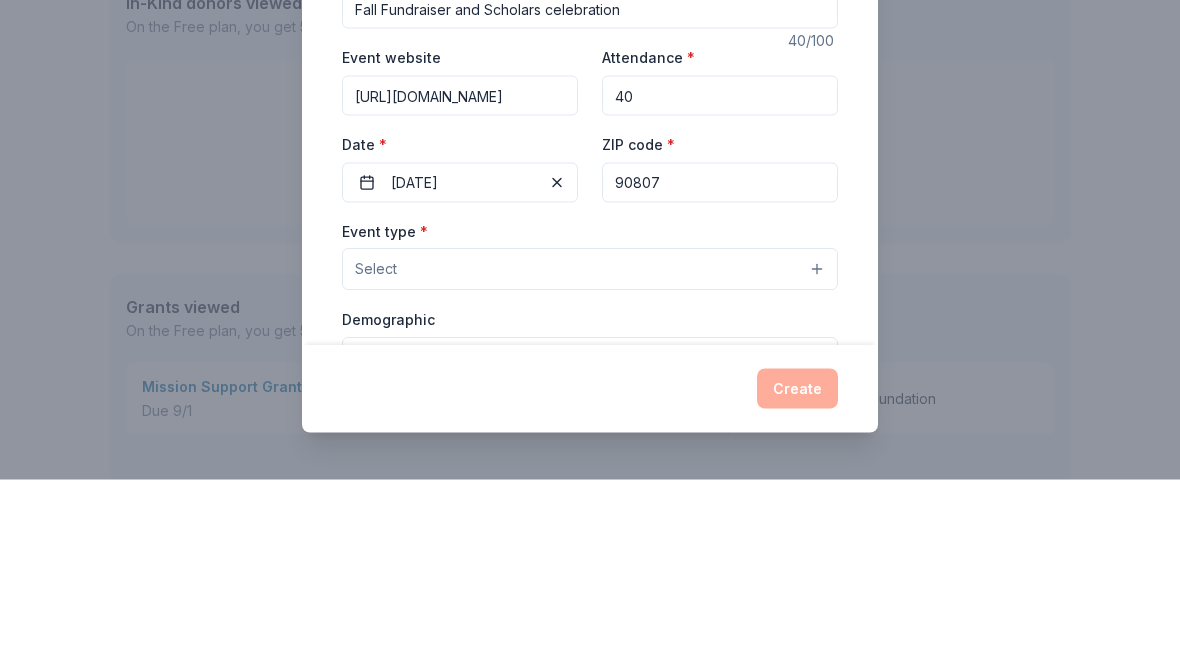 scroll, scrollTop: 630, scrollLeft: 0, axis: vertical 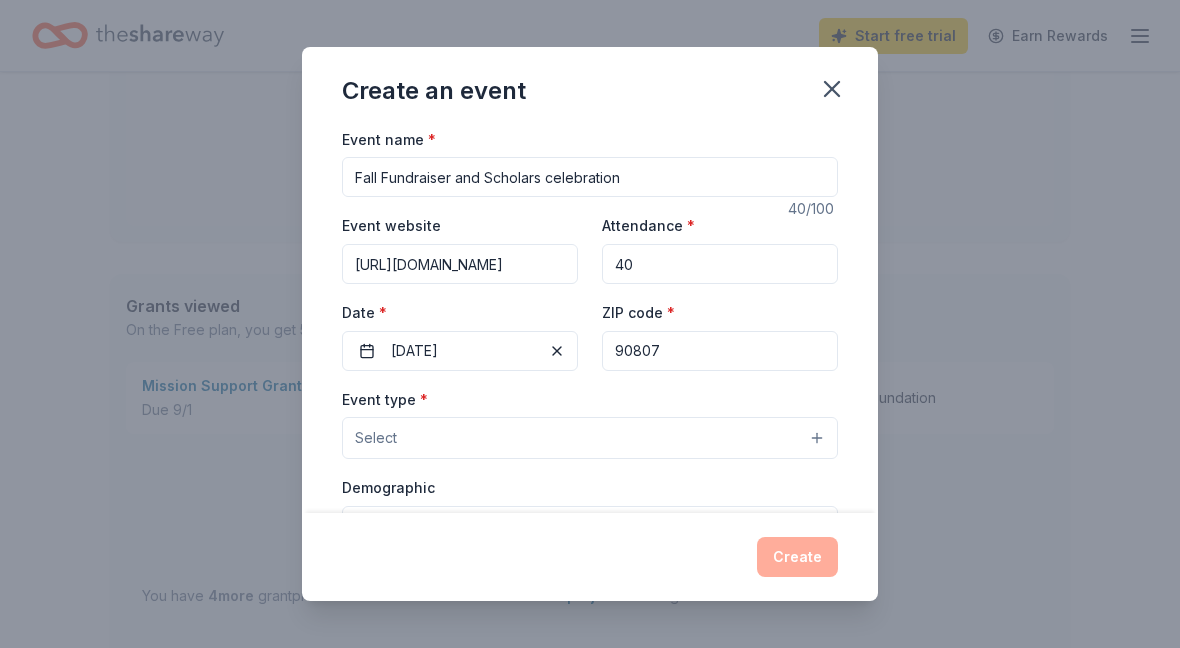 type on "90807" 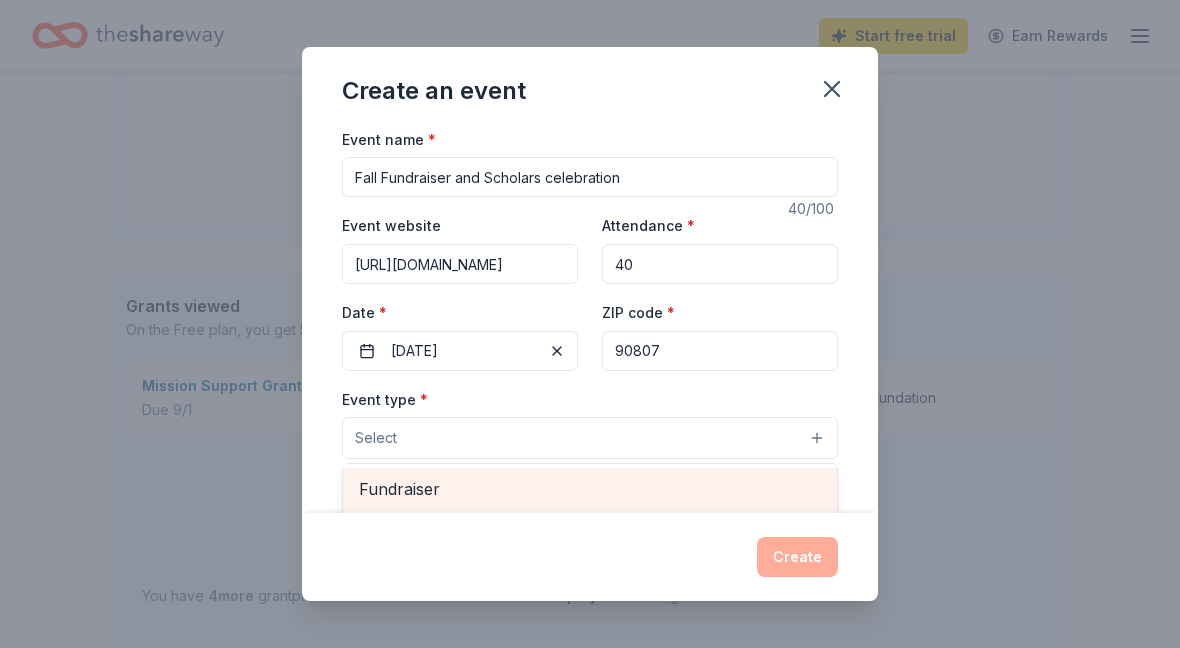 click on "Fundraiser" at bounding box center [590, 489] 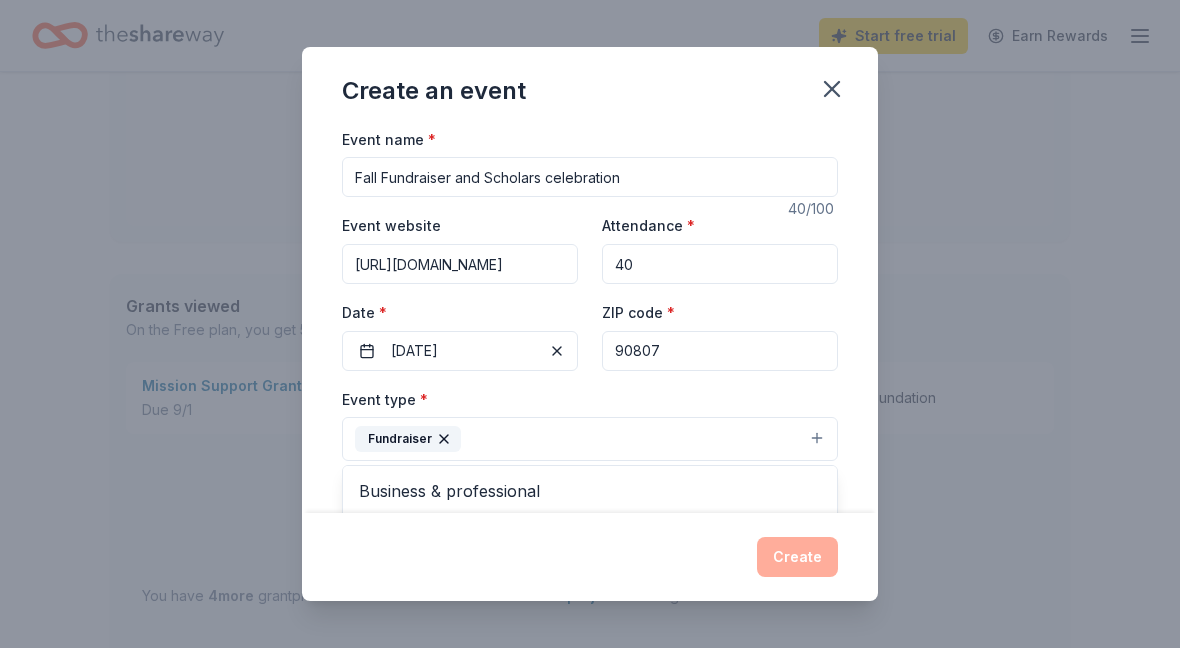 click on "Food & drink" at bounding box center (590, 534) 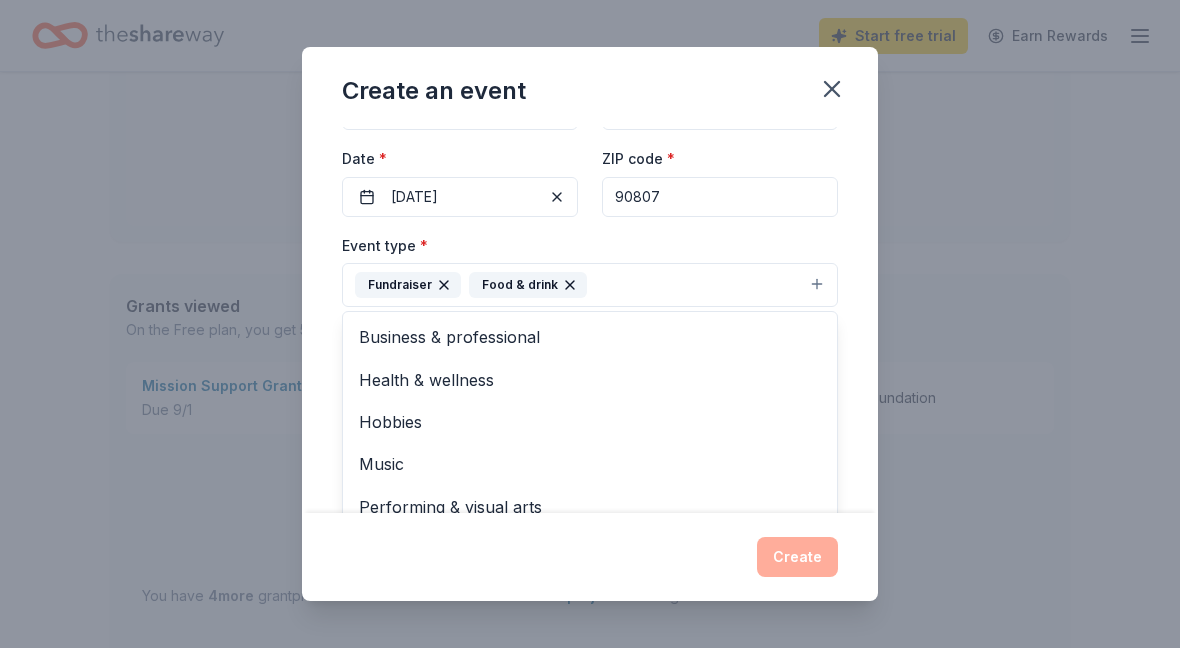 scroll, scrollTop: 157, scrollLeft: 0, axis: vertical 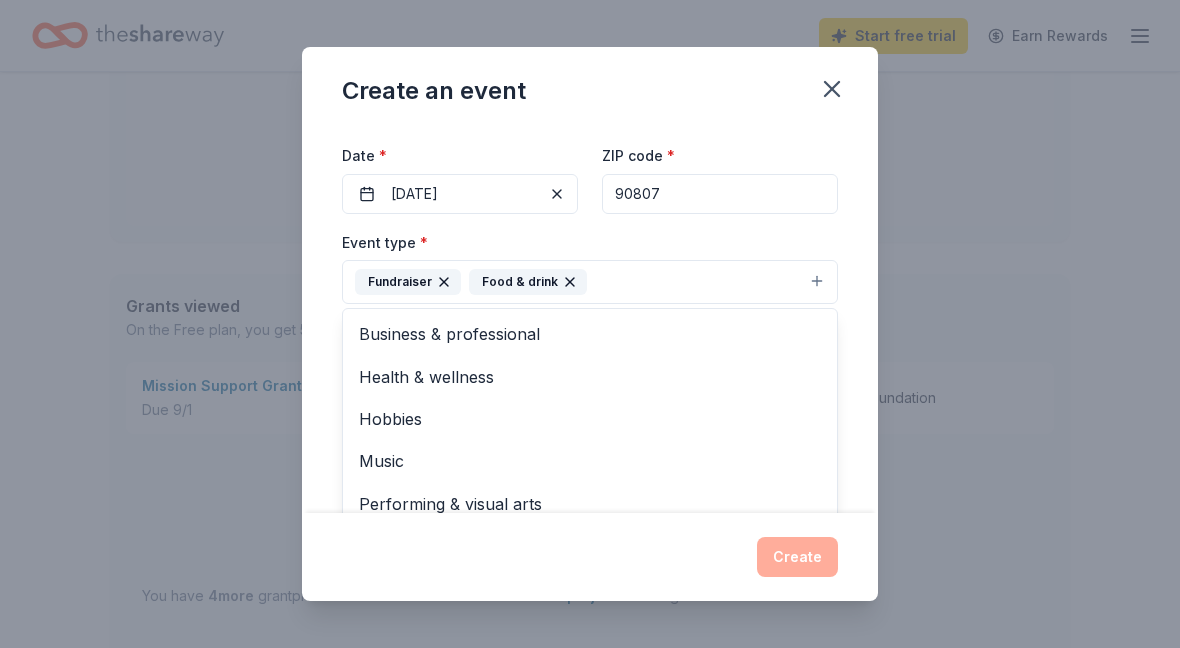 click on "Music" at bounding box center (590, 461) 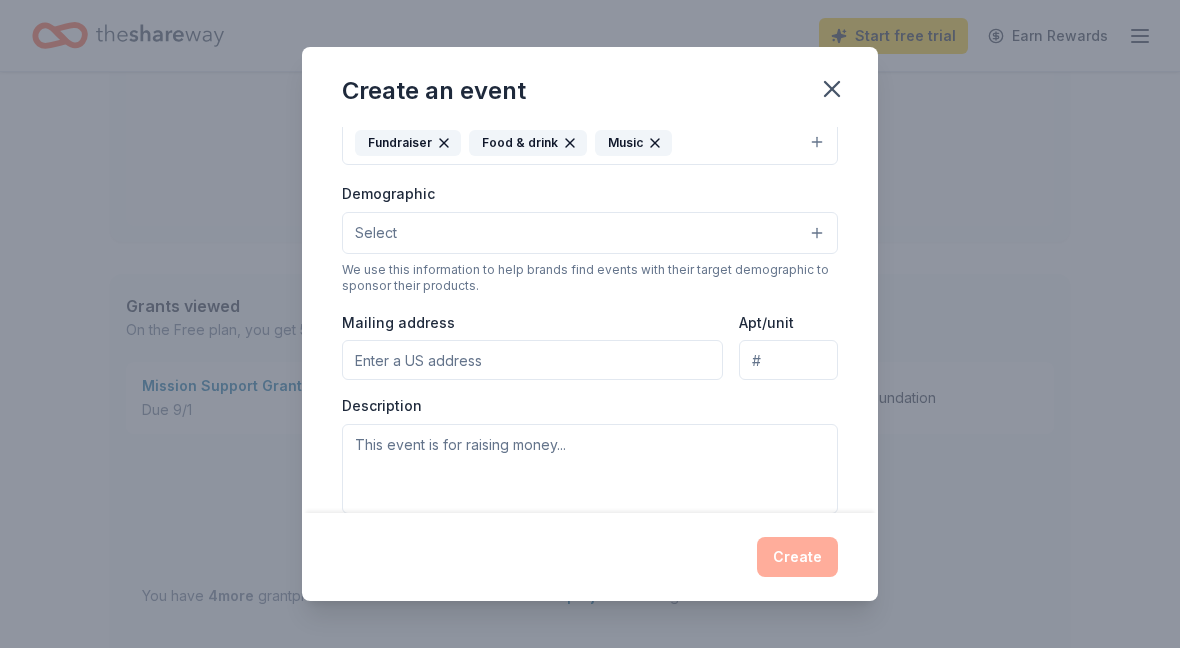 scroll, scrollTop: 298, scrollLeft: 0, axis: vertical 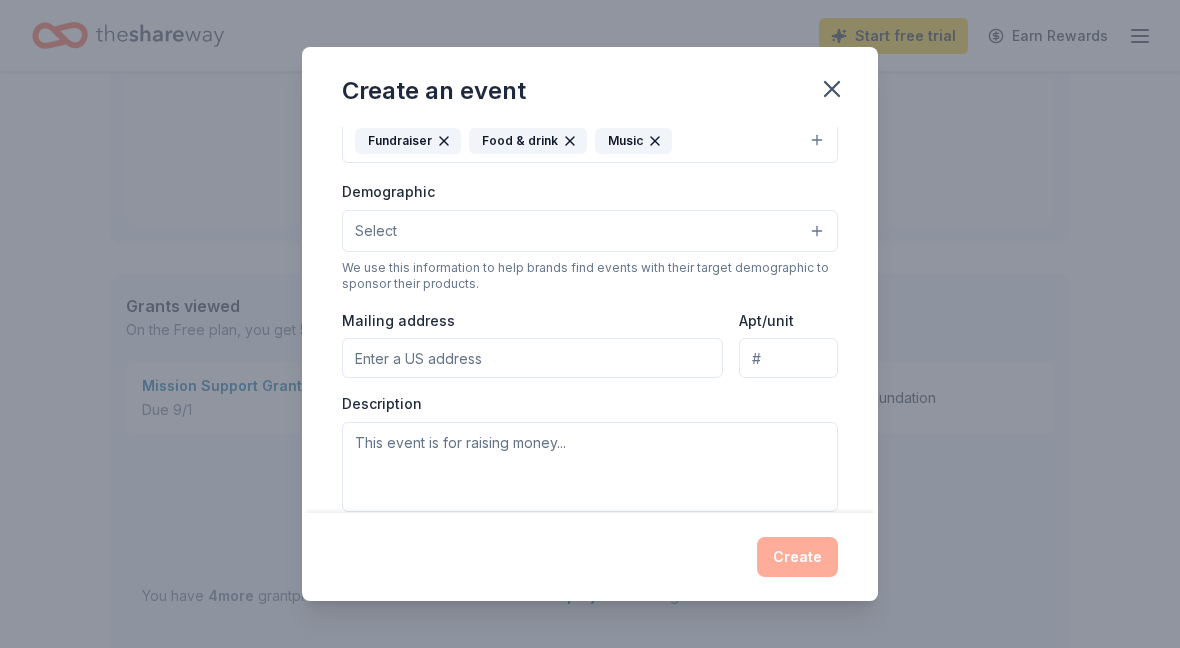 click on "Mailing address" at bounding box center [532, 358] 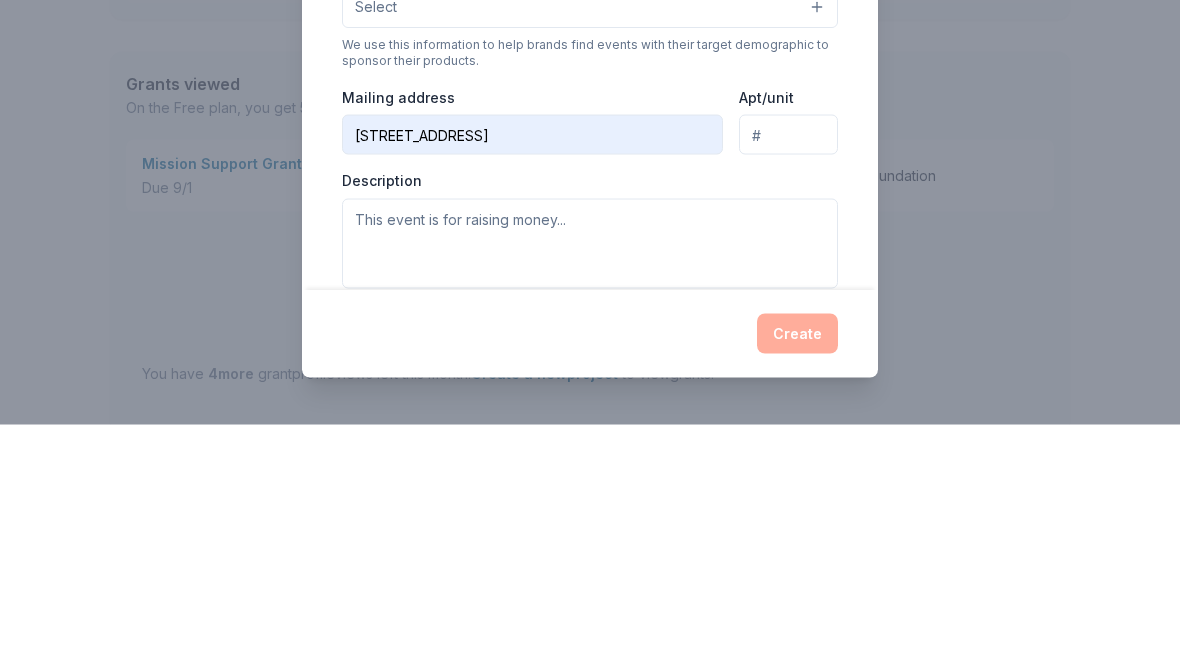 scroll, scrollTop: 853, scrollLeft: 0, axis: vertical 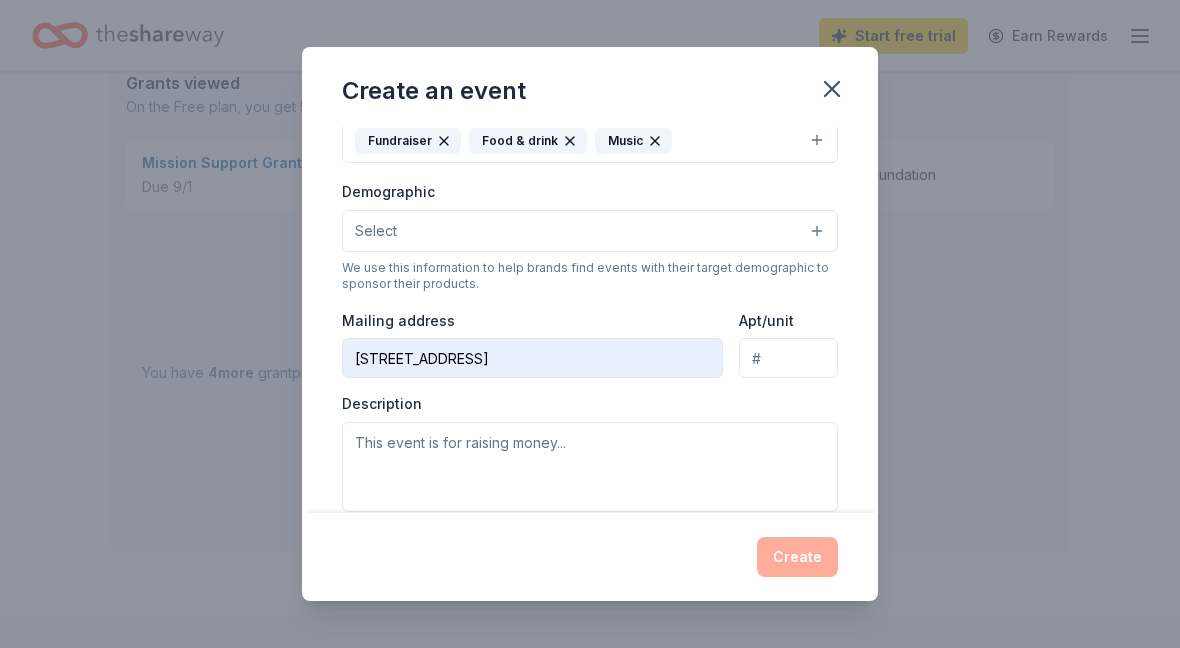 click on "138 E 36TH ST" at bounding box center [532, 358] 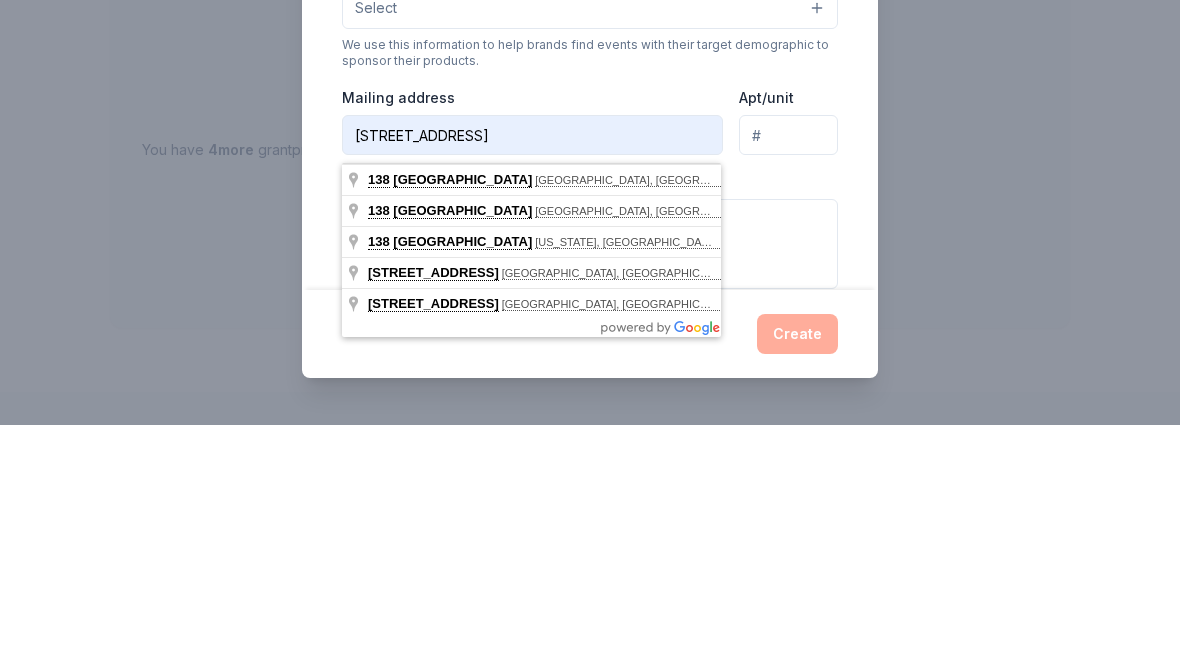 type on "138 East 36th Street, Long Beach, CA, 90807" 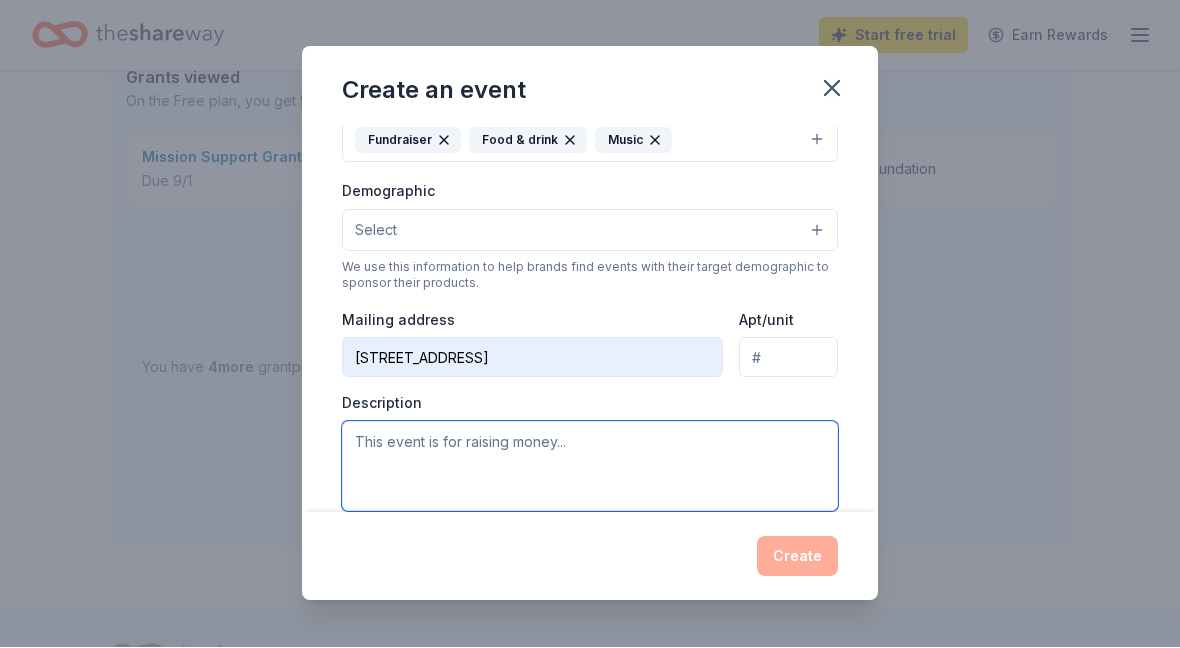 click at bounding box center (590, 467) 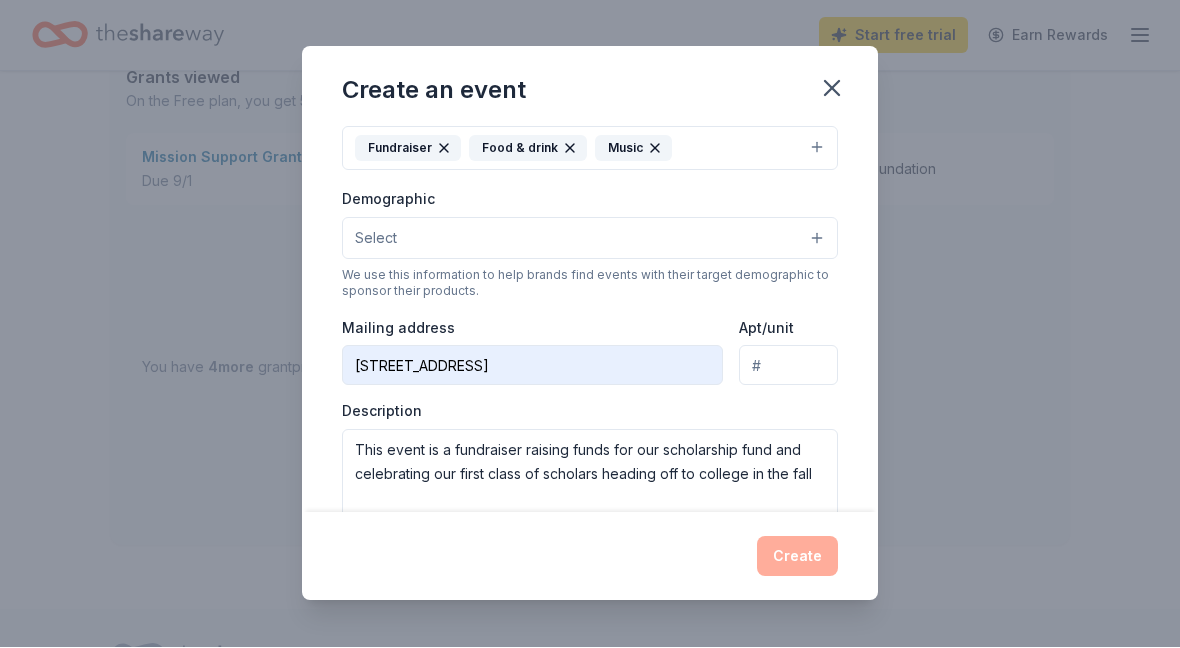 scroll, scrollTop: 250, scrollLeft: 0, axis: vertical 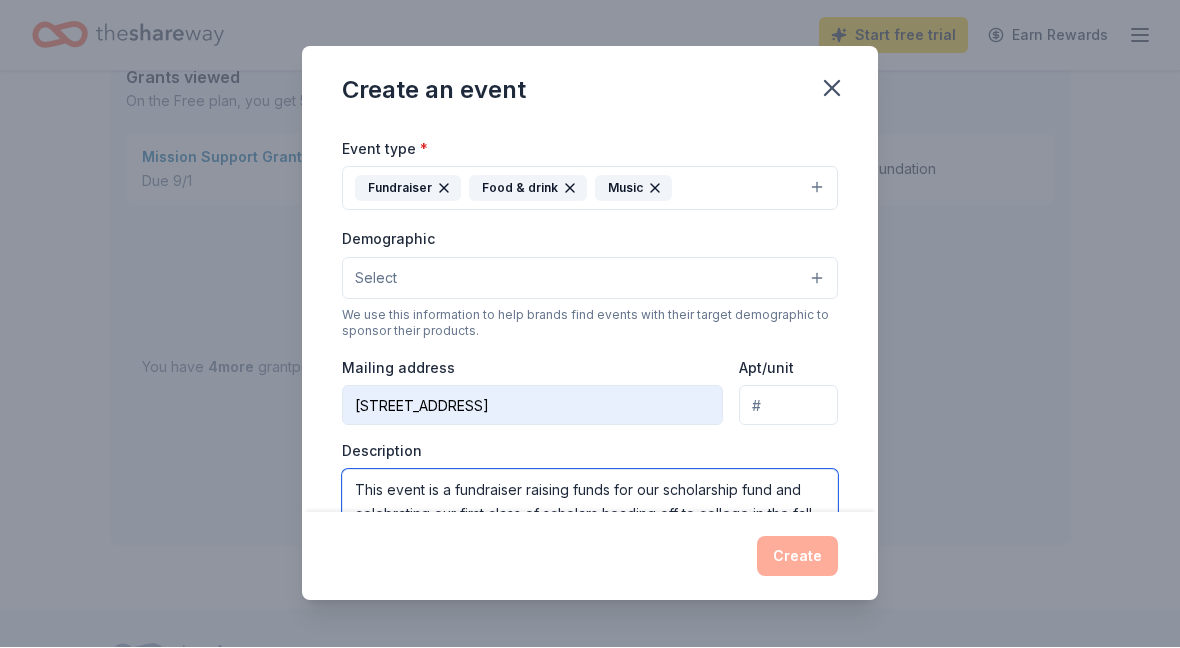 type on "This event is a fundraiser raising funds for our scholarship fund and celebrating our first class of scholars heading off to college in the fall" 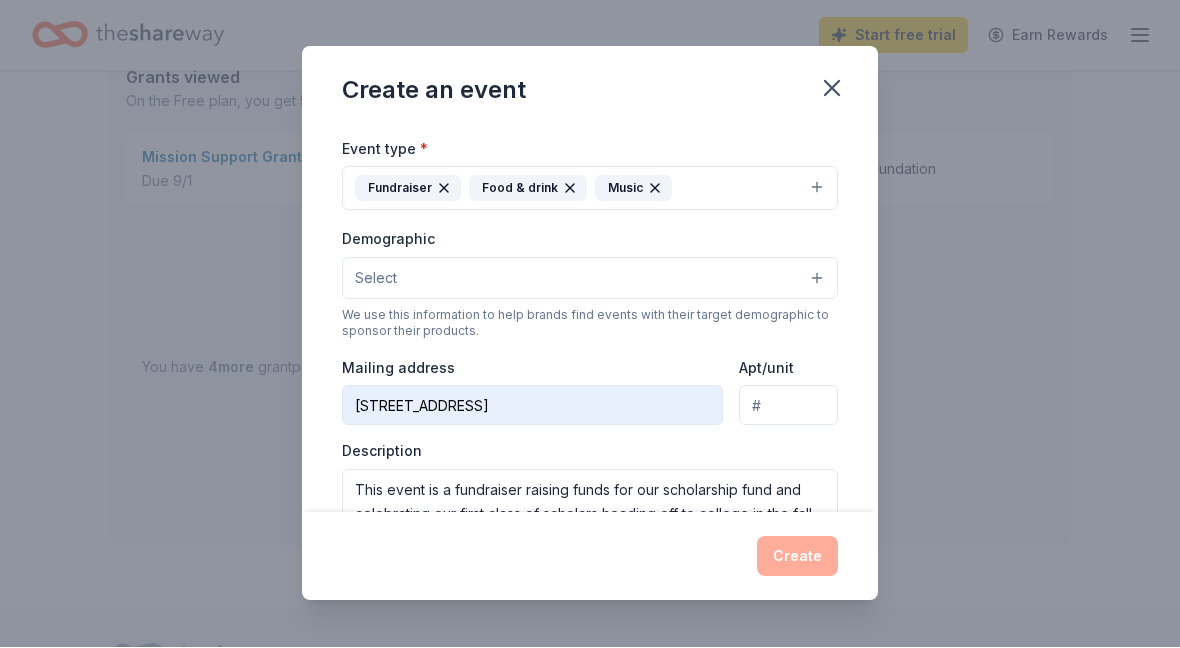 click on "Select" at bounding box center (590, 279) 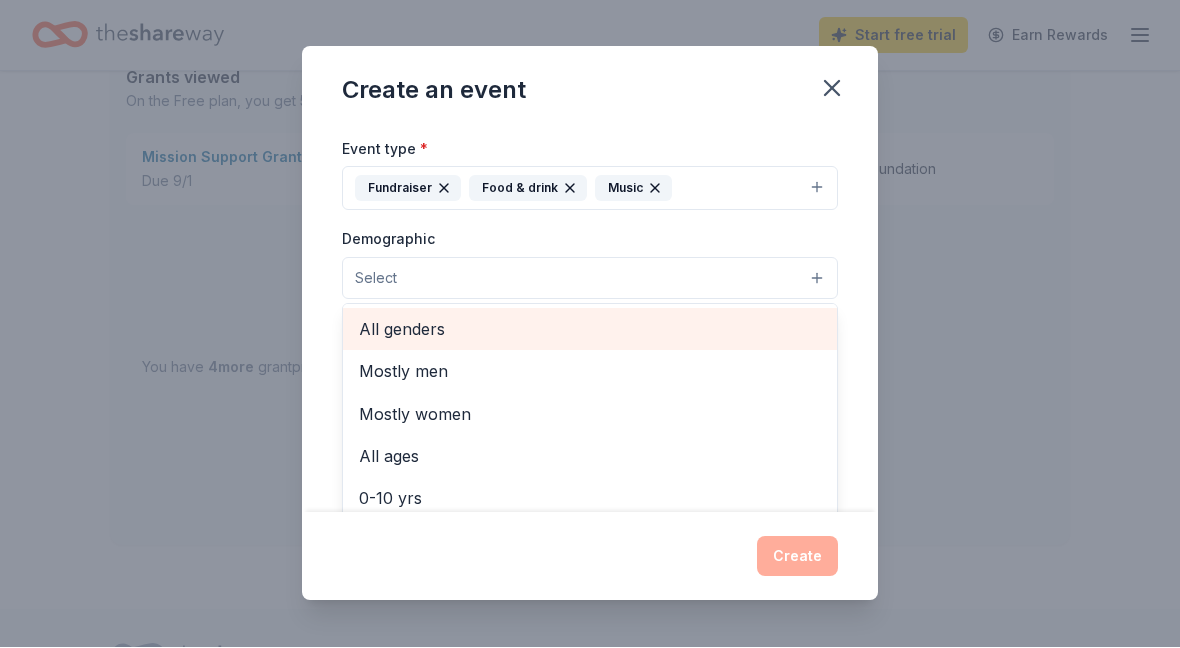 click on "All genders" at bounding box center (590, 330) 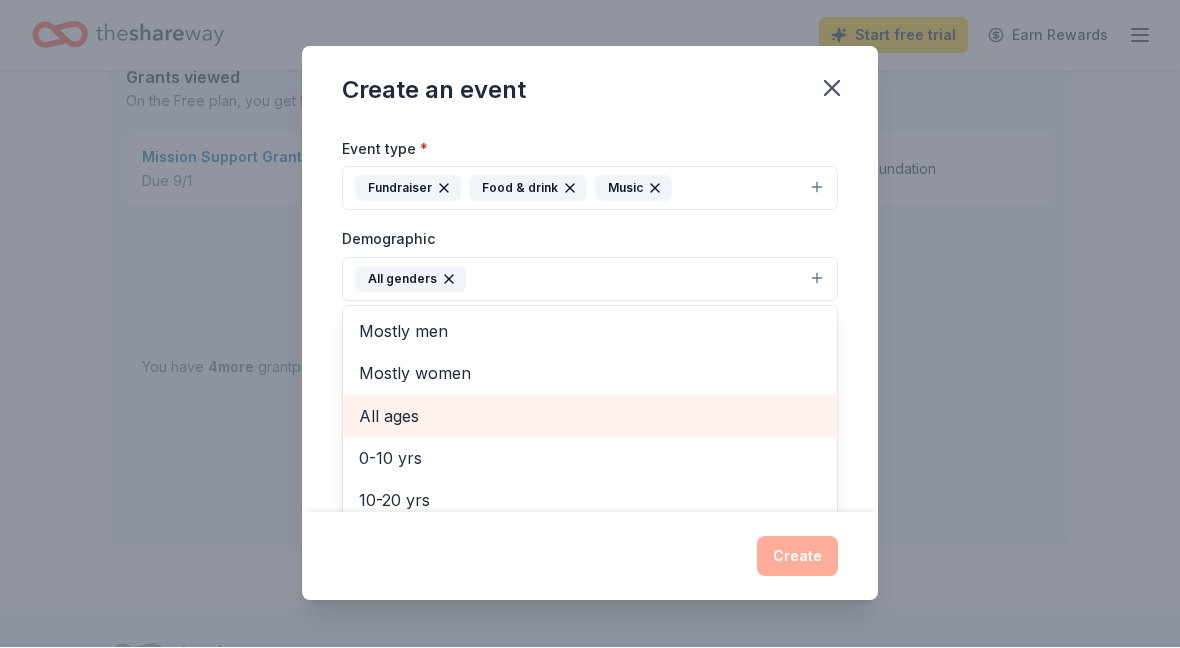 click on "All ages" at bounding box center [590, 417] 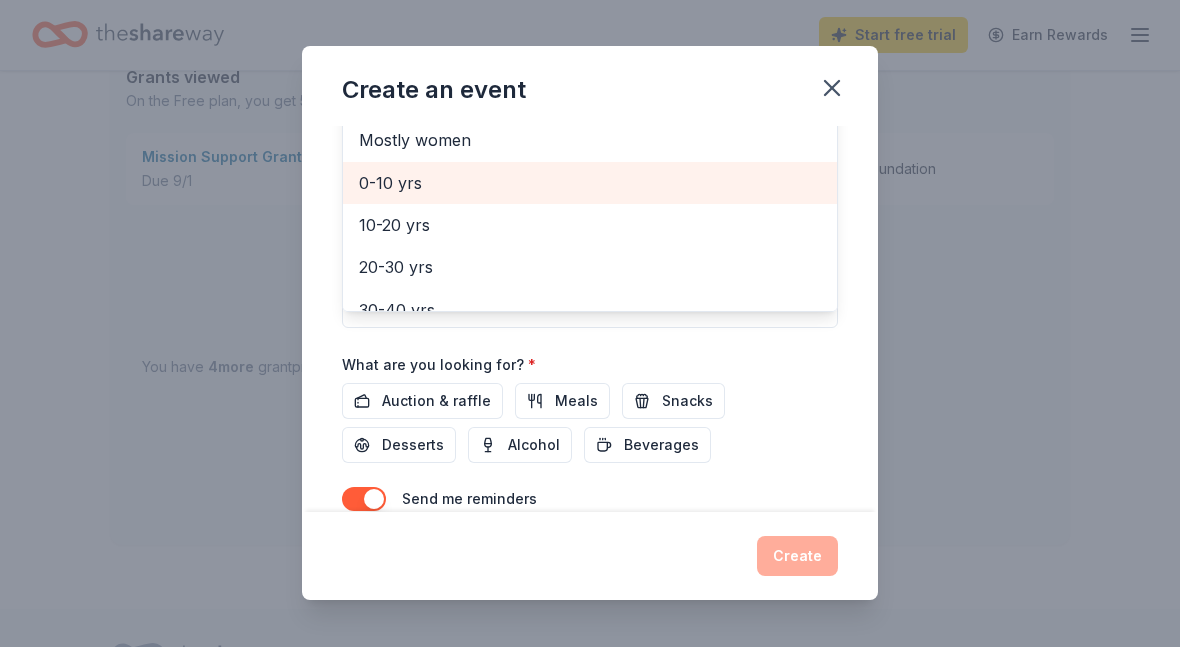 scroll, scrollTop: 481, scrollLeft: 0, axis: vertical 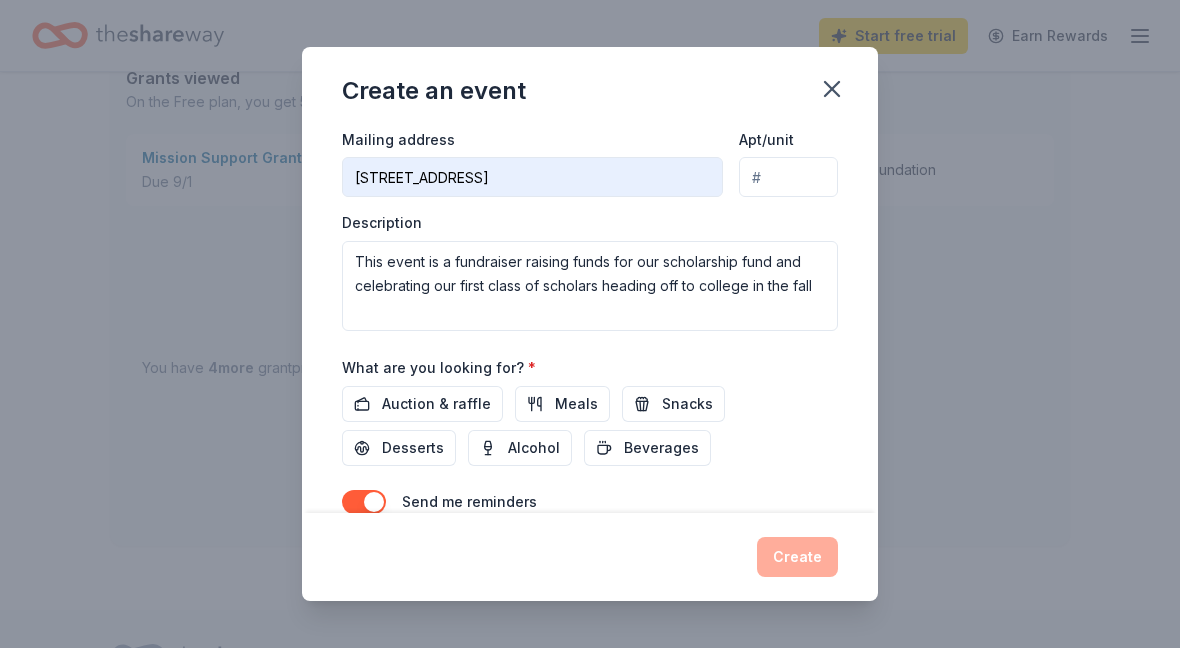 click on "Meals" at bounding box center (576, 404) 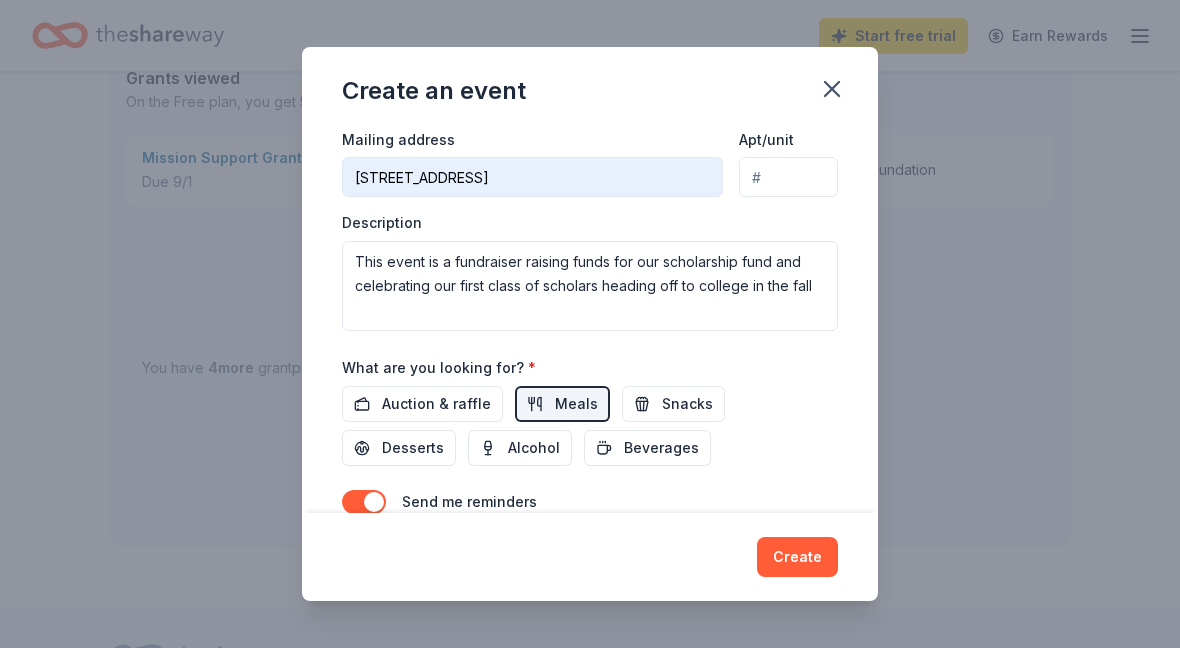 click on "Auction & raffle" at bounding box center [436, 404] 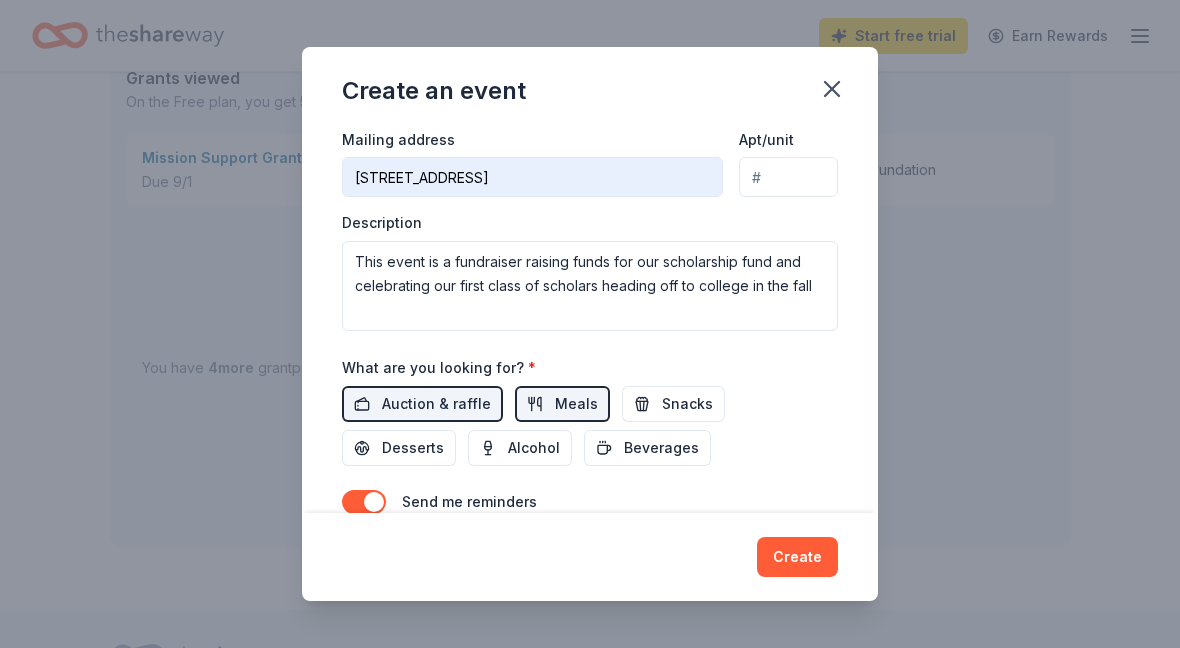 click on "Desserts" at bounding box center [413, 448] 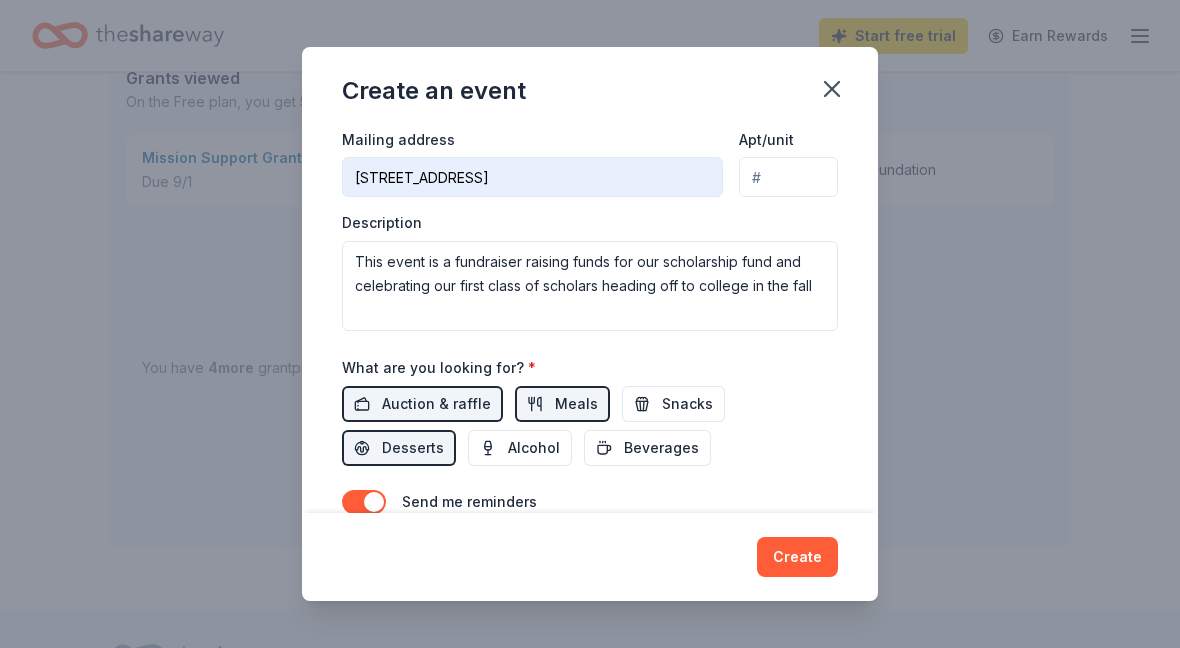 click on "Beverages" at bounding box center [661, 448] 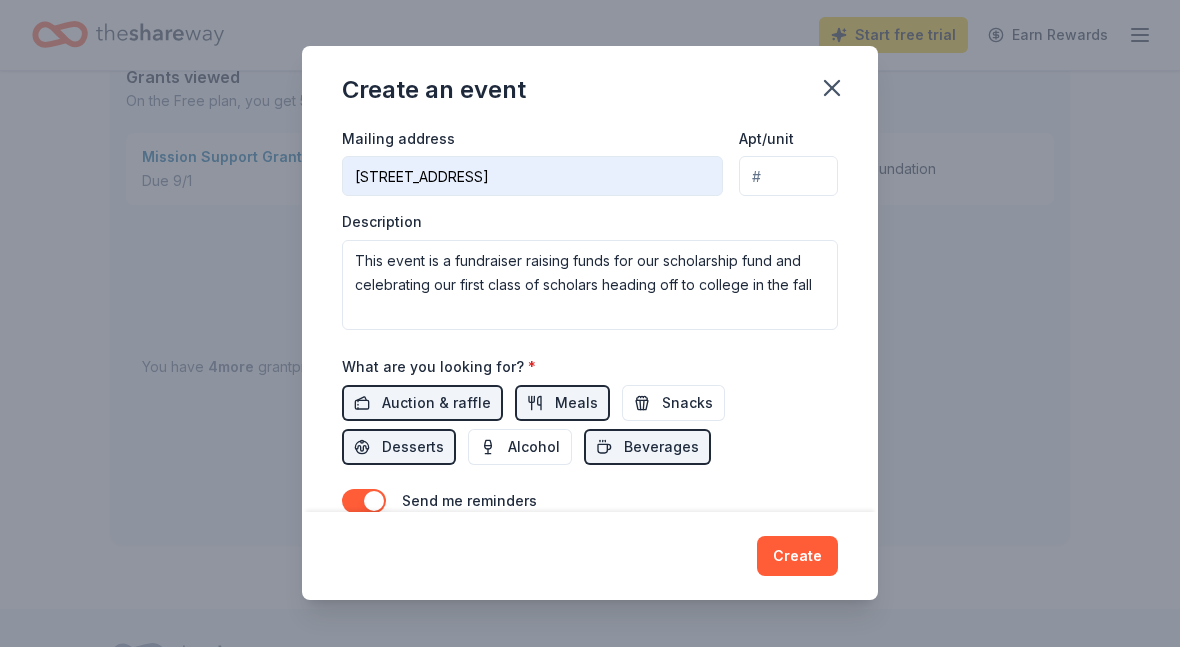 scroll, scrollTop: 964, scrollLeft: 0, axis: vertical 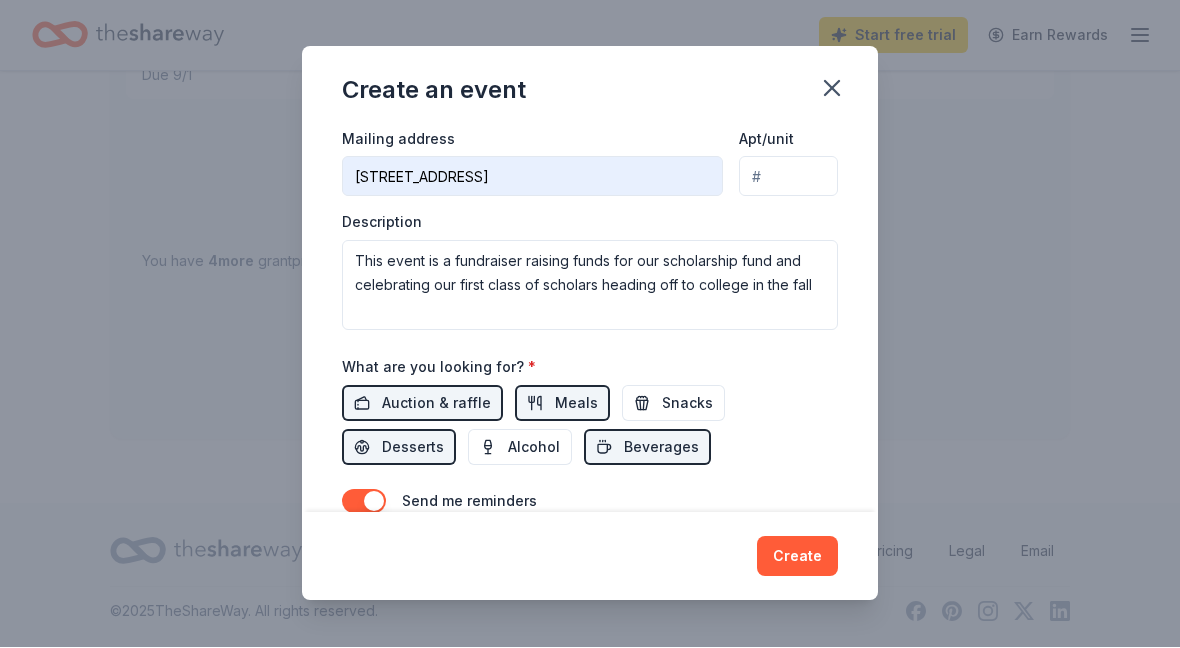 click on "Create" at bounding box center (797, 557) 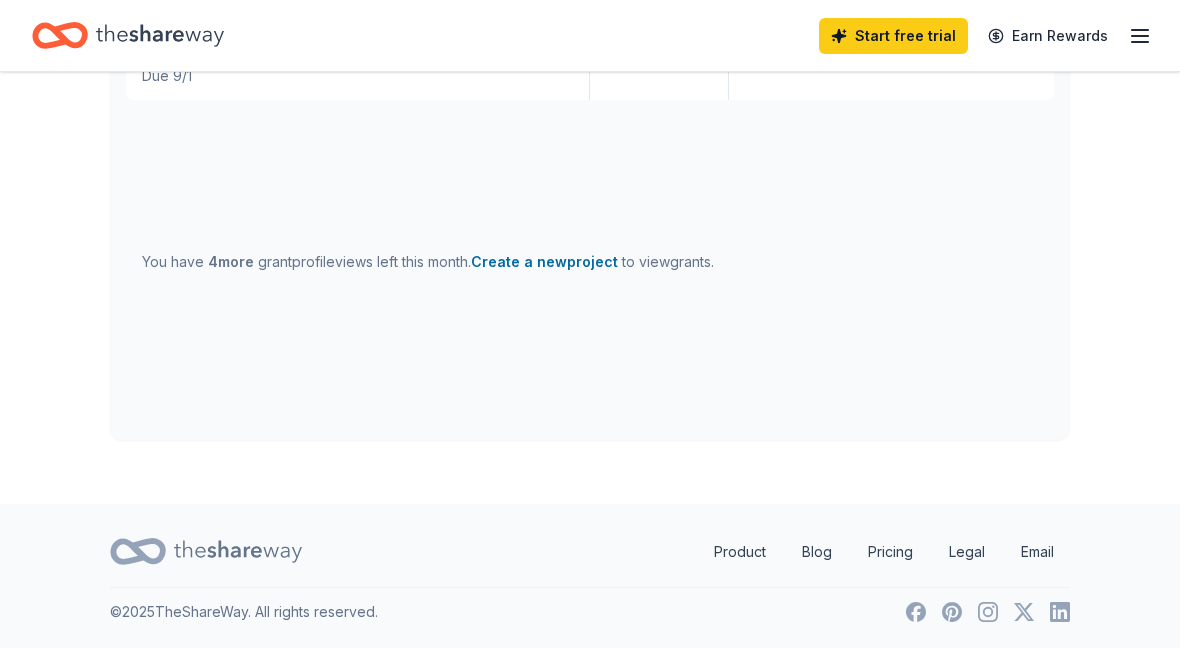 scroll, scrollTop: 924, scrollLeft: 0, axis: vertical 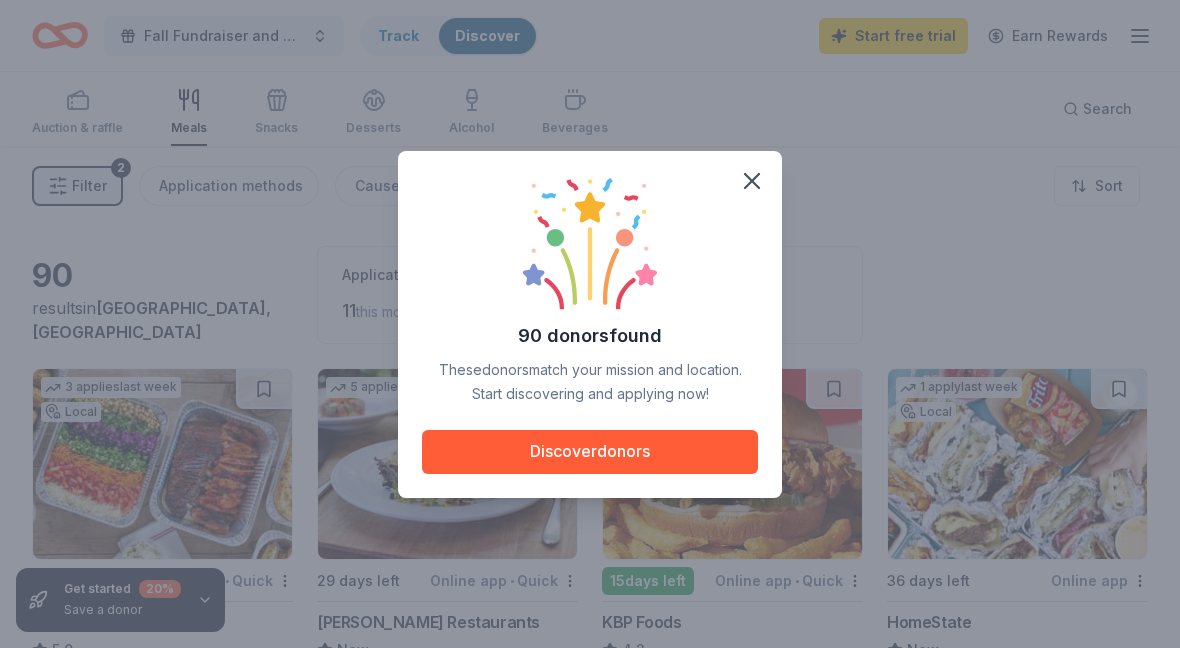 click on "Discover  donors" at bounding box center [590, 452] 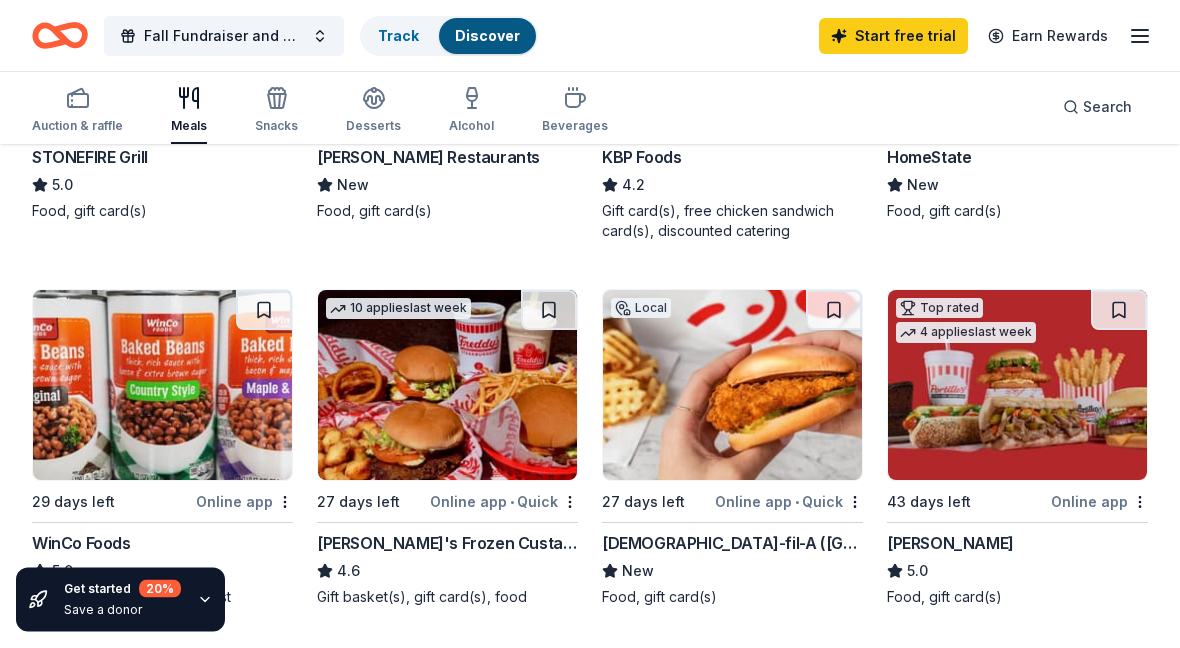 scroll, scrollTop: 465, scrollLeft: 0, axis: vertical 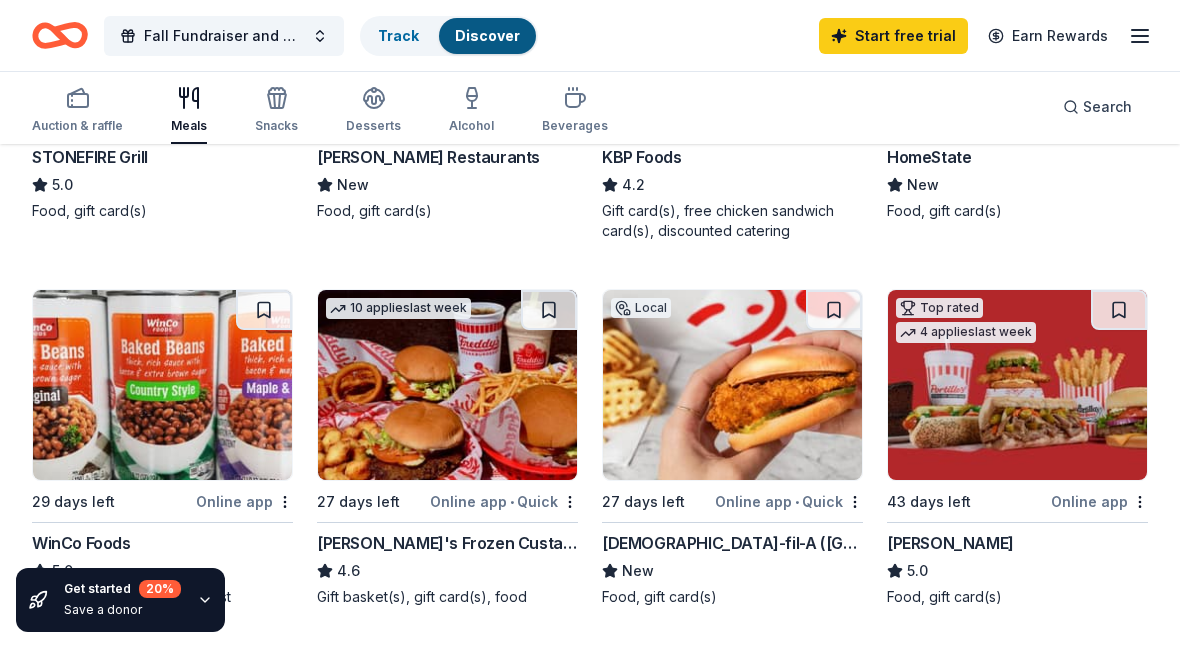 click at bounding box center (162, 385) 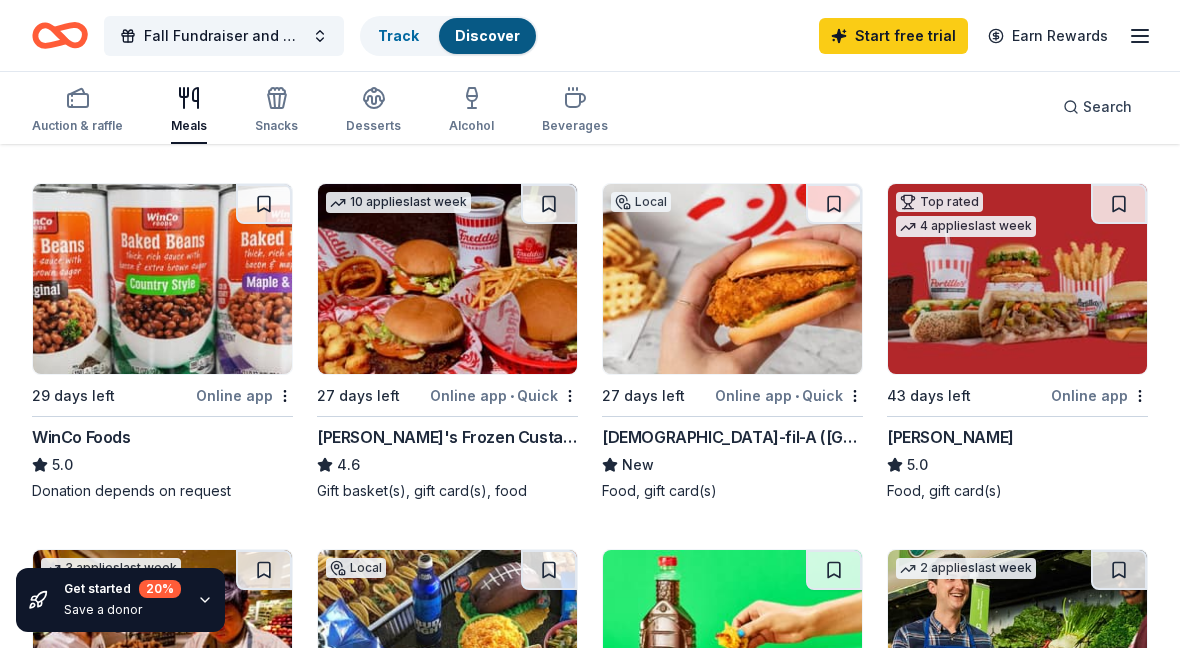 click at bounding box center (732, 279) 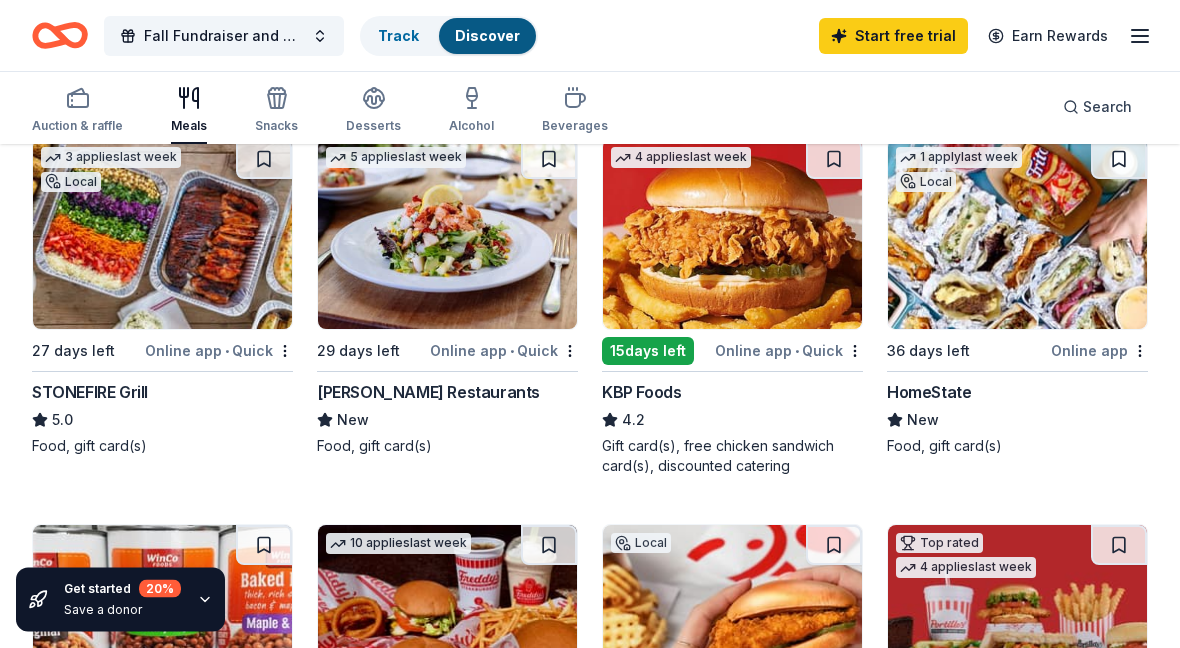 scroll, scrollTop: 230, scrollLeft: 0, axis: vertical 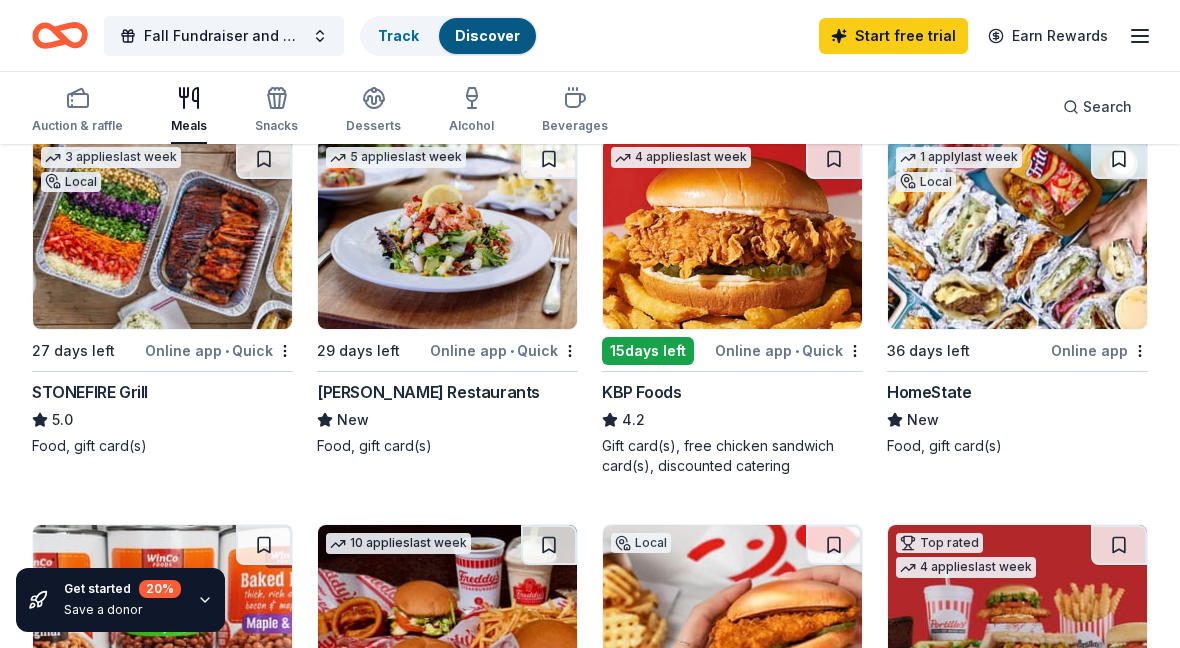 click at bounding box center [162, 234] 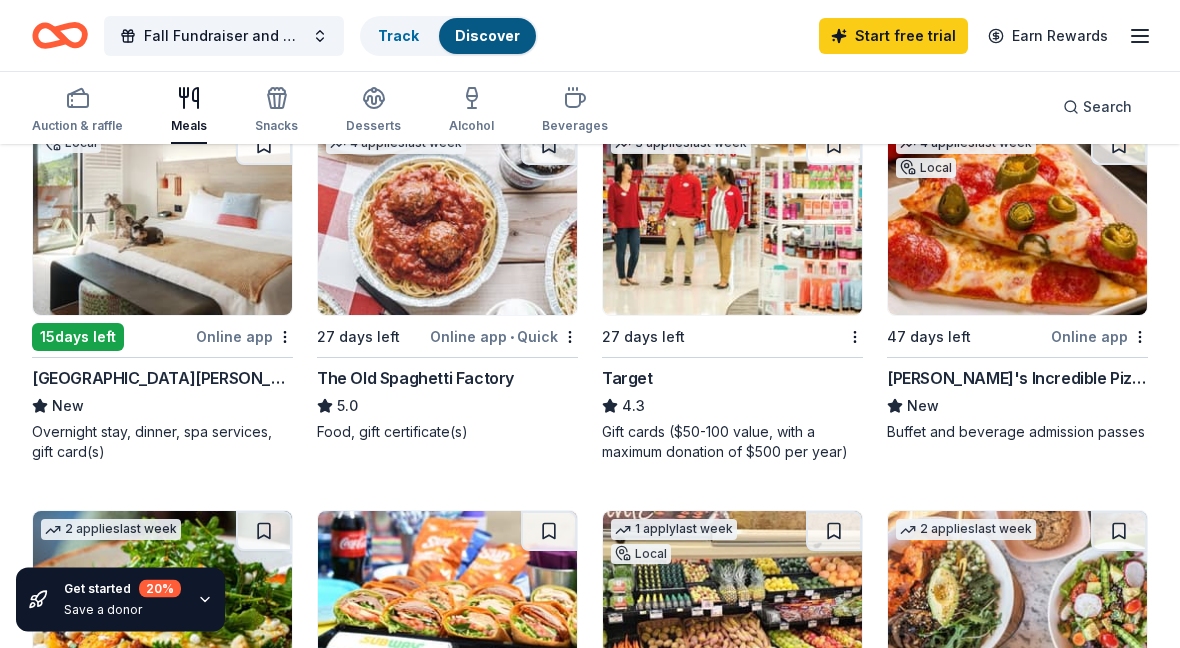 scroll, scrollTop: 1382, scrollLeft: 0, axis: vertical 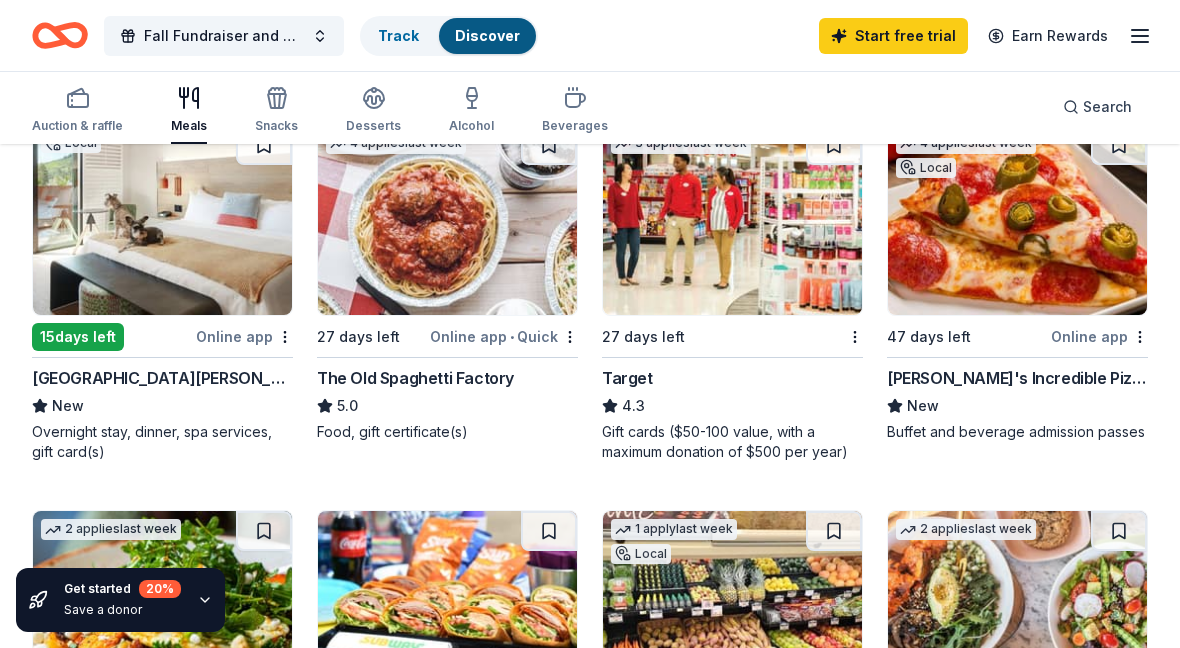 click at bounding box center (732, 220) 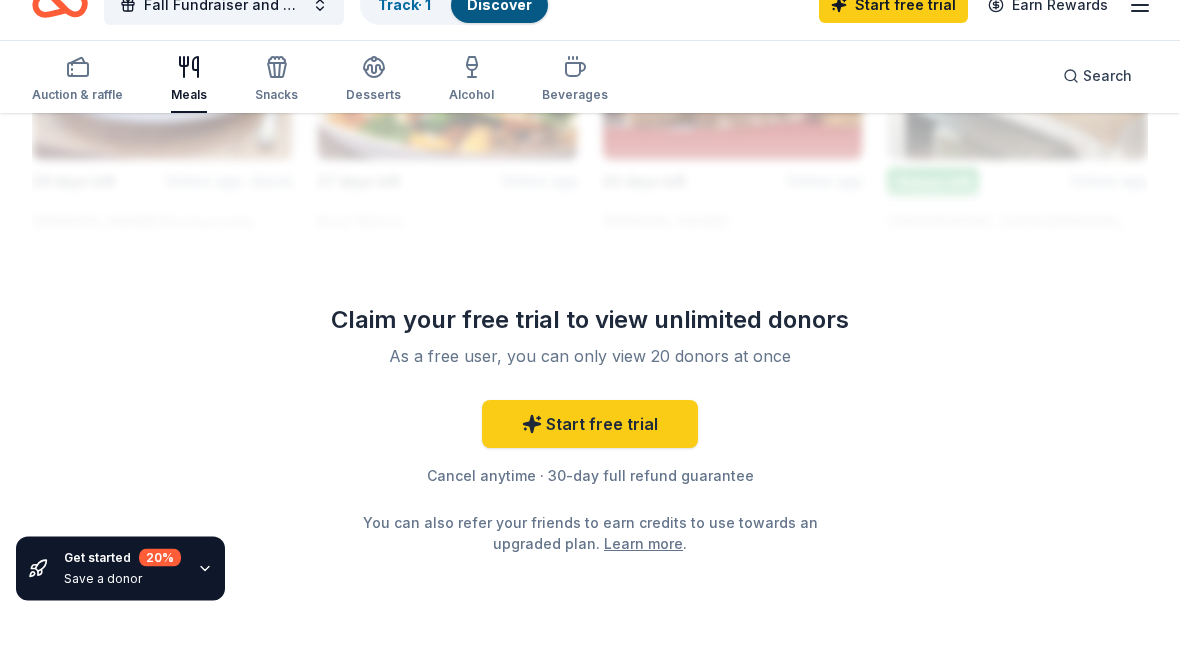scroll, scrollTop: 2432, scrollLeft: 0, axis: vertical 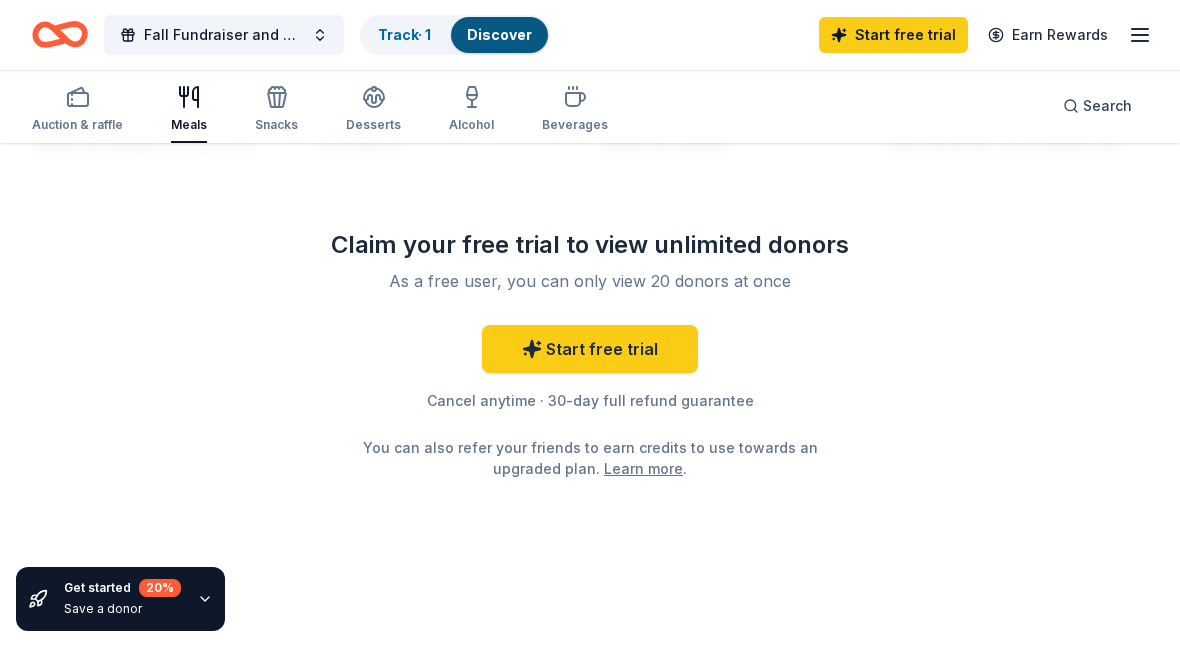click on "Start free  trial" at bounding box center [590, 350] 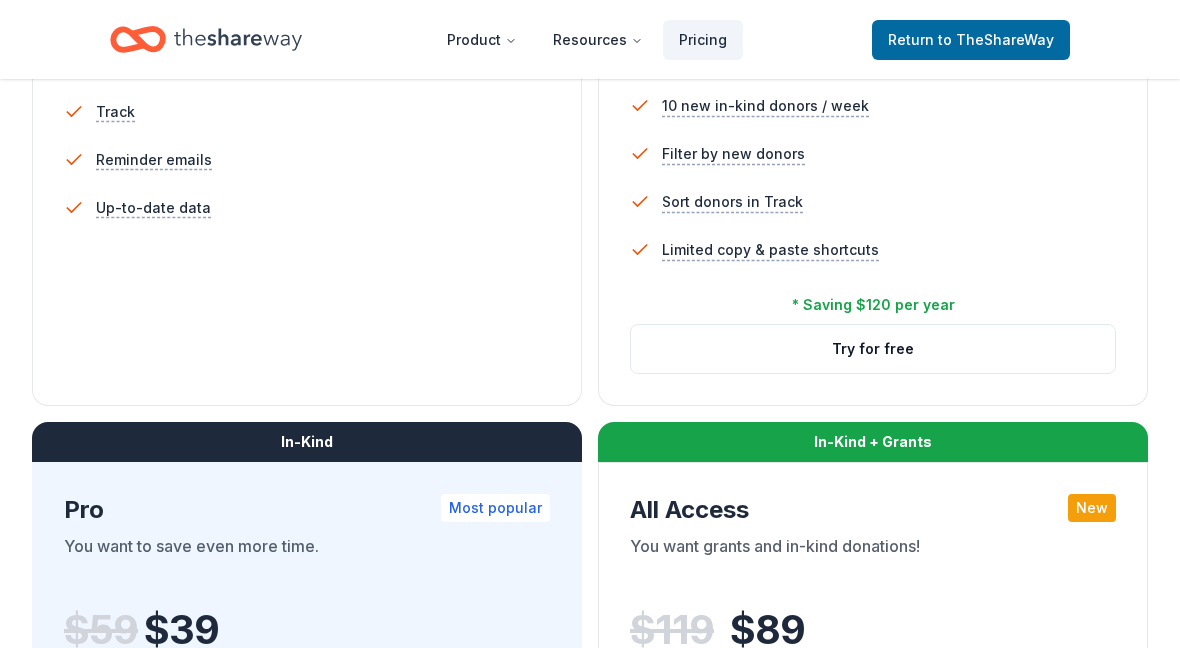 scroll, scrollTop: 743, scrollLeft: 0, axis: vertical 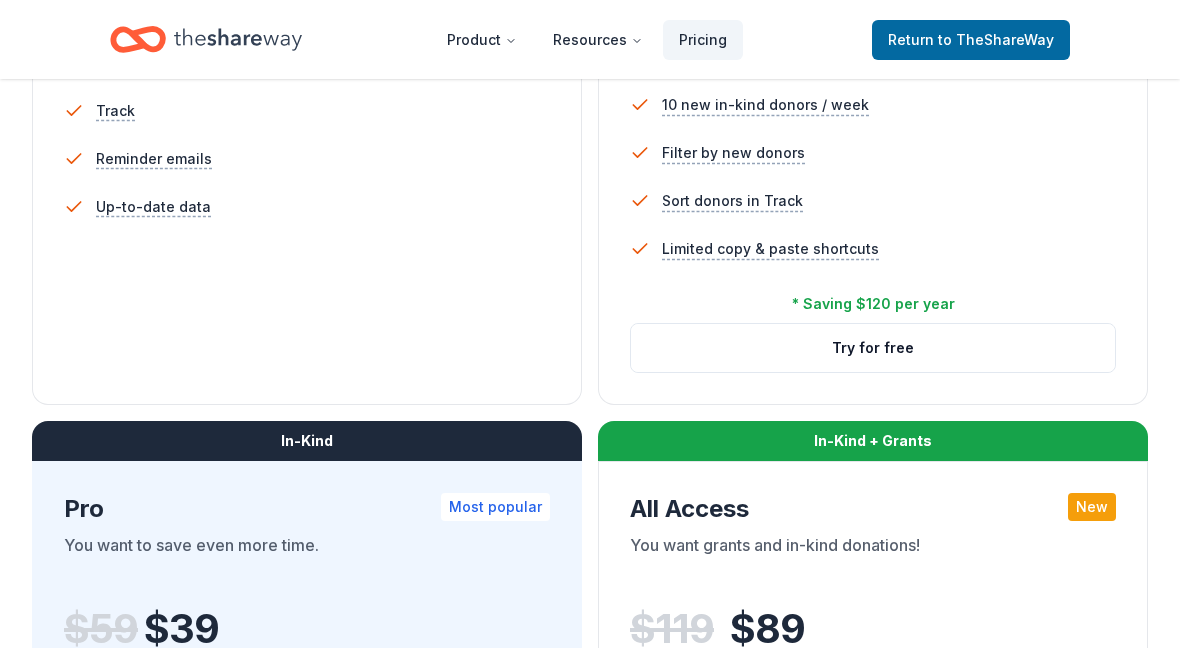 click on "Try for free" at bounding box center [873, 349] 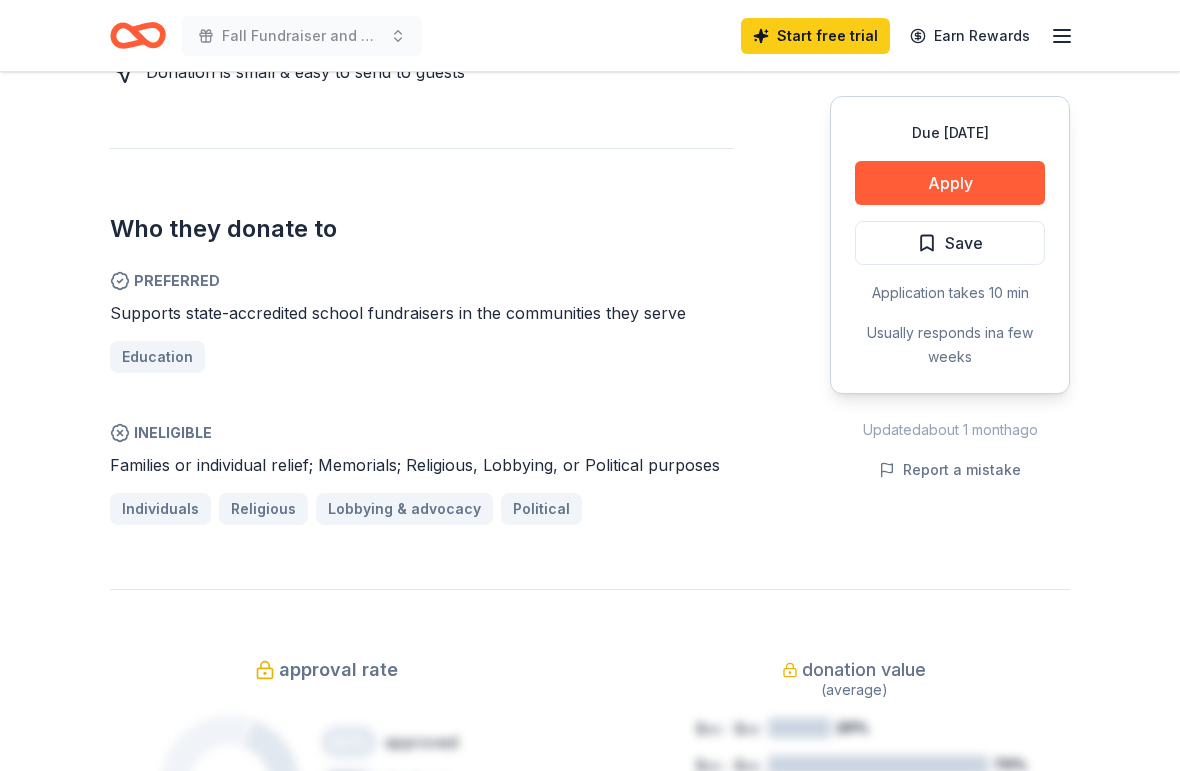 scroll, scrollTop: 1064, scrollLeft: 0, axis: vertical 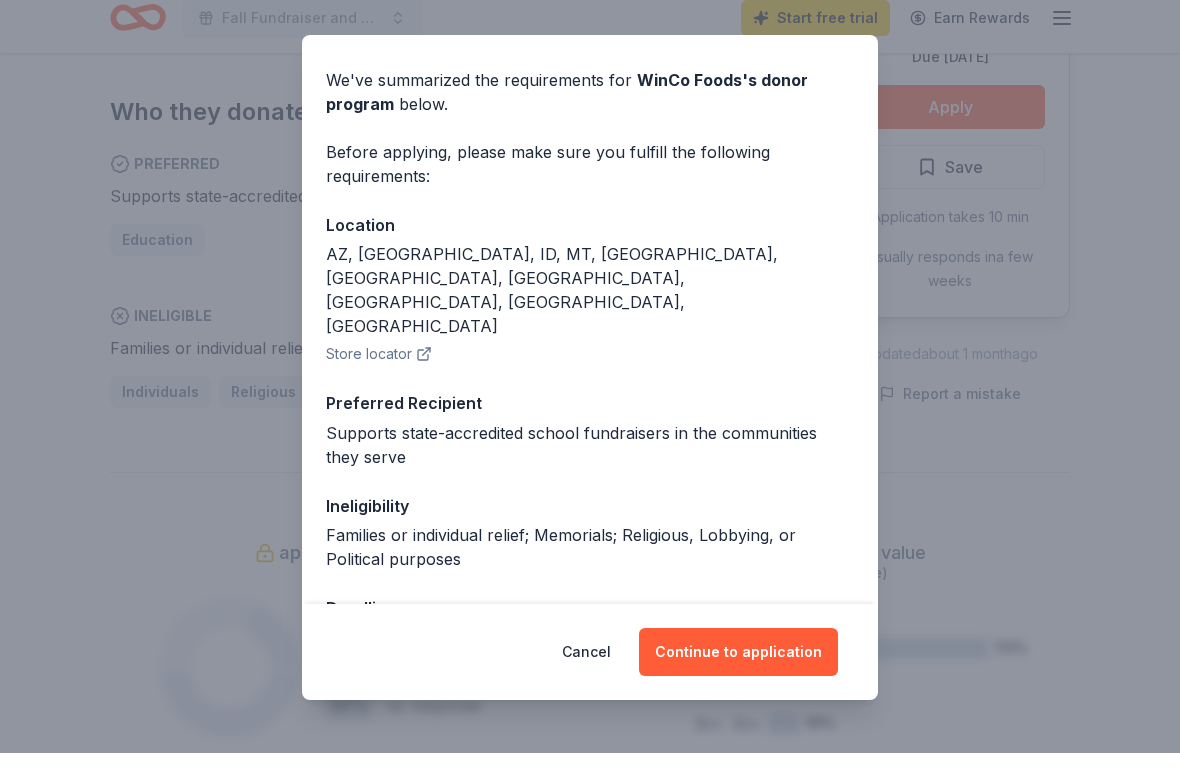 click on "Continue to application" at bounding box center [738, 670] 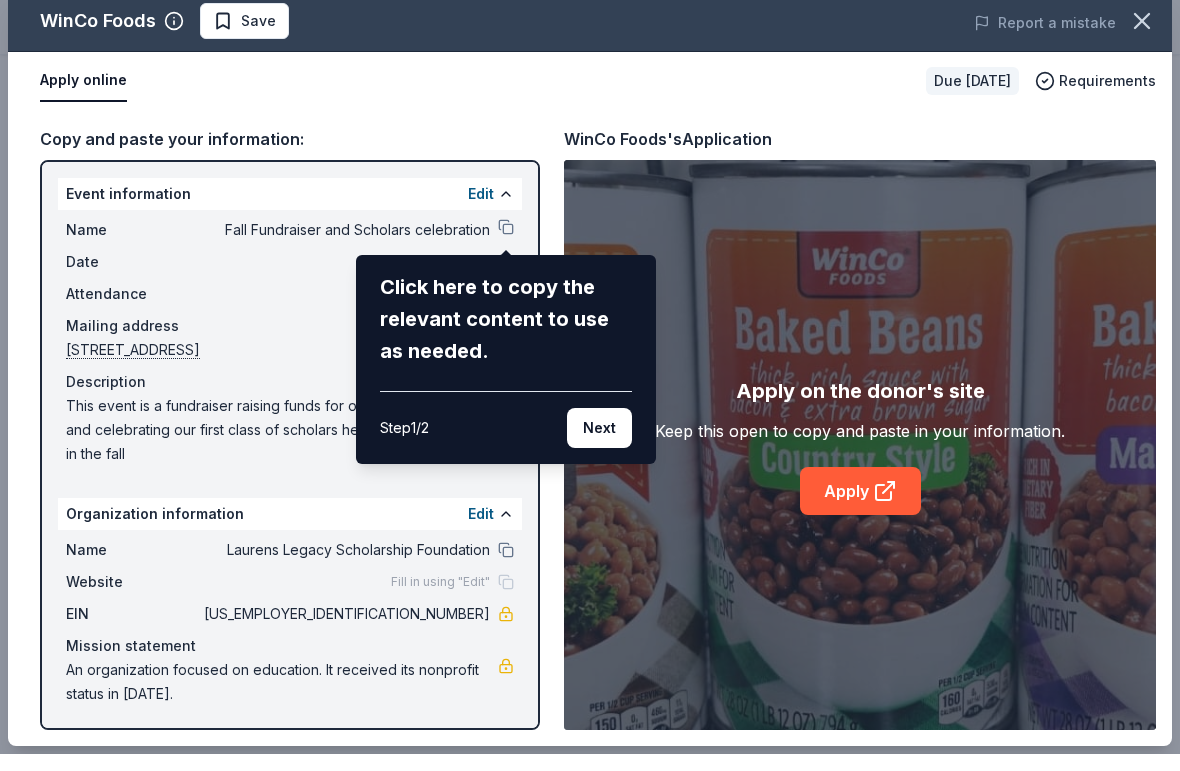 click on "Next" at bounding box center (599, 445) 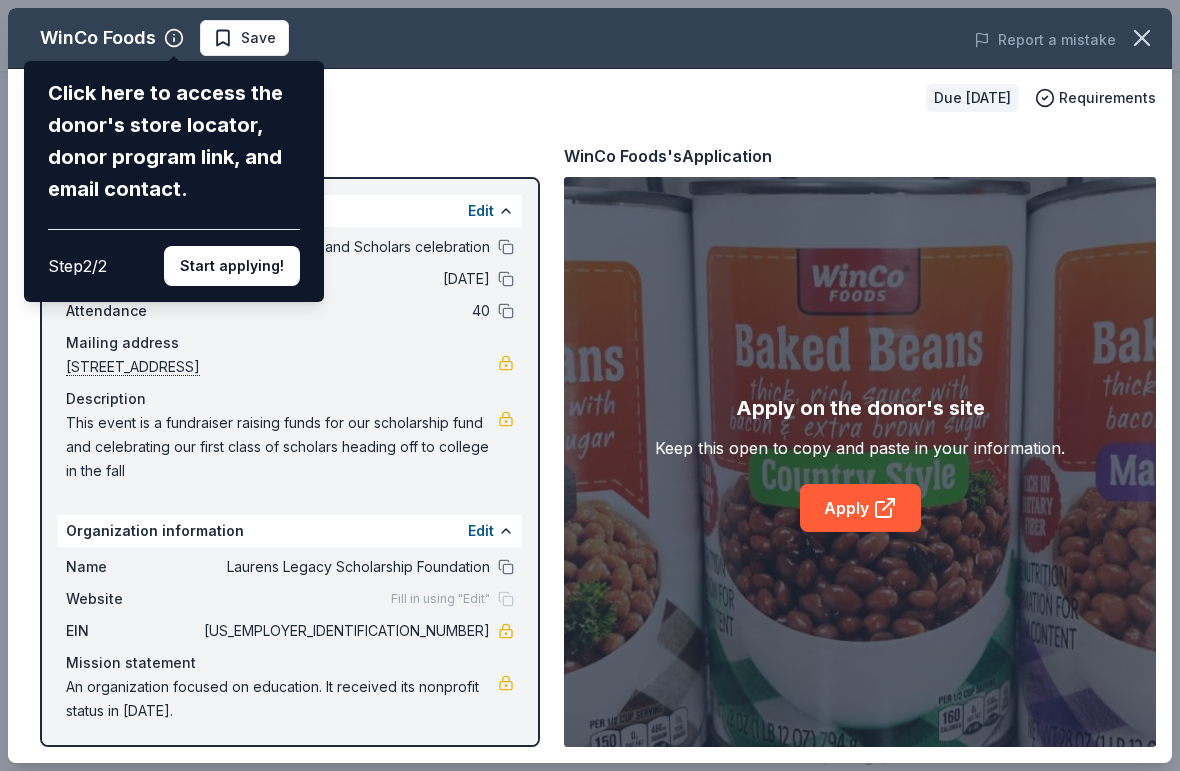 scroll, scrollTop: 997, scrollLeft: 0, axis: vertical 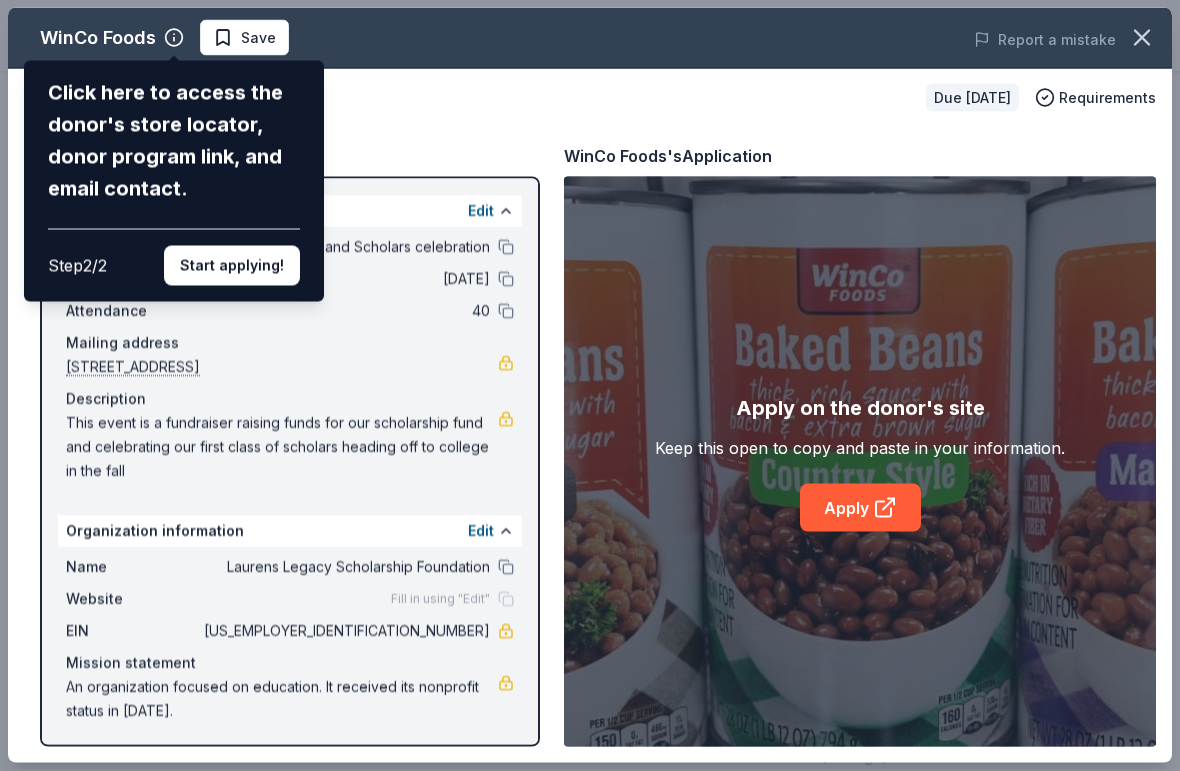 click on "Start applying!" at bounding box center [232, 266] 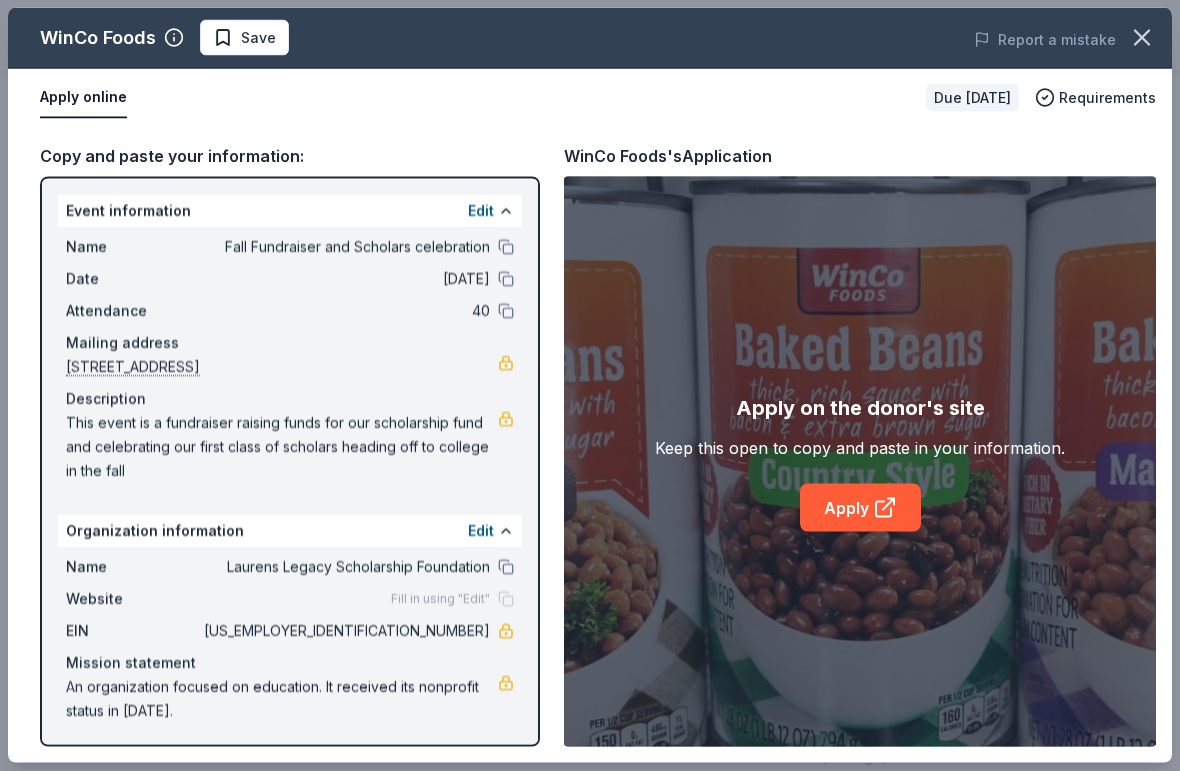 click on "Apply" at bounding box center (860, 508) 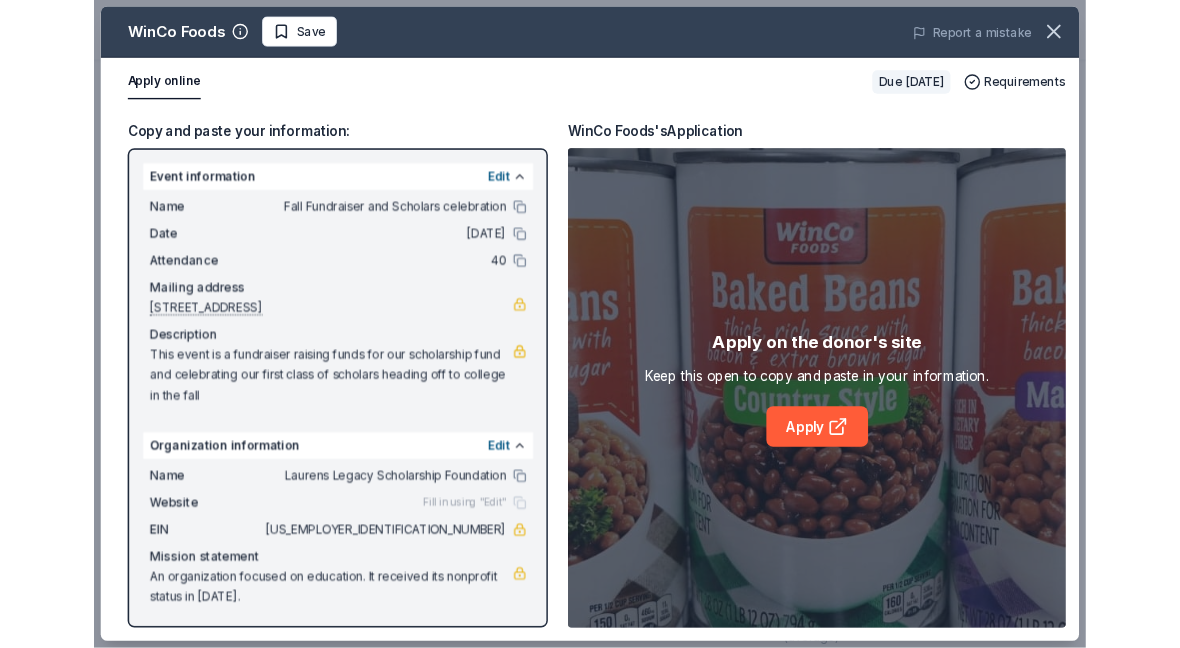 scroll, scrollTop: 998, scrollLeft: 0, axis: vertical 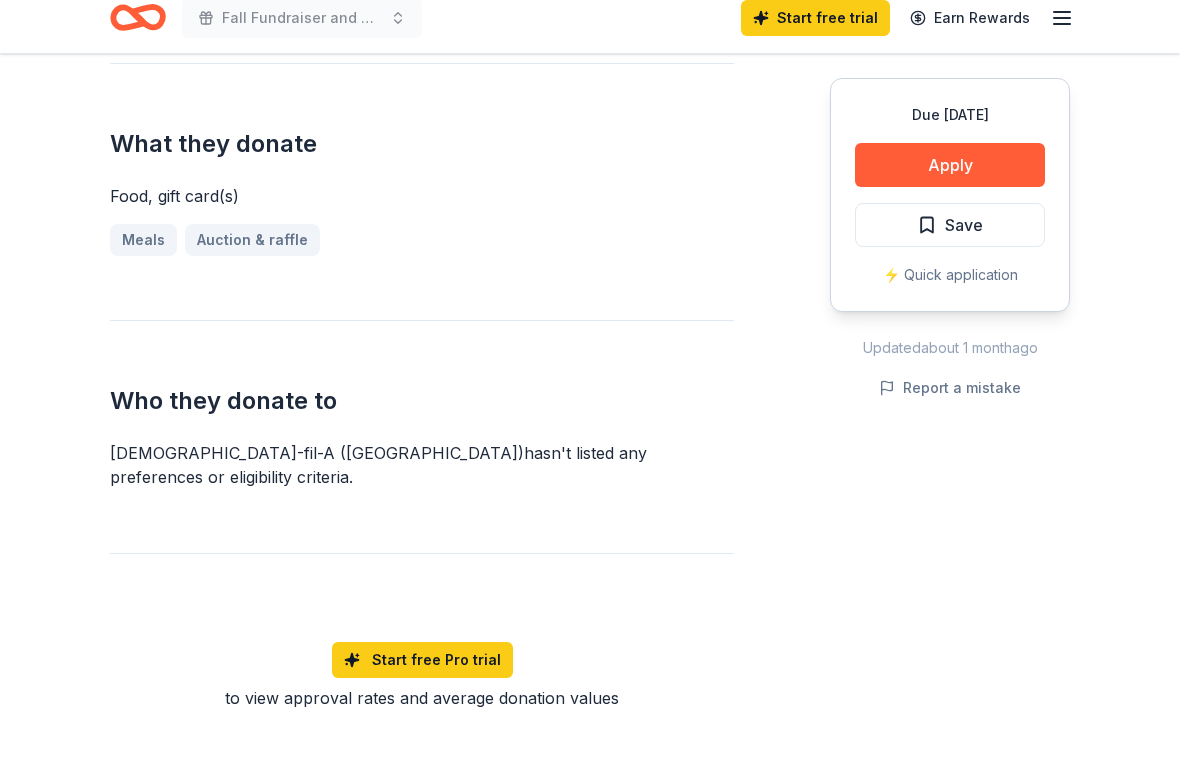 click on "Apply" at bounding box center [950, 183] 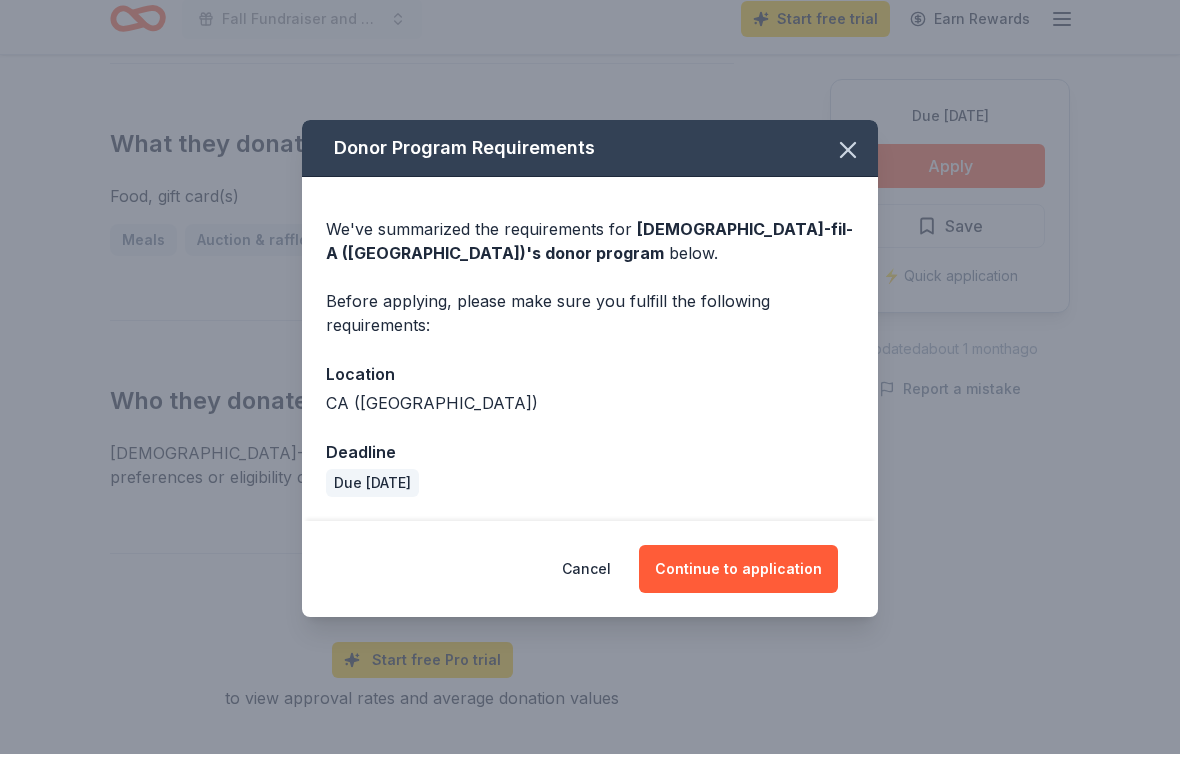 click on "Continue to application" at bounding box center (738, 586) 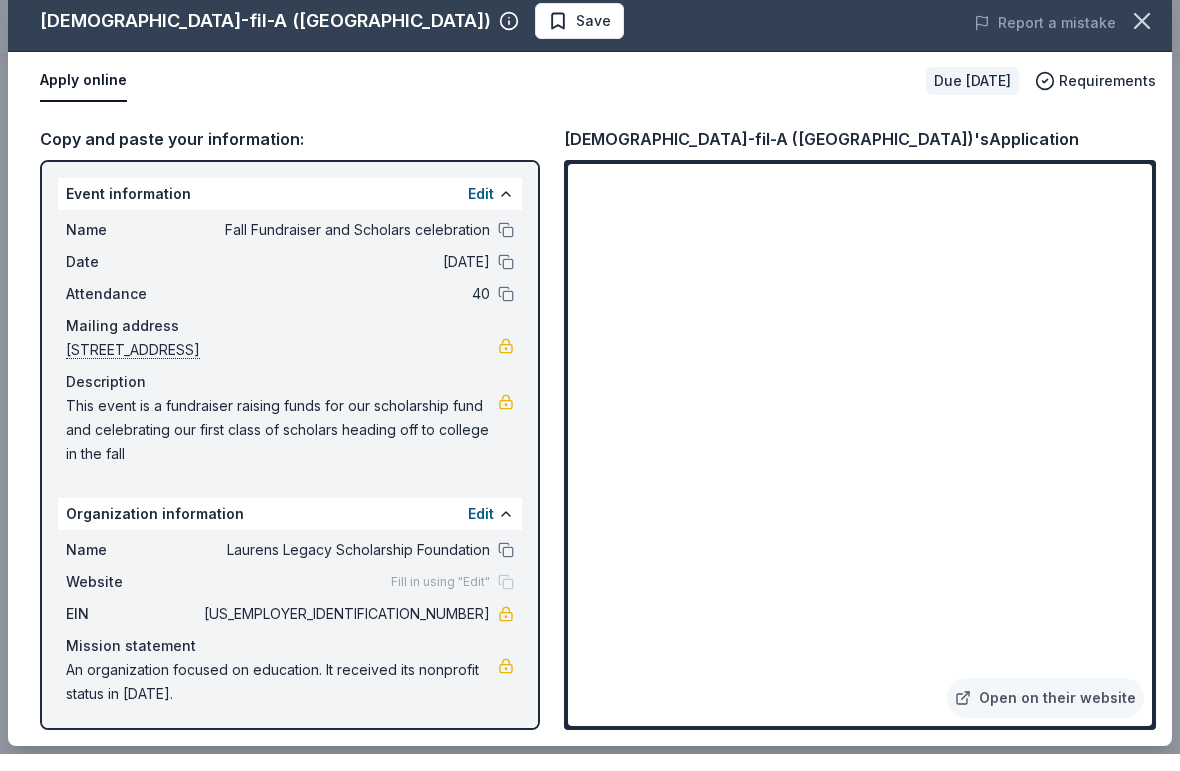click on "Fill in using "Edit"" at bounding box center [440, 599] 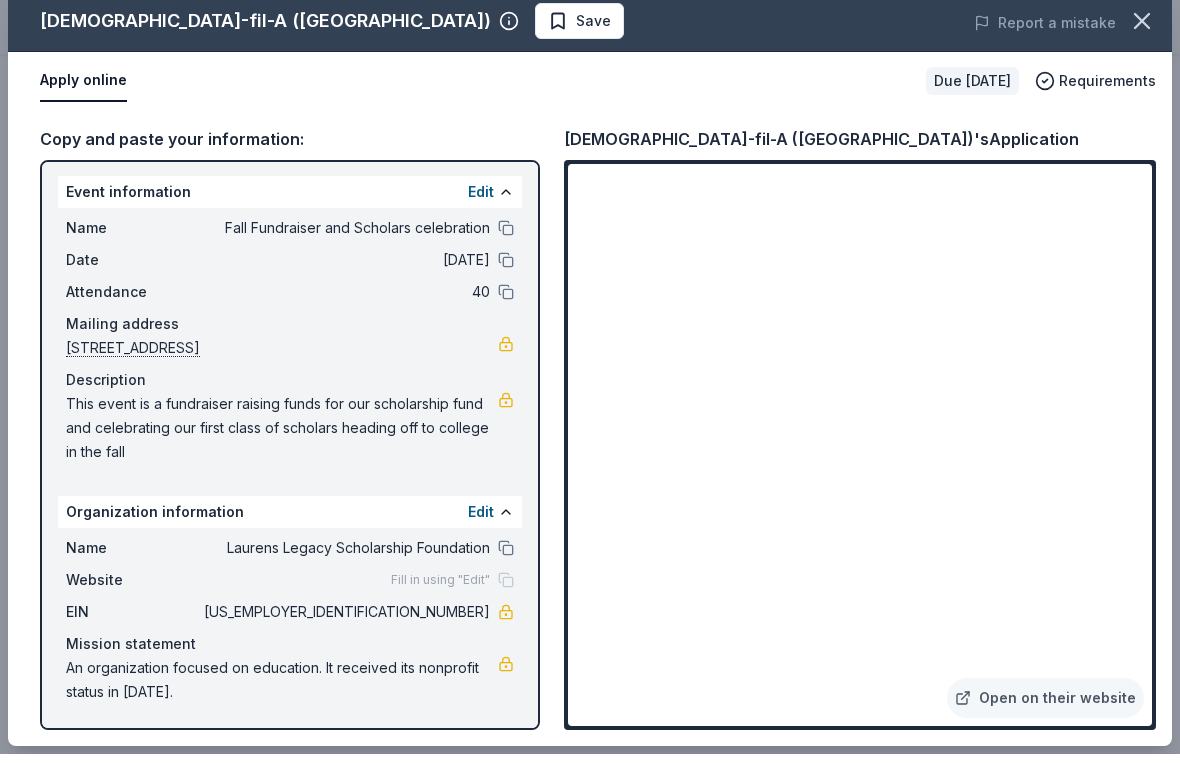 scroll, scrollTop: 3, scrollLeft: 0, axis: vertical 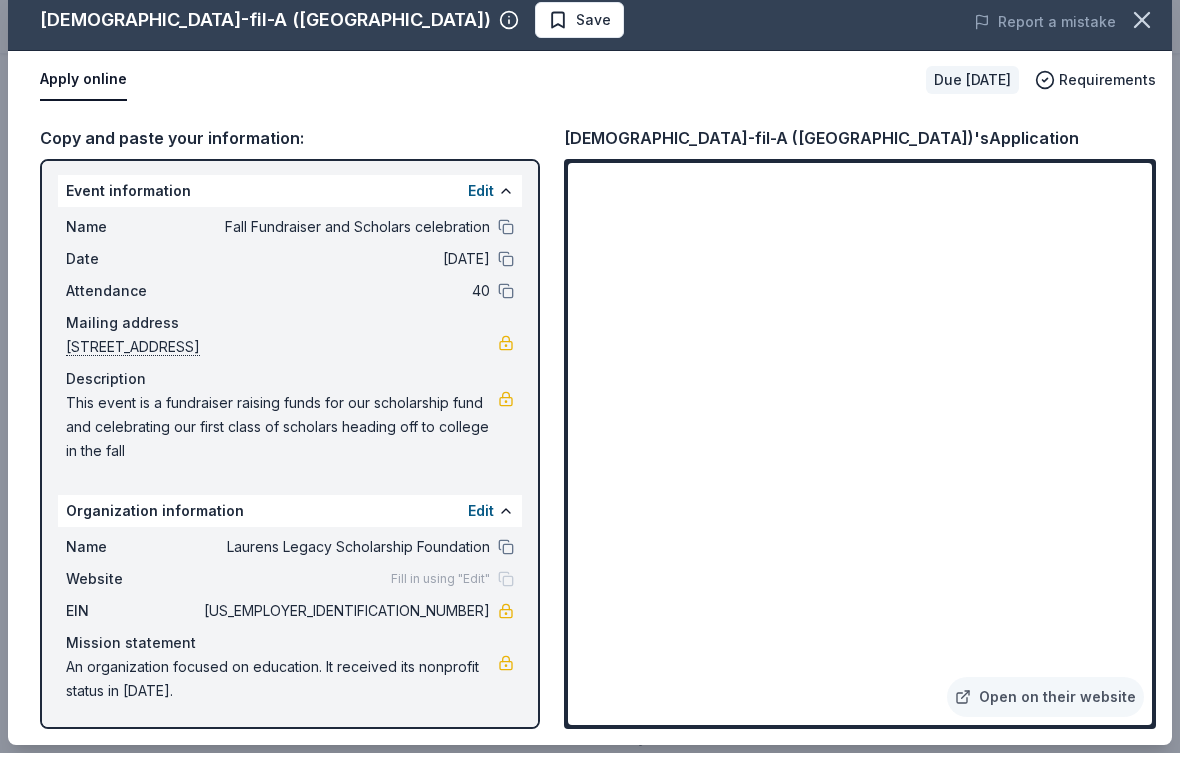 click on "An organization focused on education. It received its nonprofit status in [DATE]." at bounding box center [282, 697] 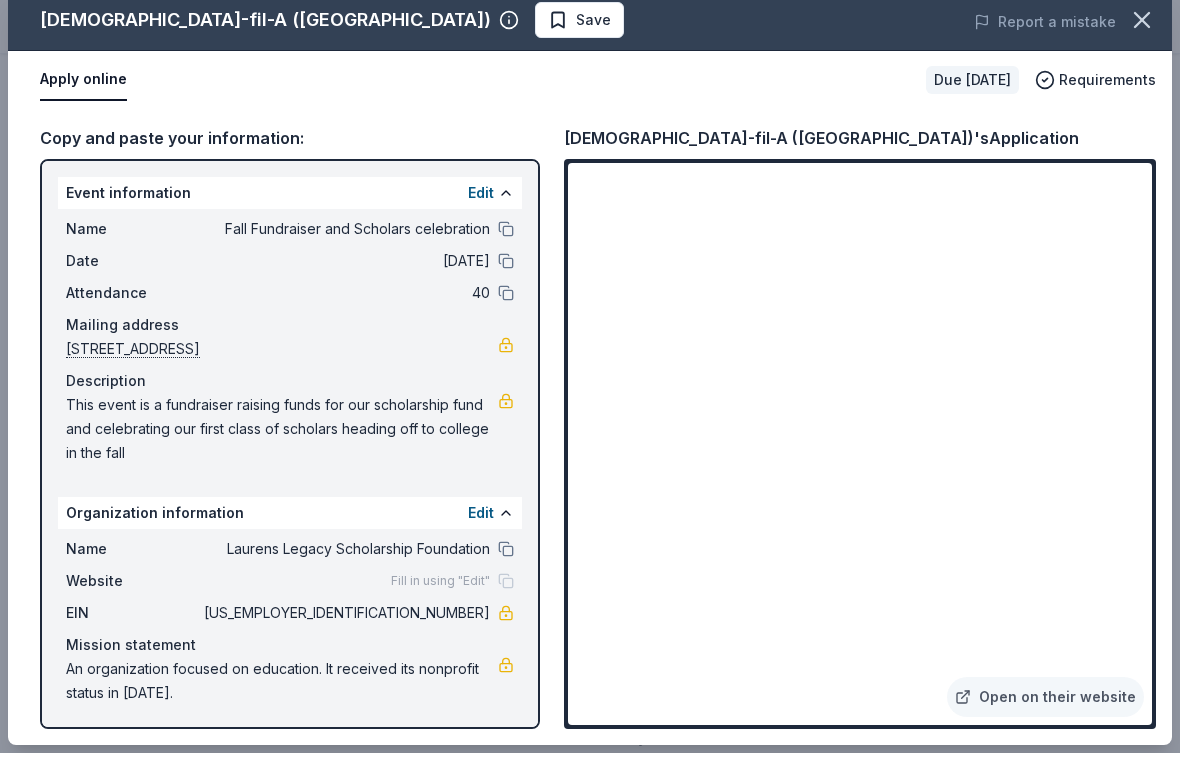 scroll, scrollTop: 0, scrollLeft: 0, axis: both 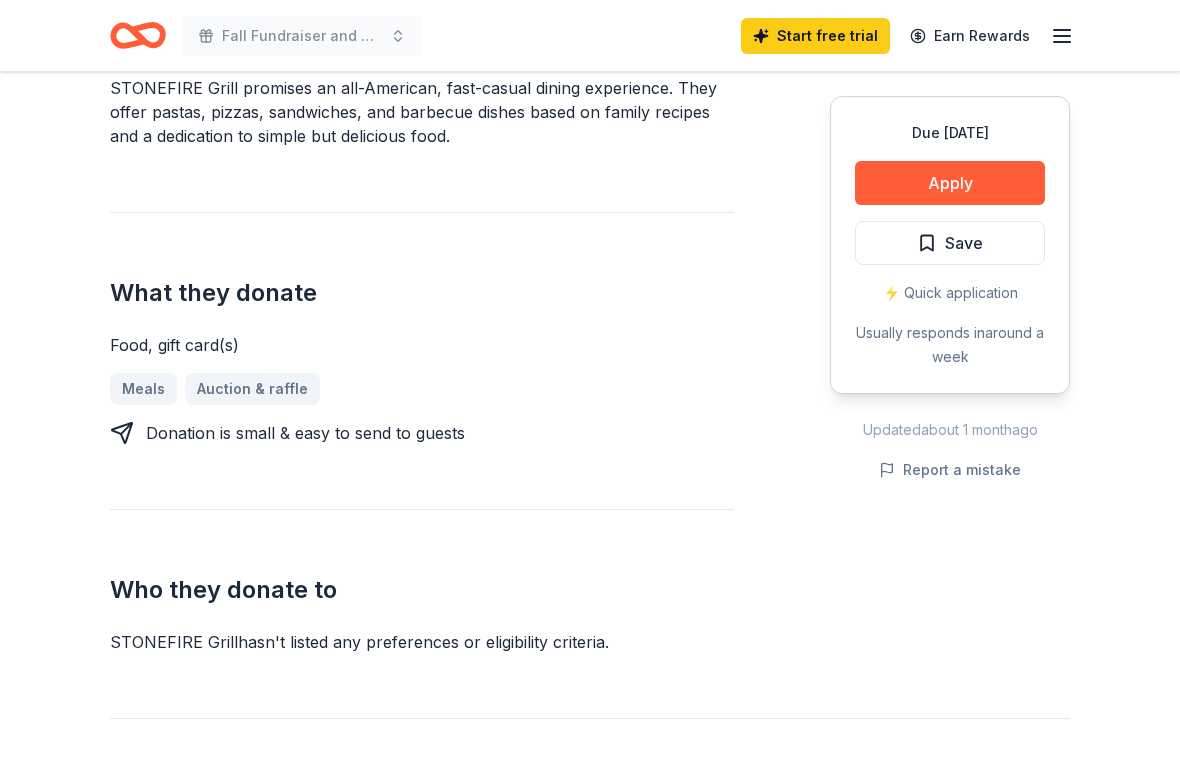 click on "Apply" at bounding box center [950, 183] 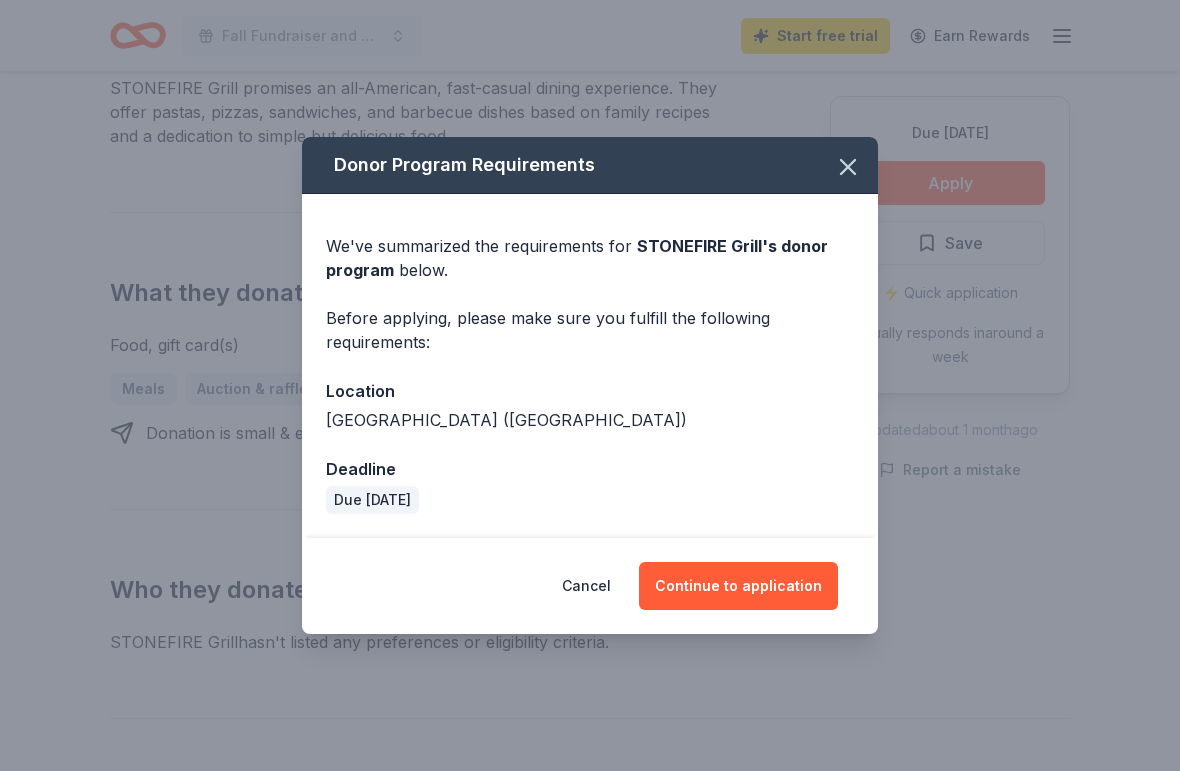 click on "Continue to application" at bounding box center (738, 586) 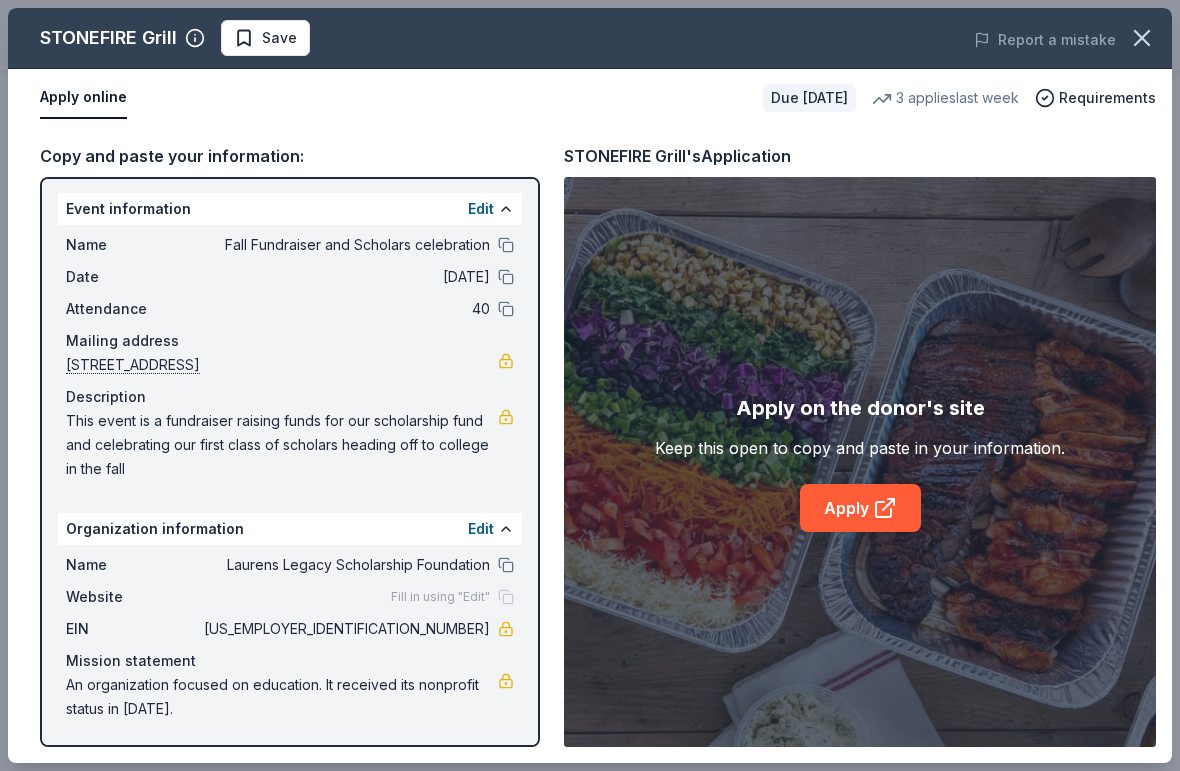 scroll, scrollTop: 2, scrollLeft: 0, axis: vertical 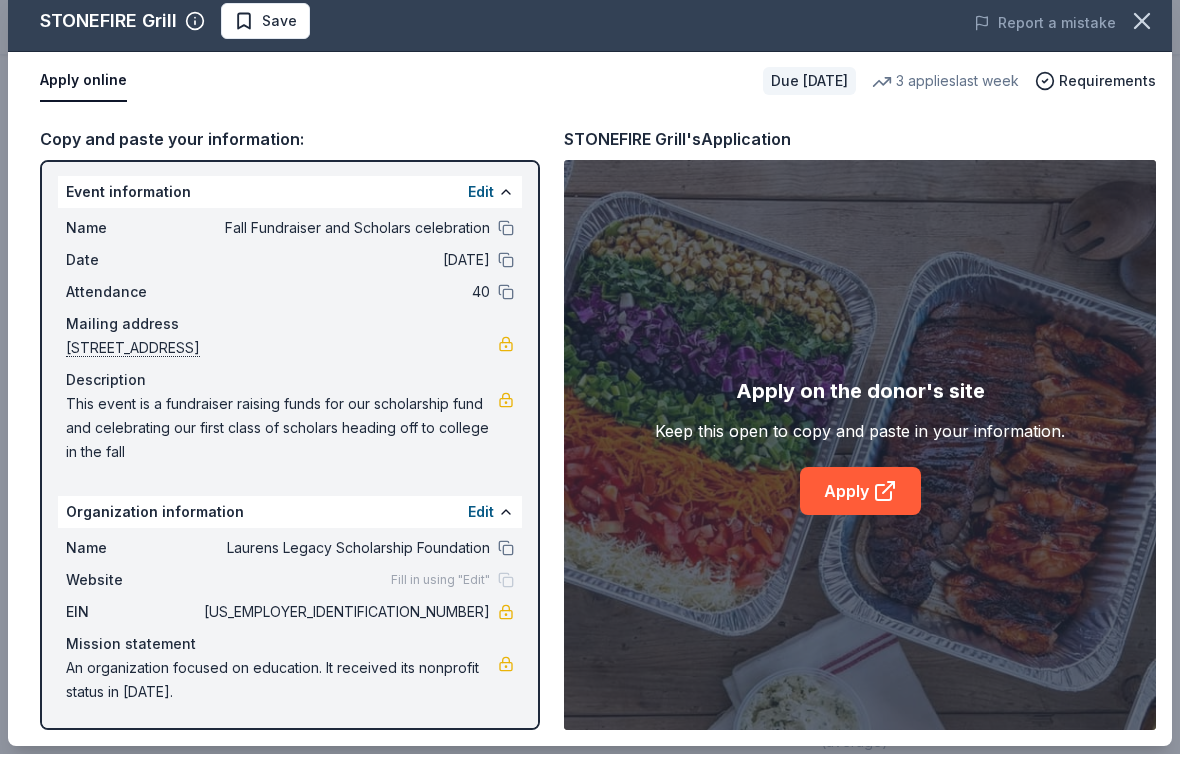 click on "Edit" at bounding box center [481, 529] 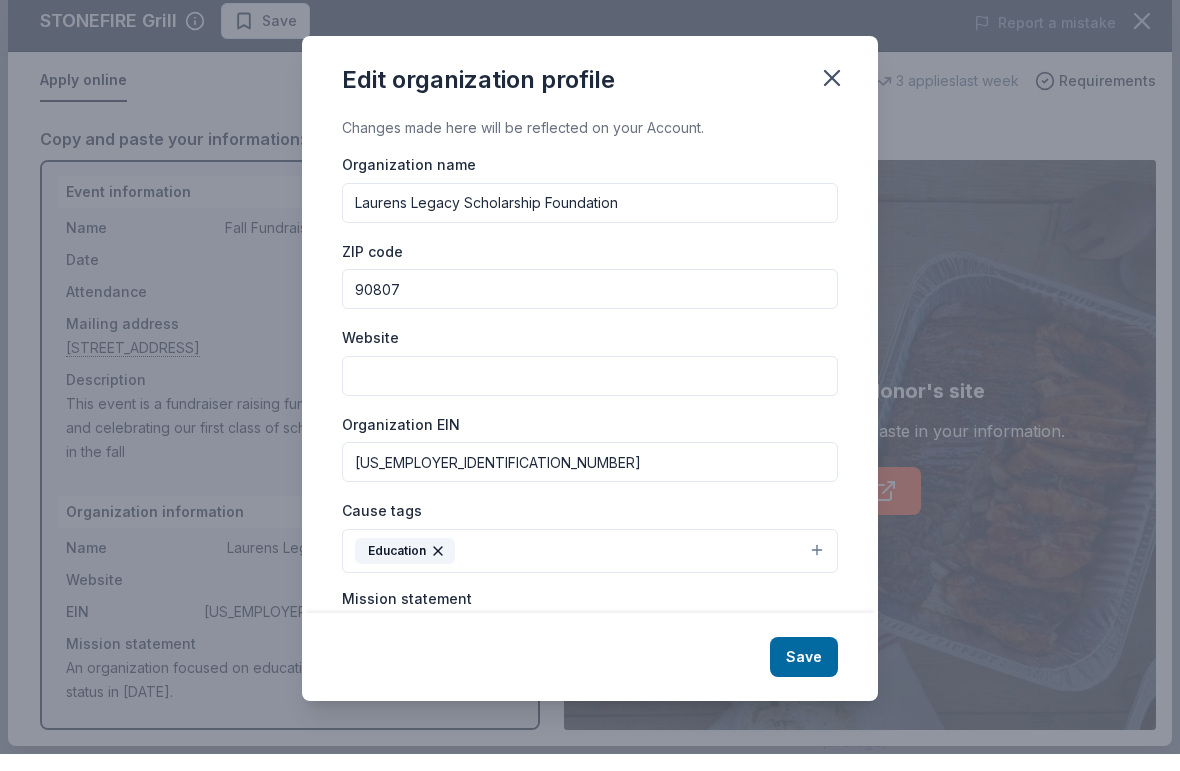 click on "Website" at bounding box center [590, 393] 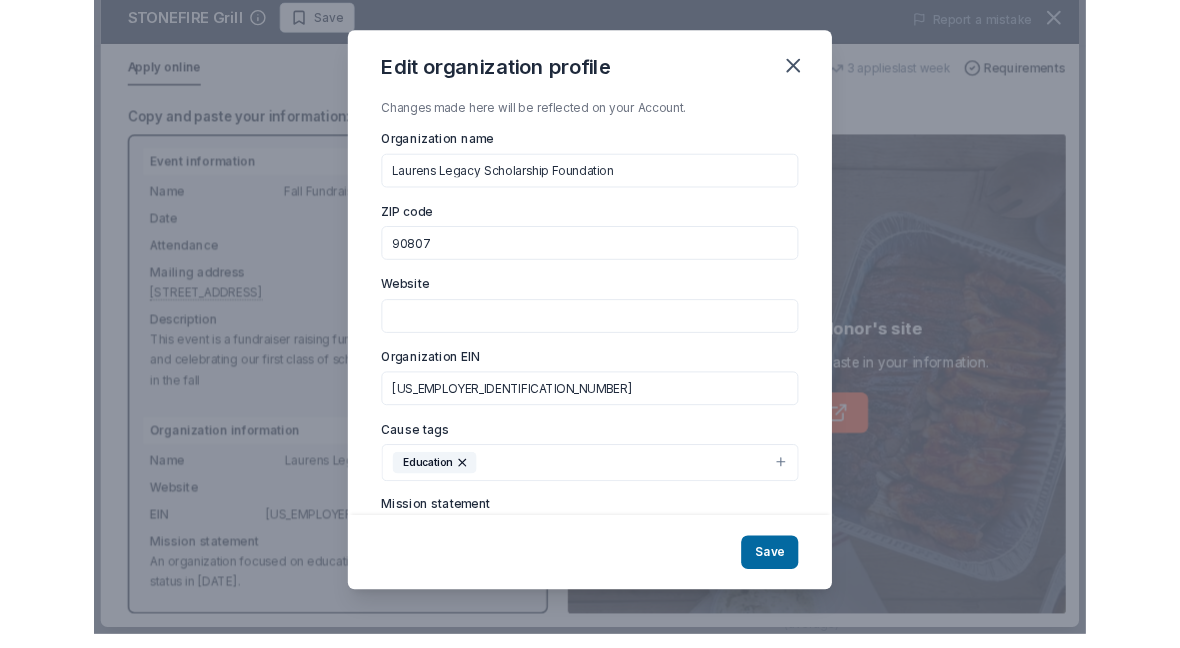 scroll, scrollTop: 703, scrollLeft: 0, axis: vertical 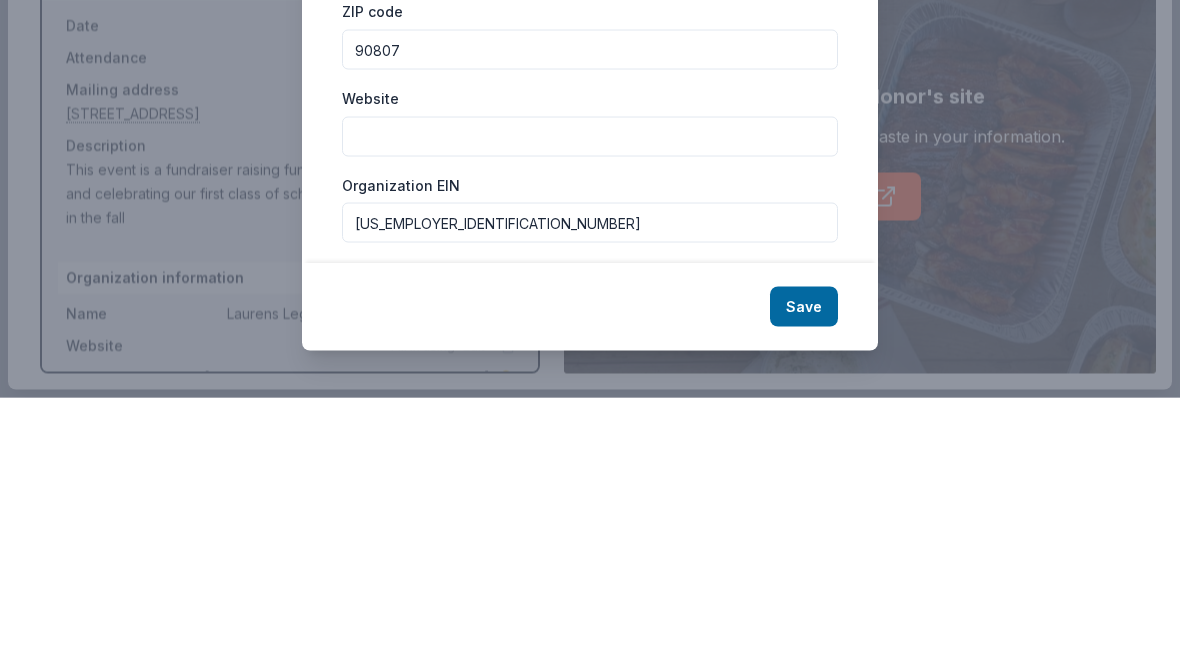 click on "Website" at bounding box center (590, 387) 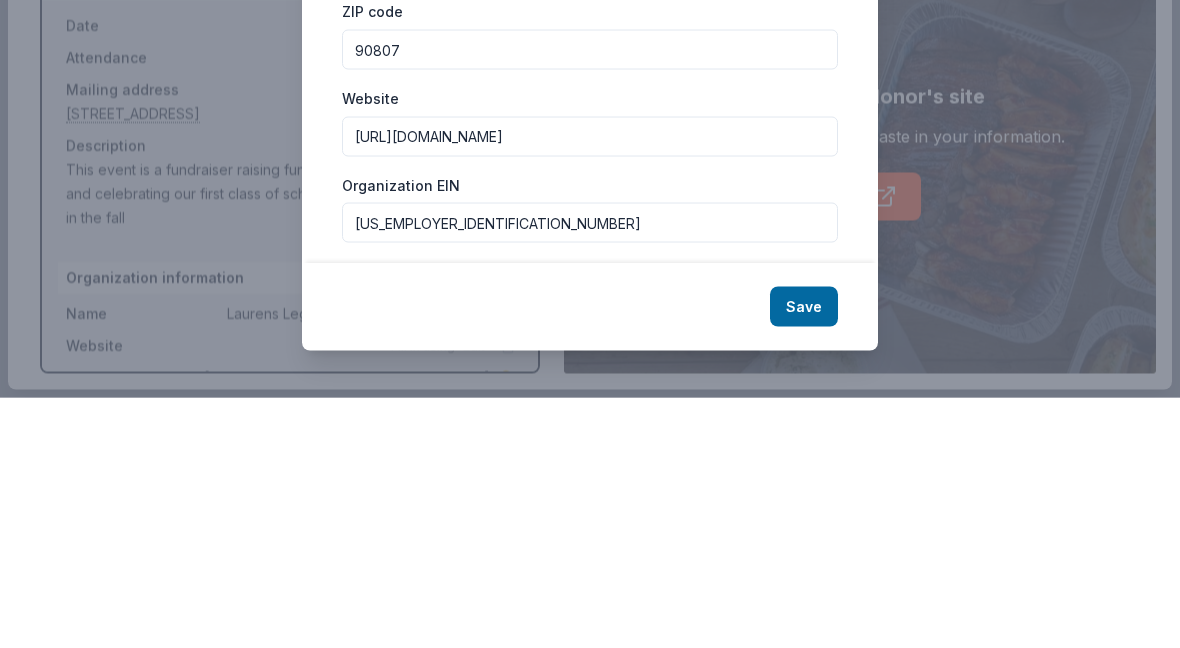 scroll, scrollTop: 954, scrollLeft: 0, axis: vertical 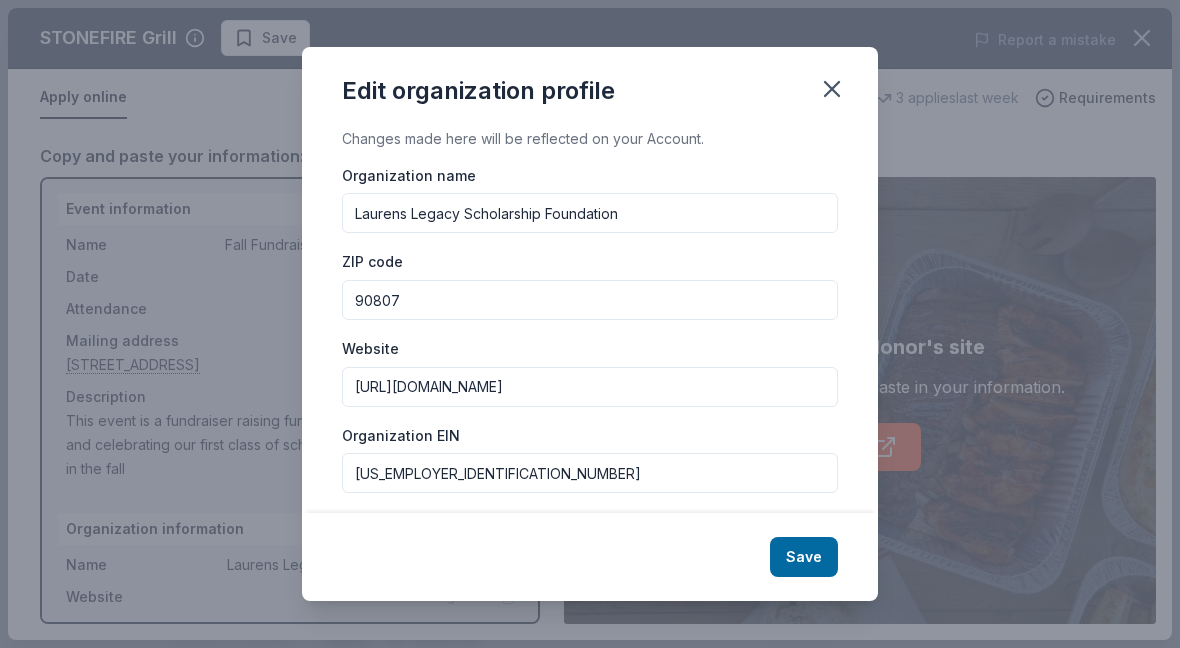 type on "[URL][DOMAIN_NAME]" 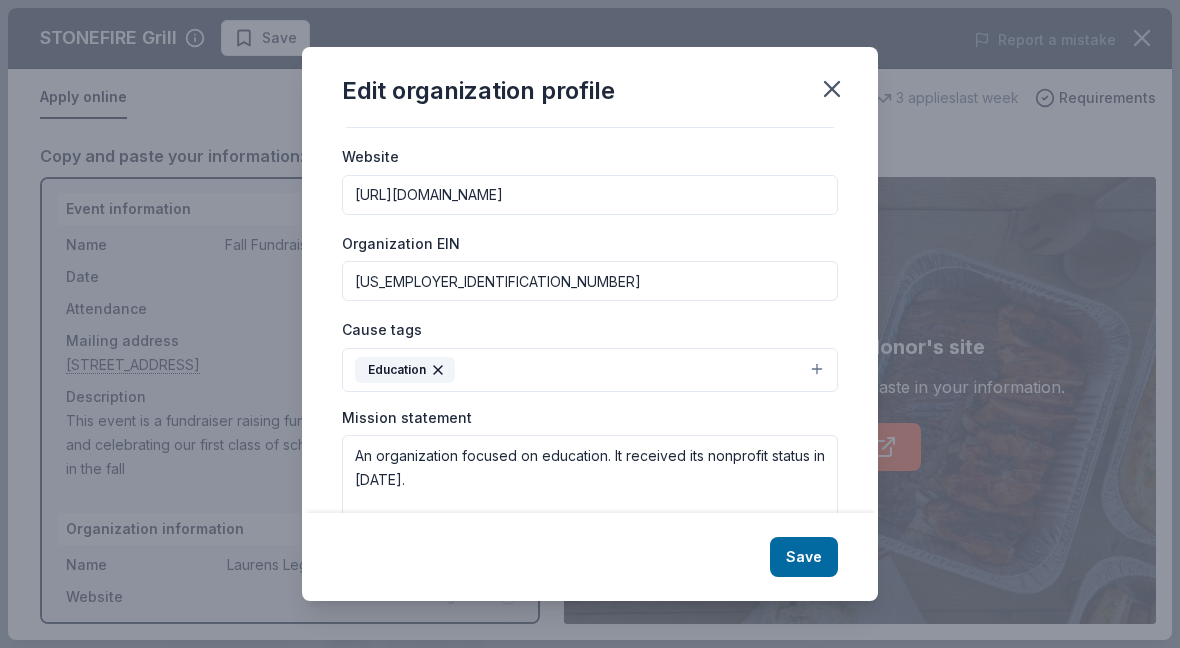 scroll, scrollTop: 191, scrollLeft: 0, axis: vertical 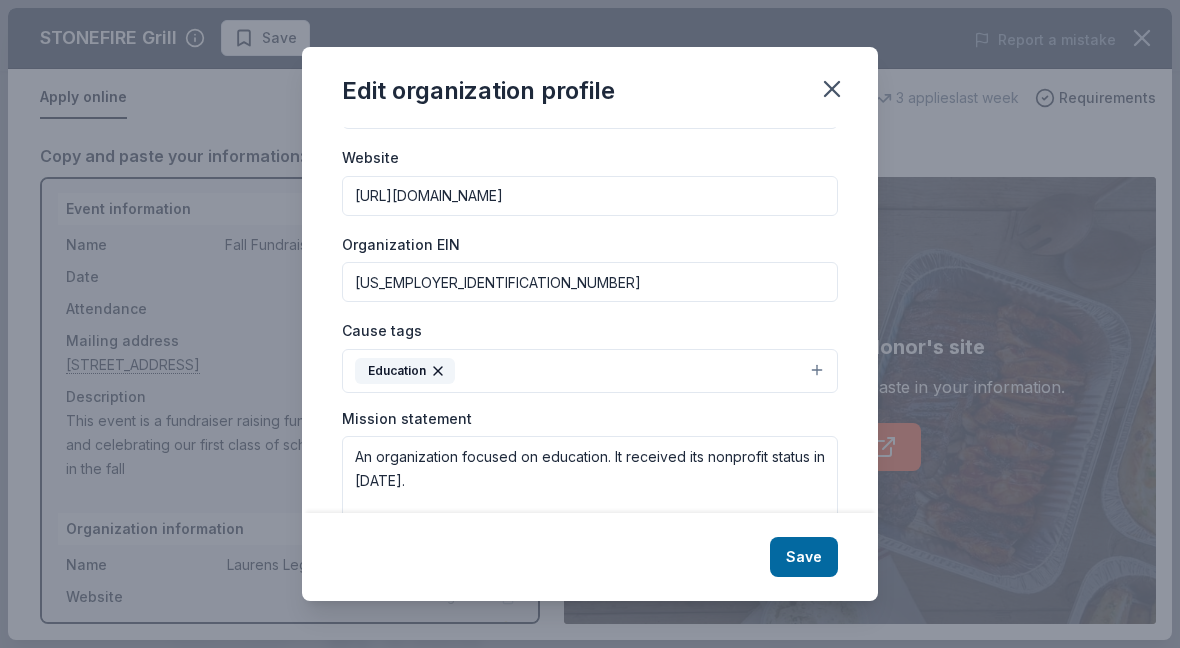 click on "Save" at bounding box center (804, 557) 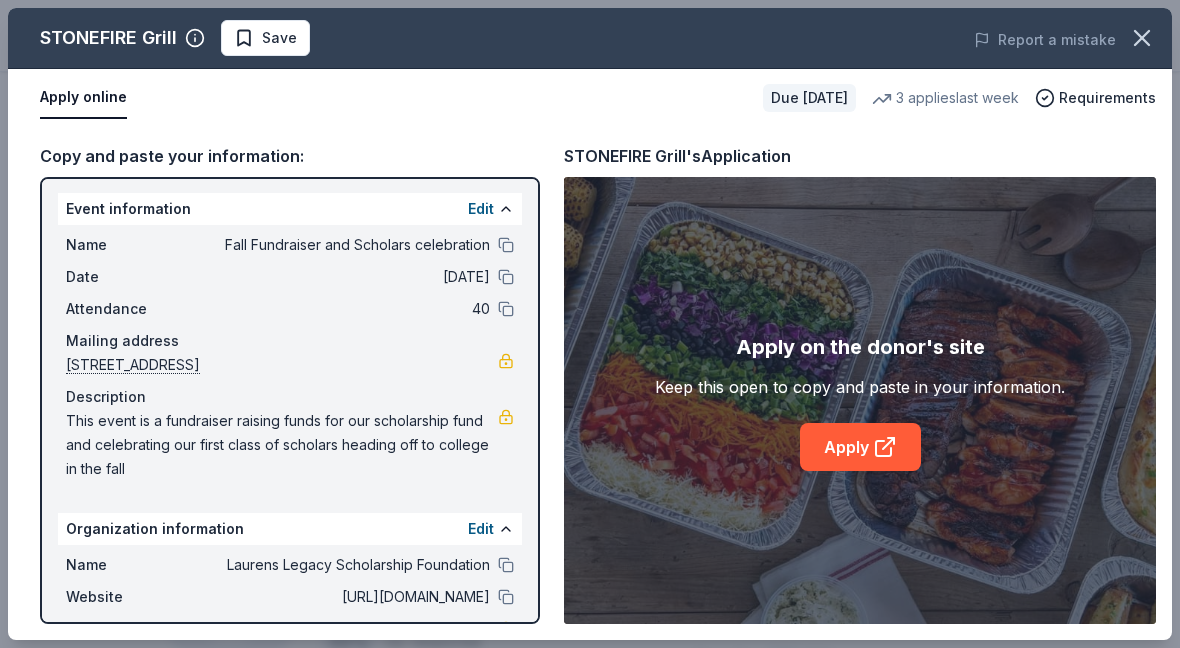 click on "Apply" at bounding box center (860, 447) 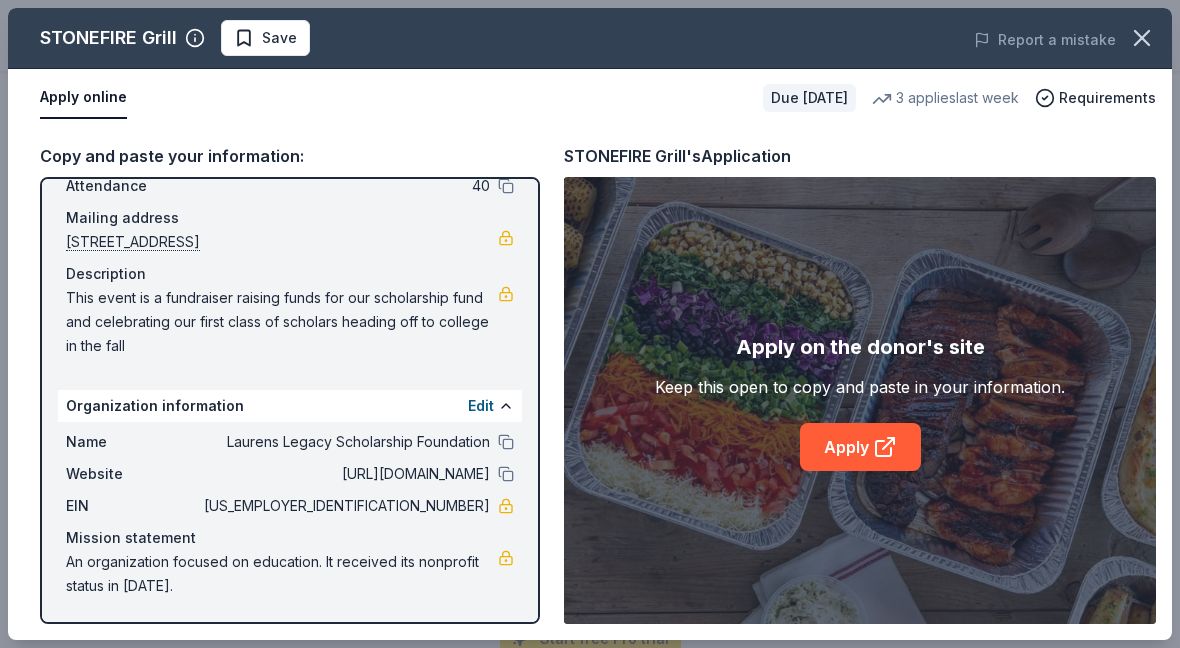 scroll, scrollTop: 125, scrollLeft: 0, axis: vertical 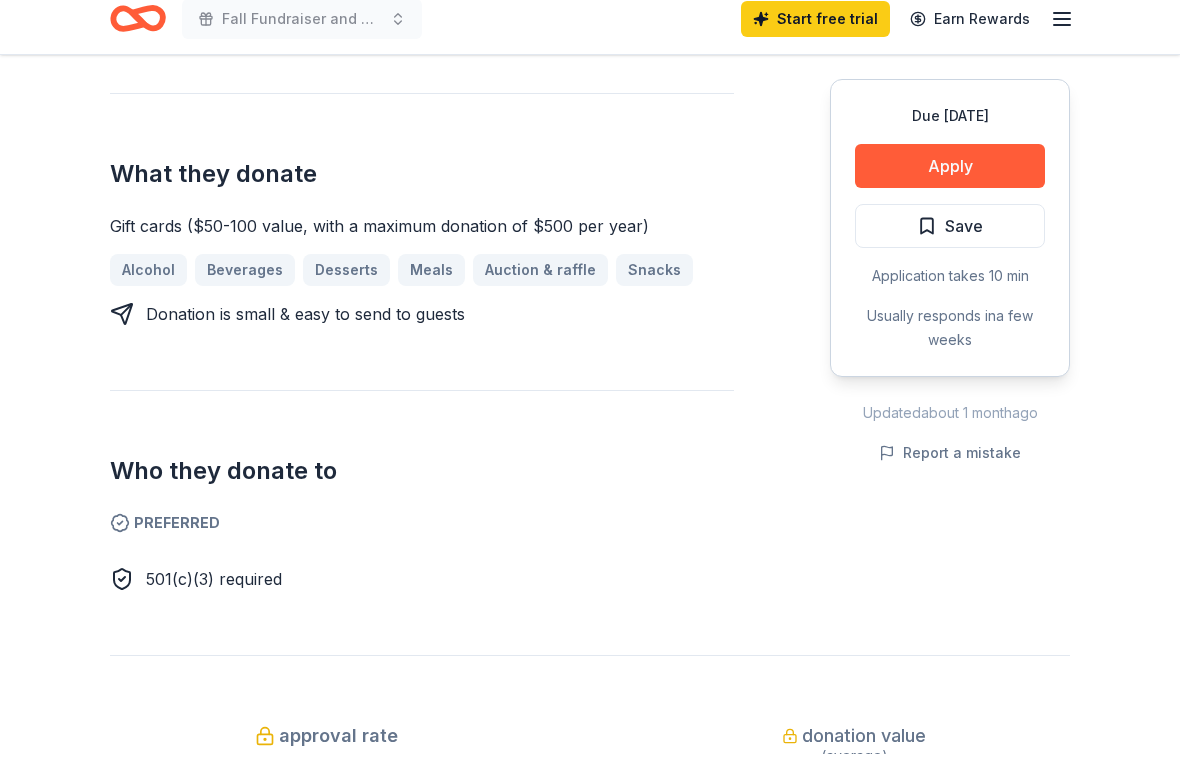 click on "Apply" at bounding box center [950, 183] 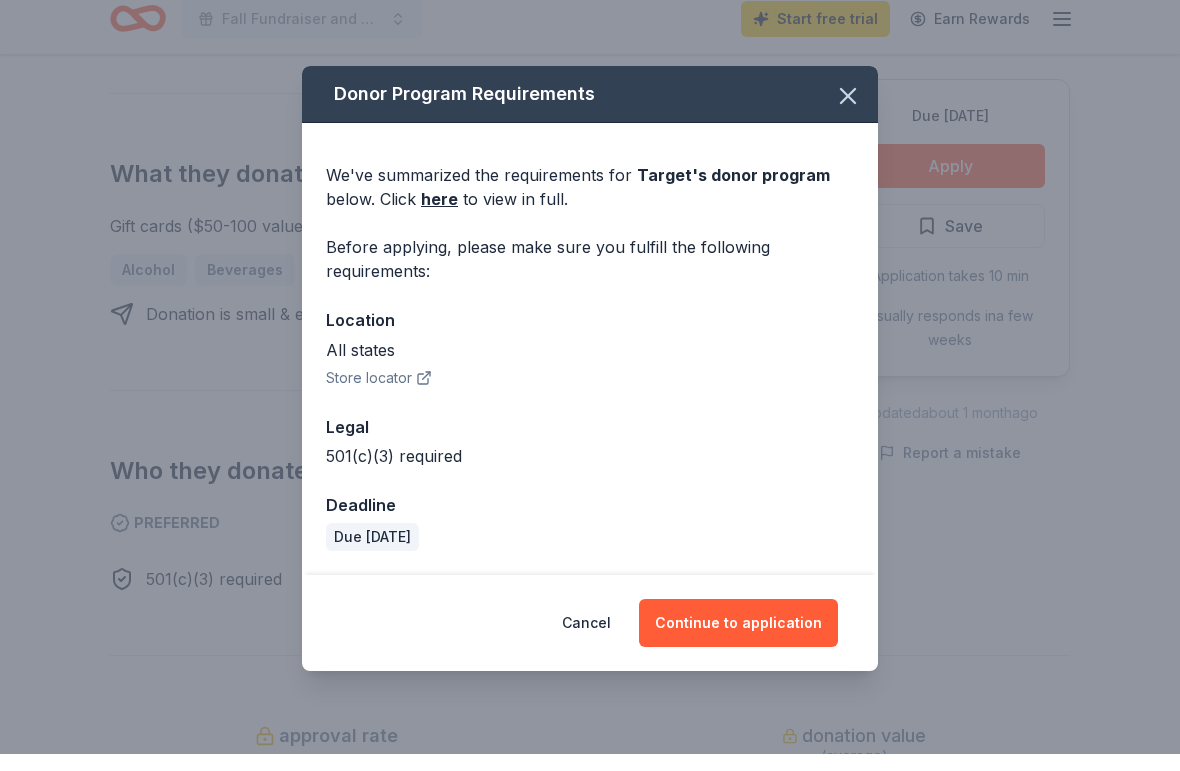 click on "Continue to application" at bounding box center [738, 640] 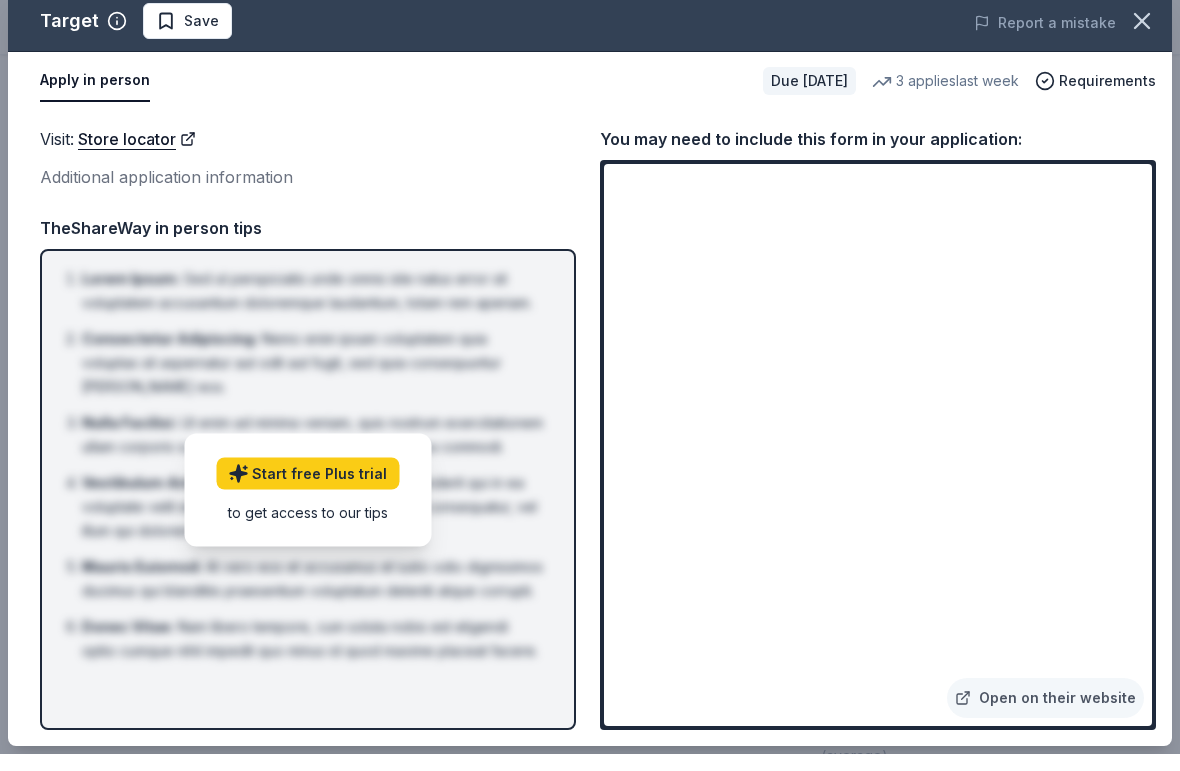 click on "Open on their website" at bounding box center [1045, 715] 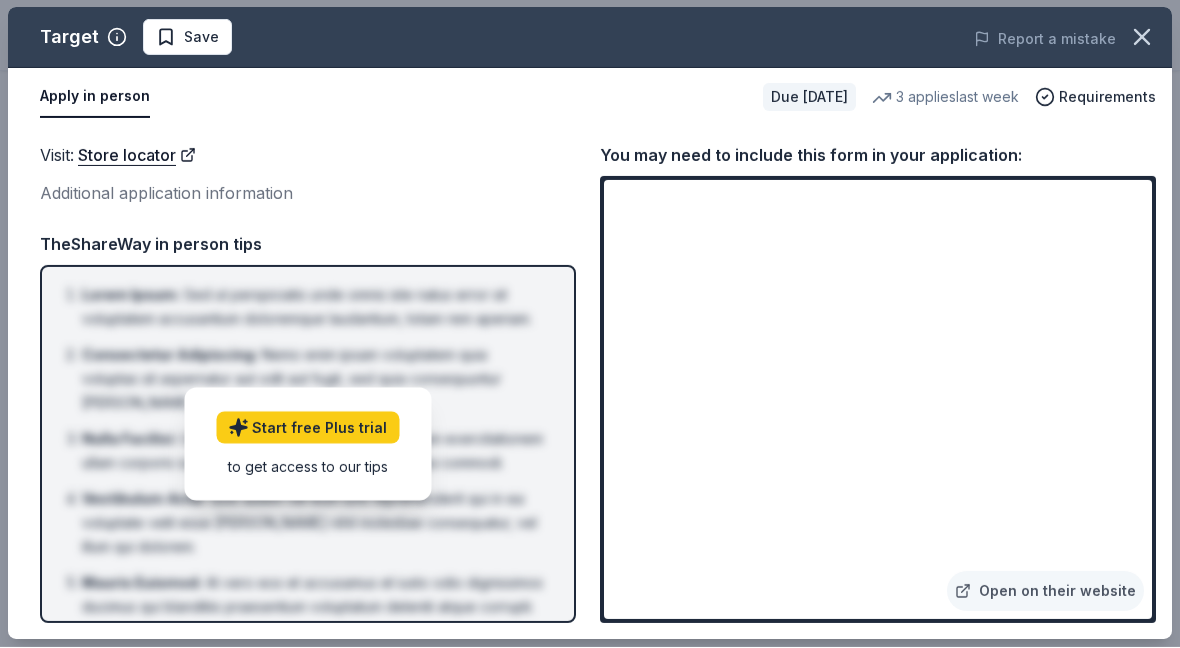 scroll, scrollTop: 869, scrollLeft: 0, axis: vertical 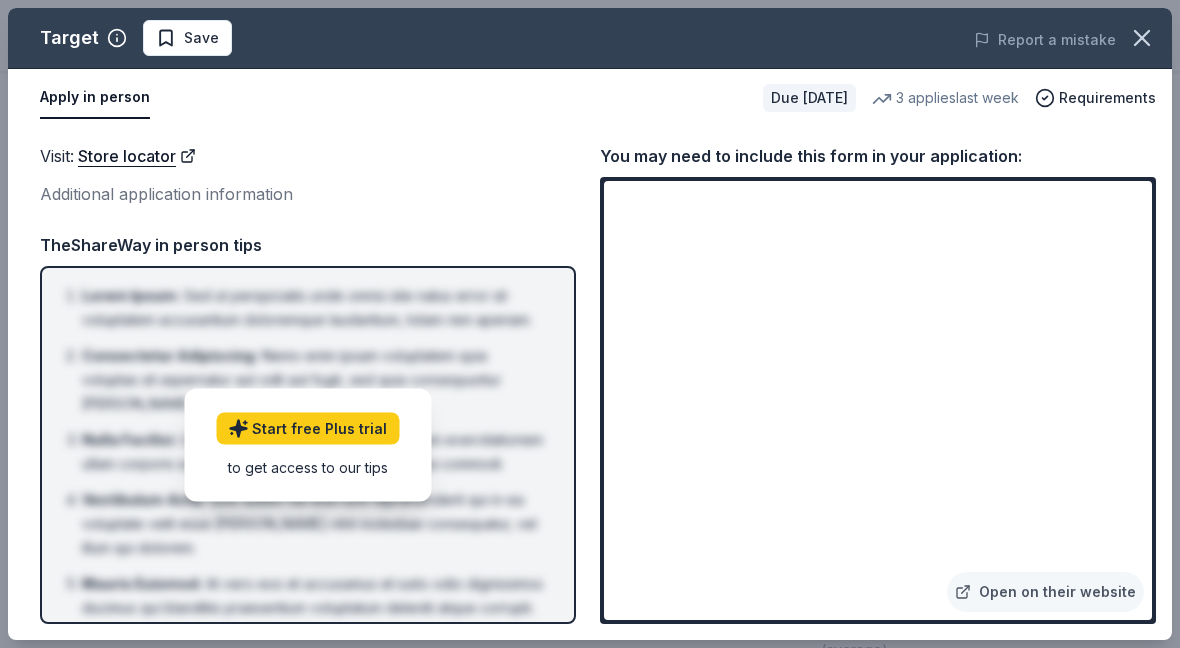 click on "Store locator" at bounding box center (137, 156) 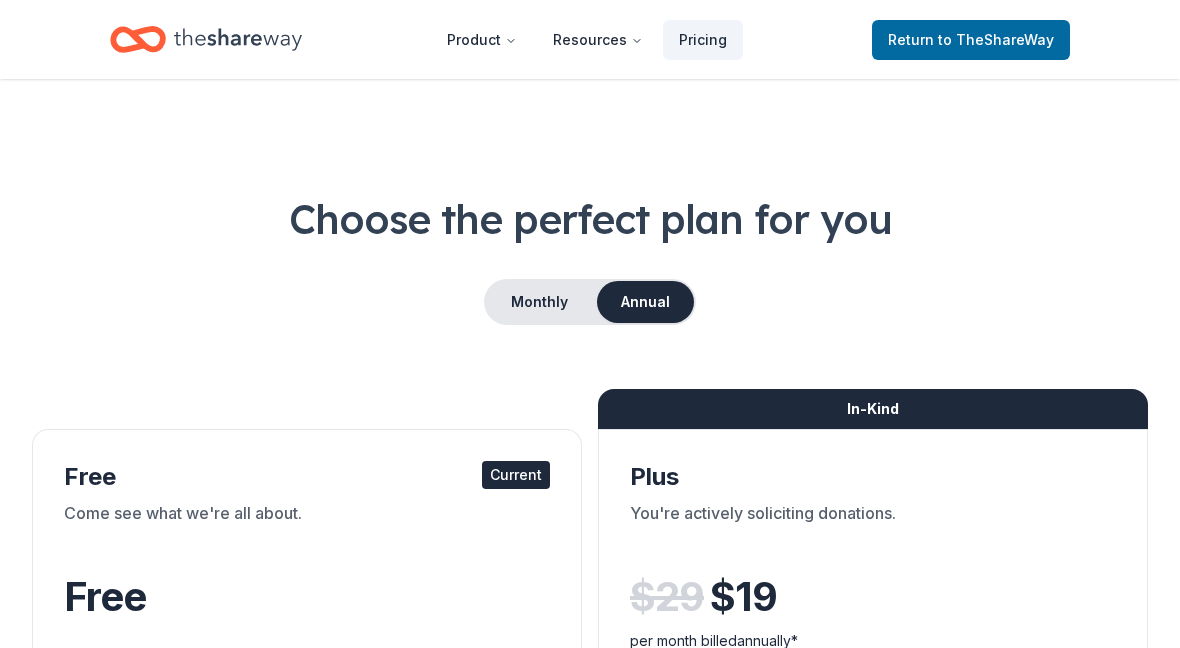 scroll, scrollTop: 173, scrollLeft: 0, axis: vertical 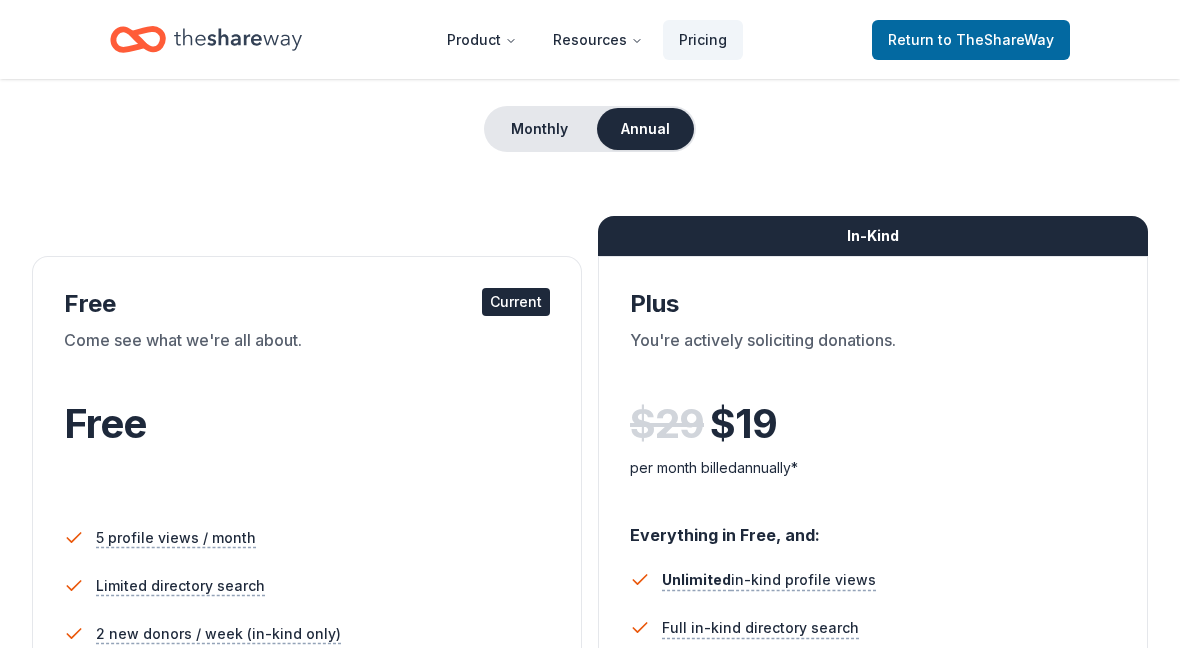click on "to TheShareWay" at bounding box center [996, 39] 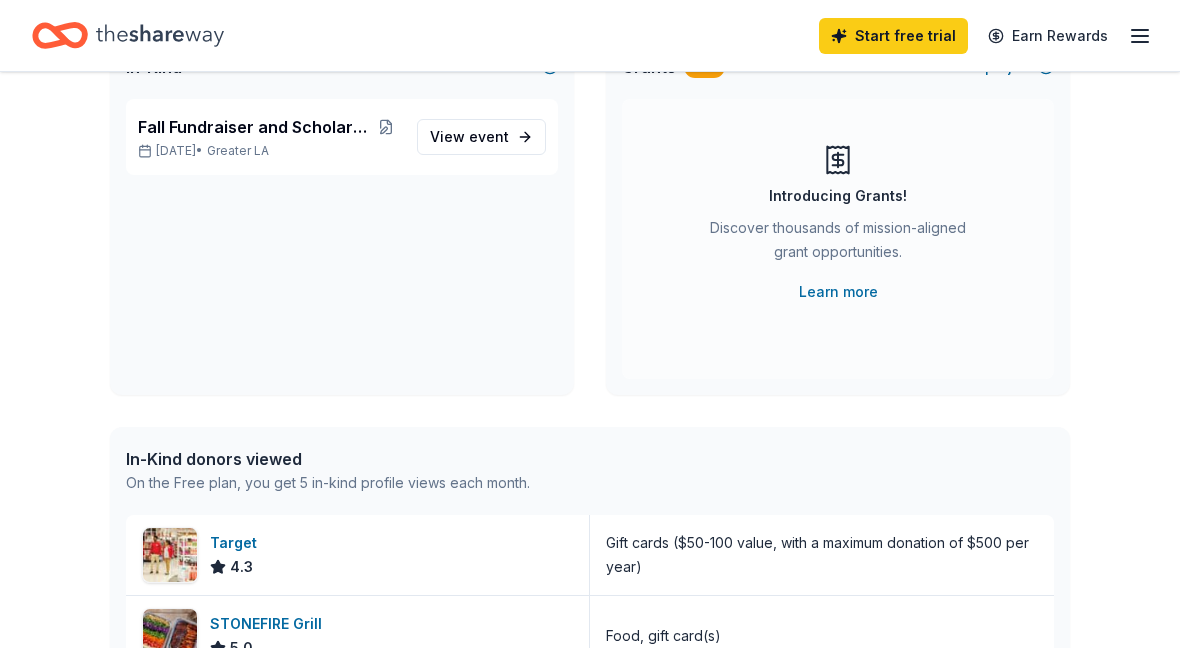 scroll, scrollTop: 0, scrollLeft: 0, axis: both 